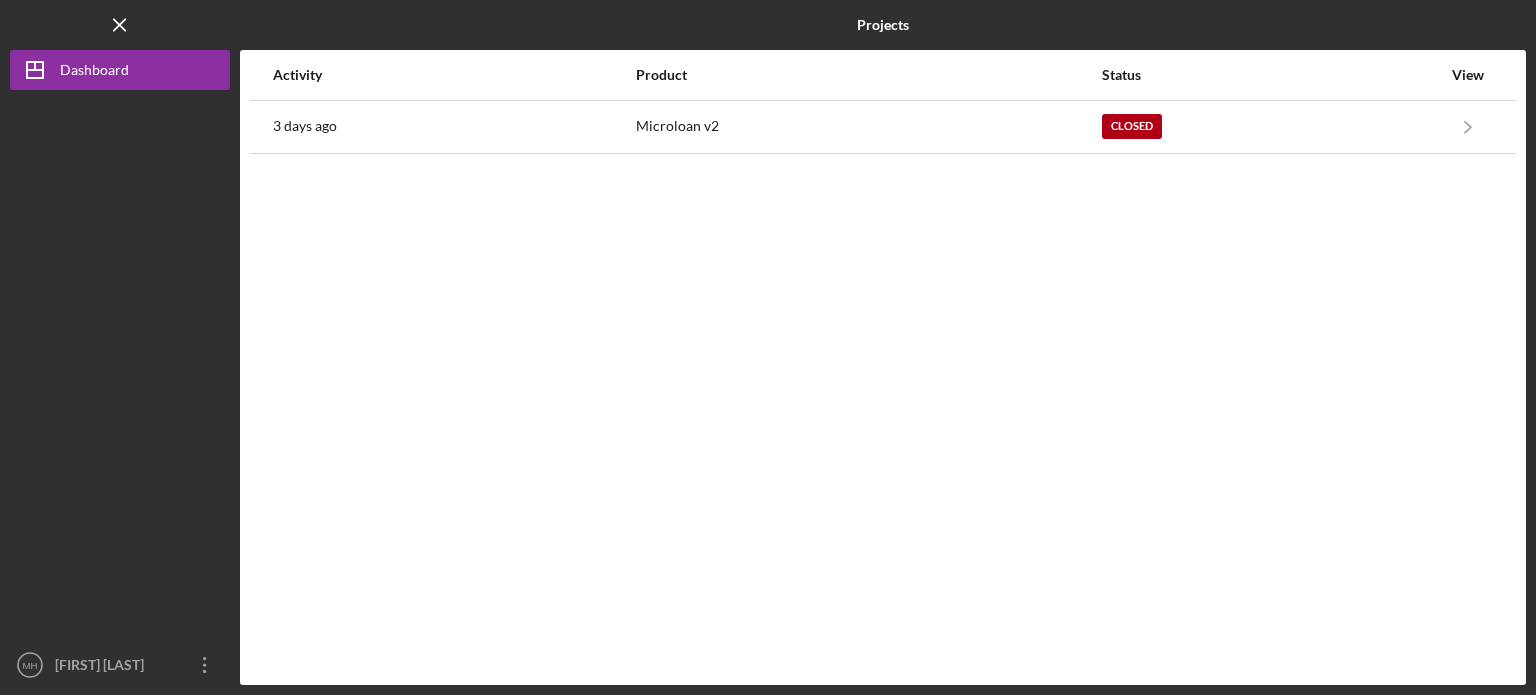 scroll, scrollTop: 0, scrollLeft: 0, axis: both 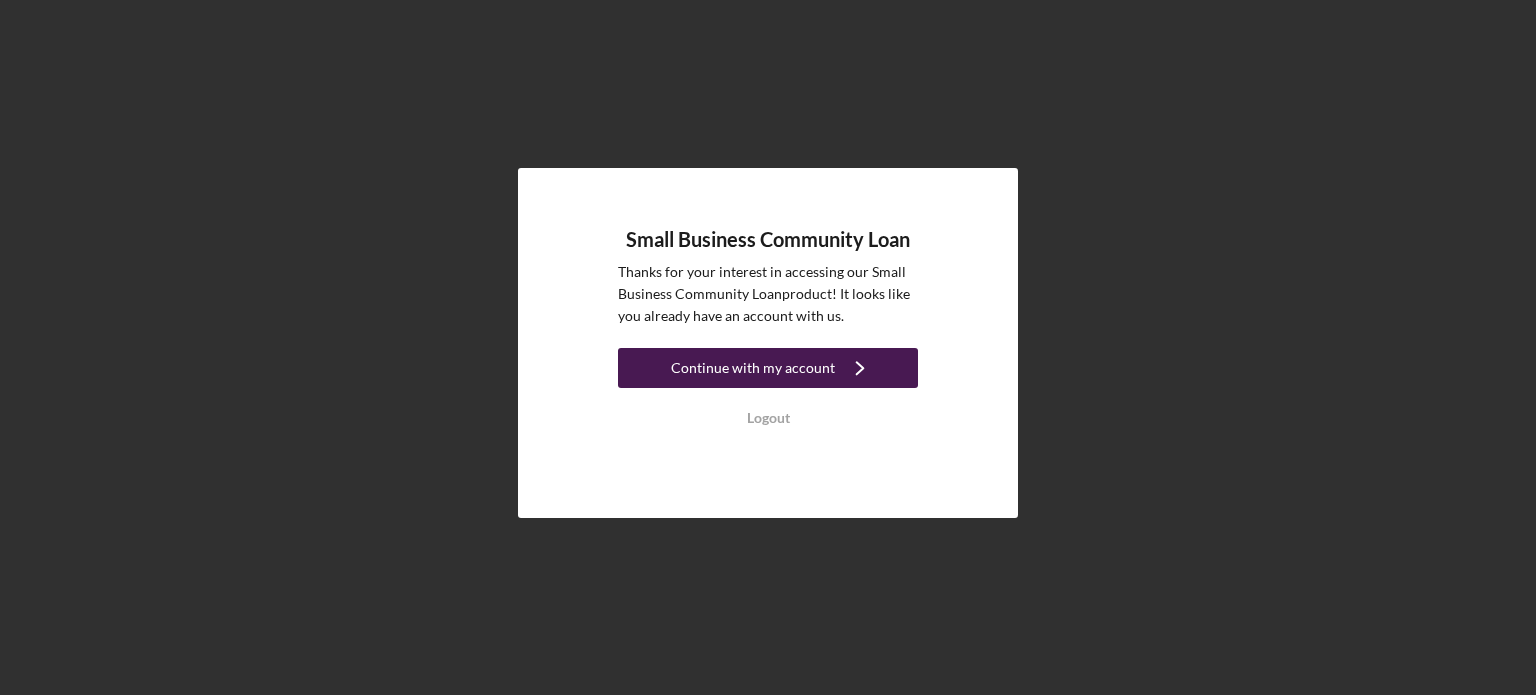 click on "Continue with my account" at bounding box center [753, 368] 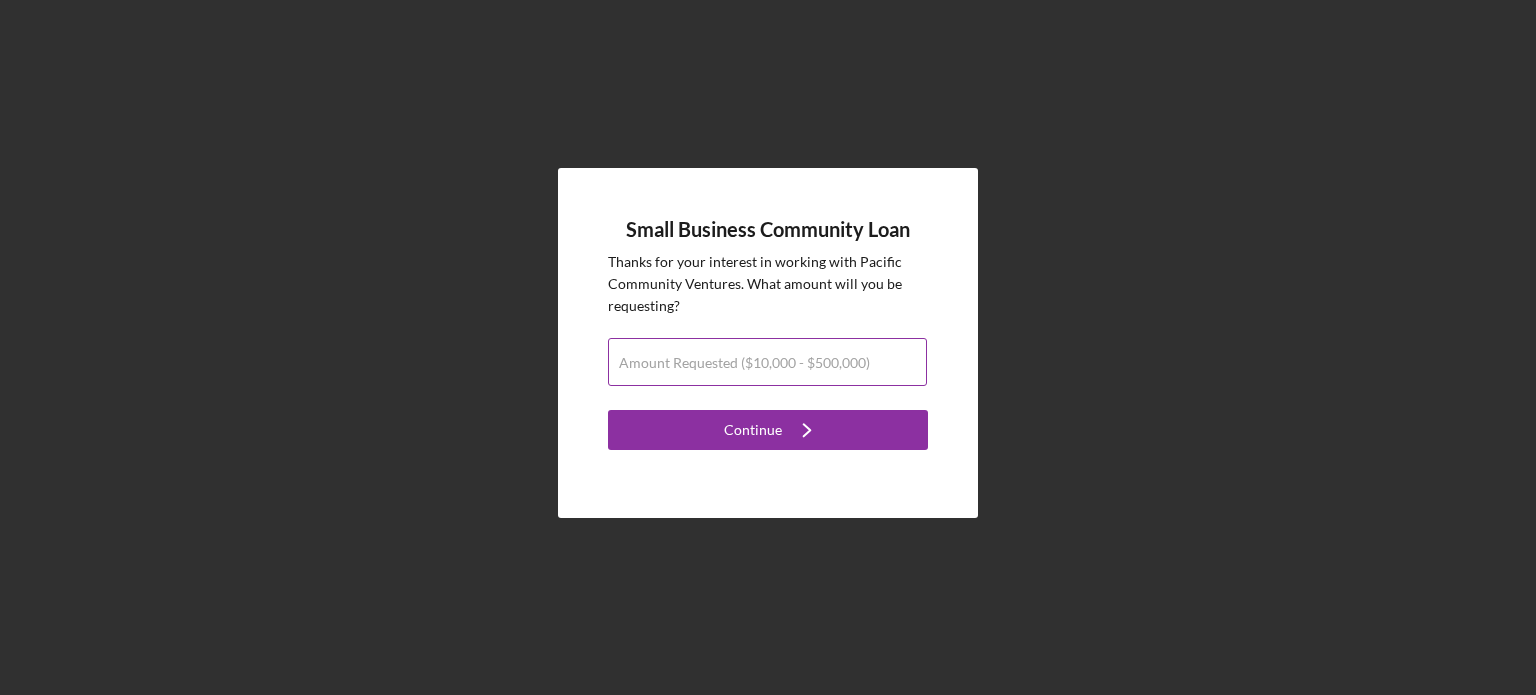 click on "Amount Requested ($10,000 - $500,000)" at bounding box center [768, 363] 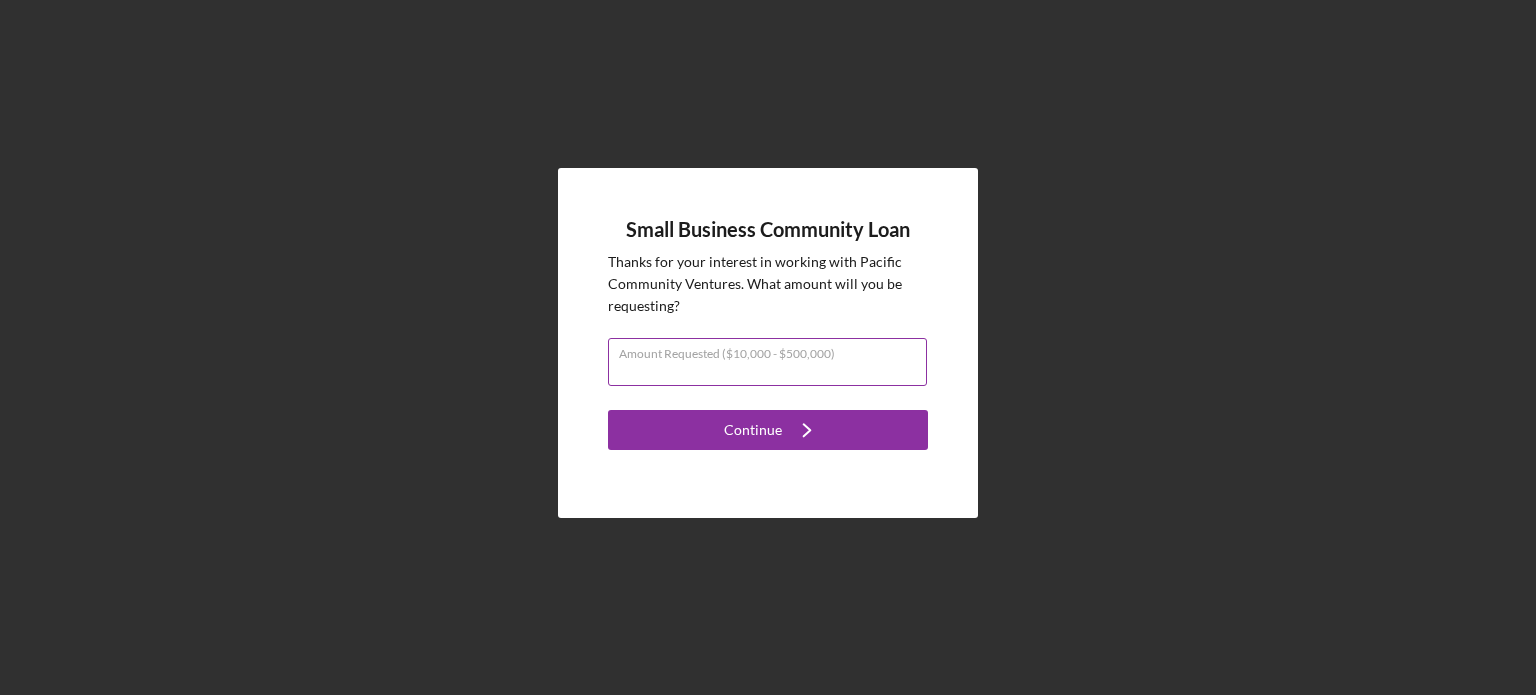 type on "$50,000" 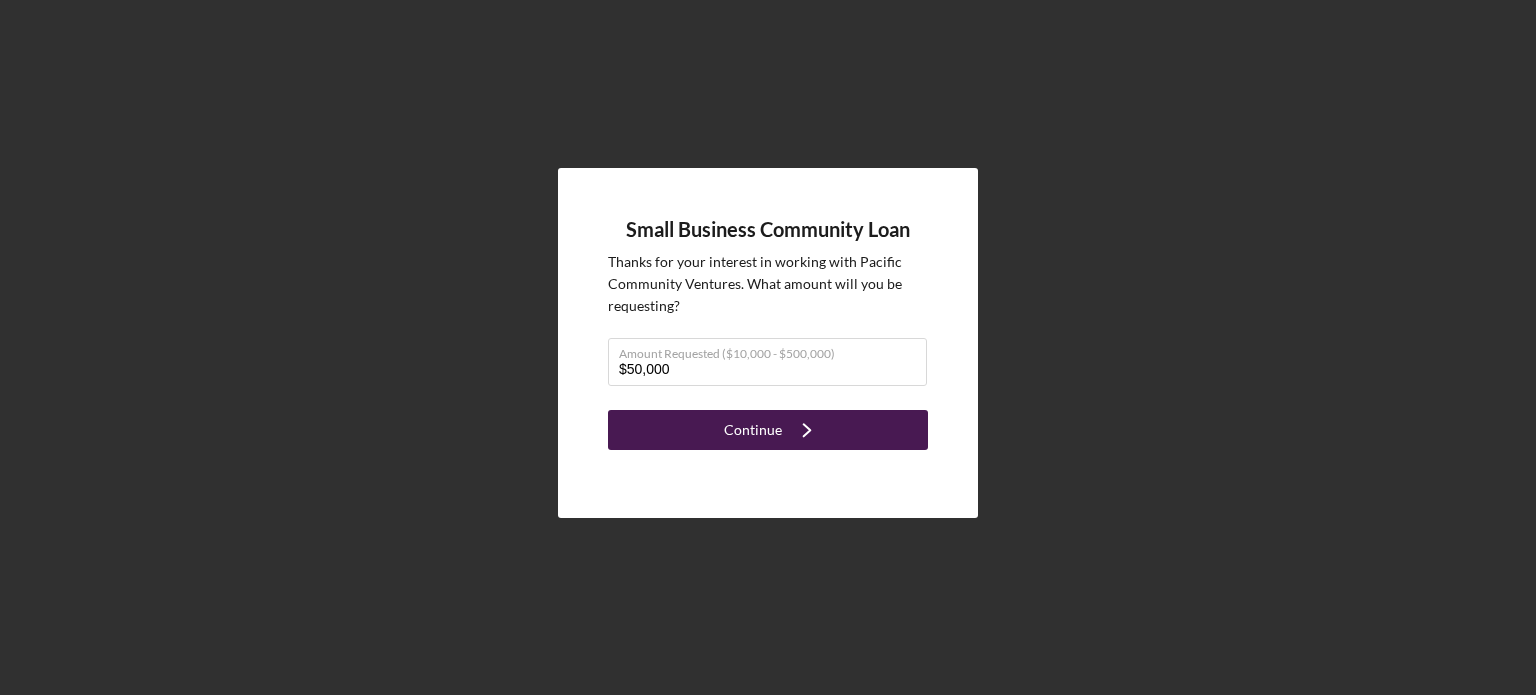 click on "Icon/Navigate" 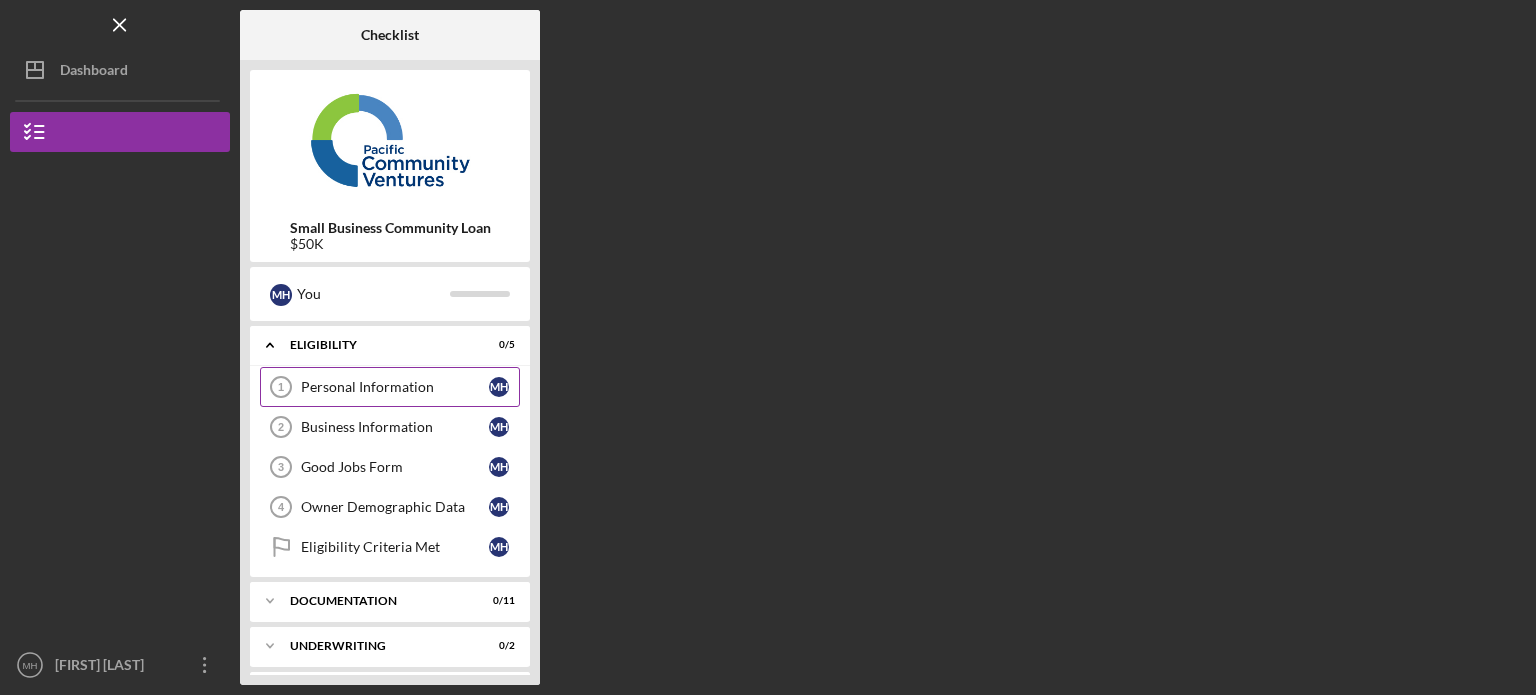 click on "Personal Information" at bounding box center (395, 387) 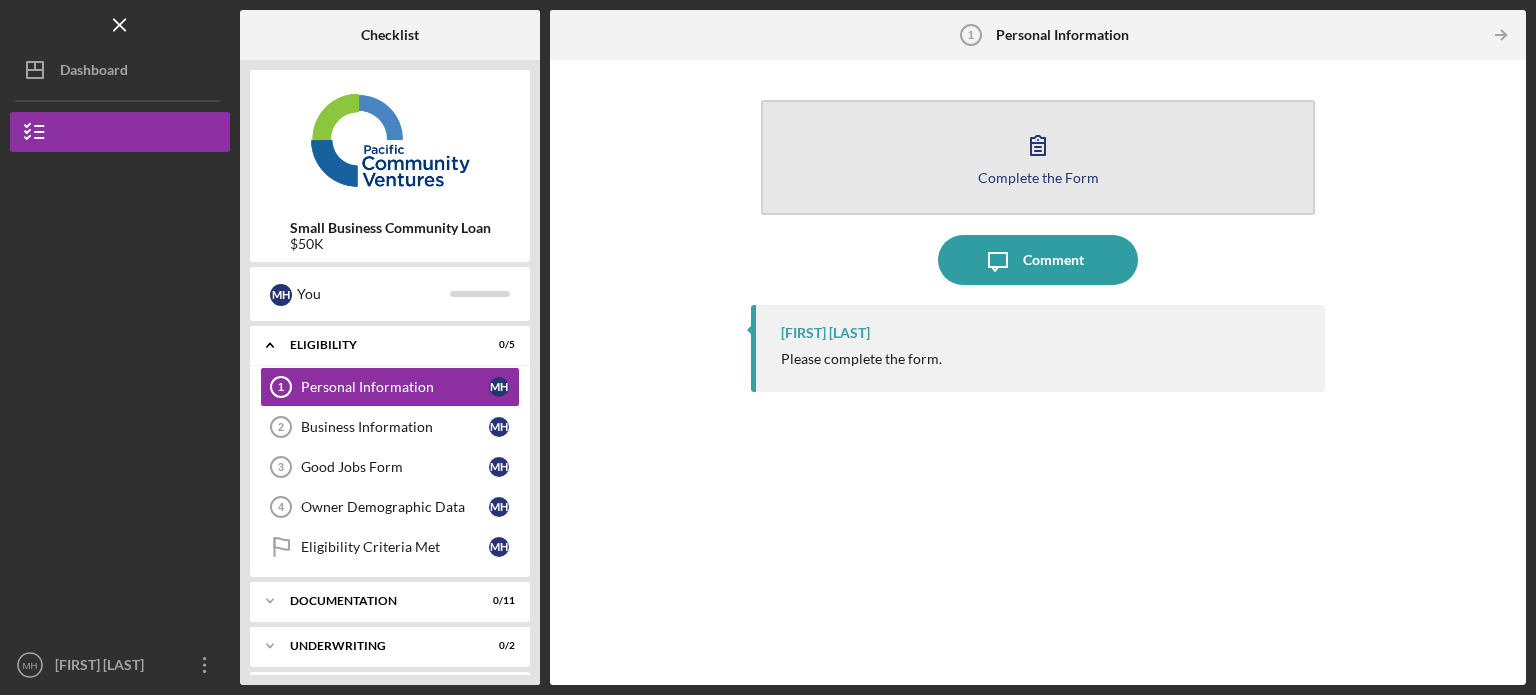 click 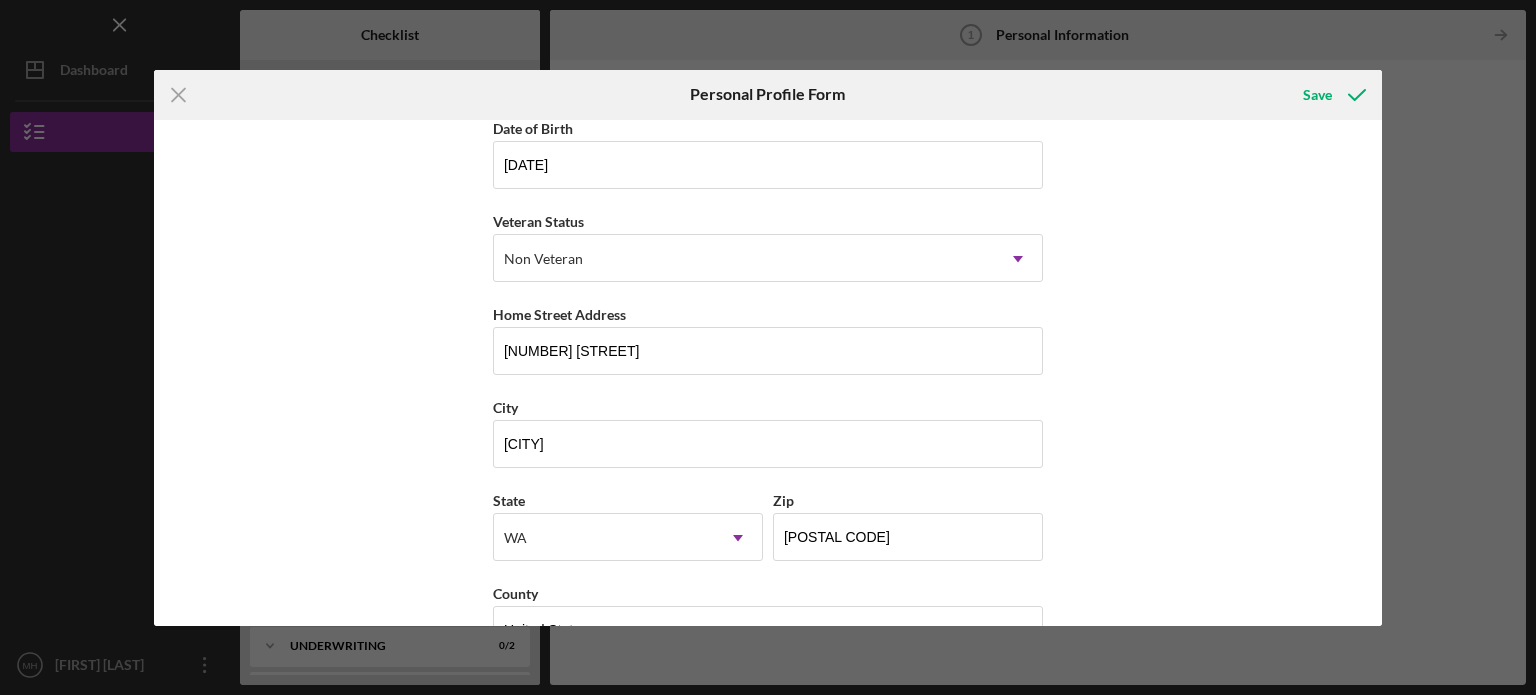 scroll, scrollTop: 255, scrollLeft: 0, axis: vertical 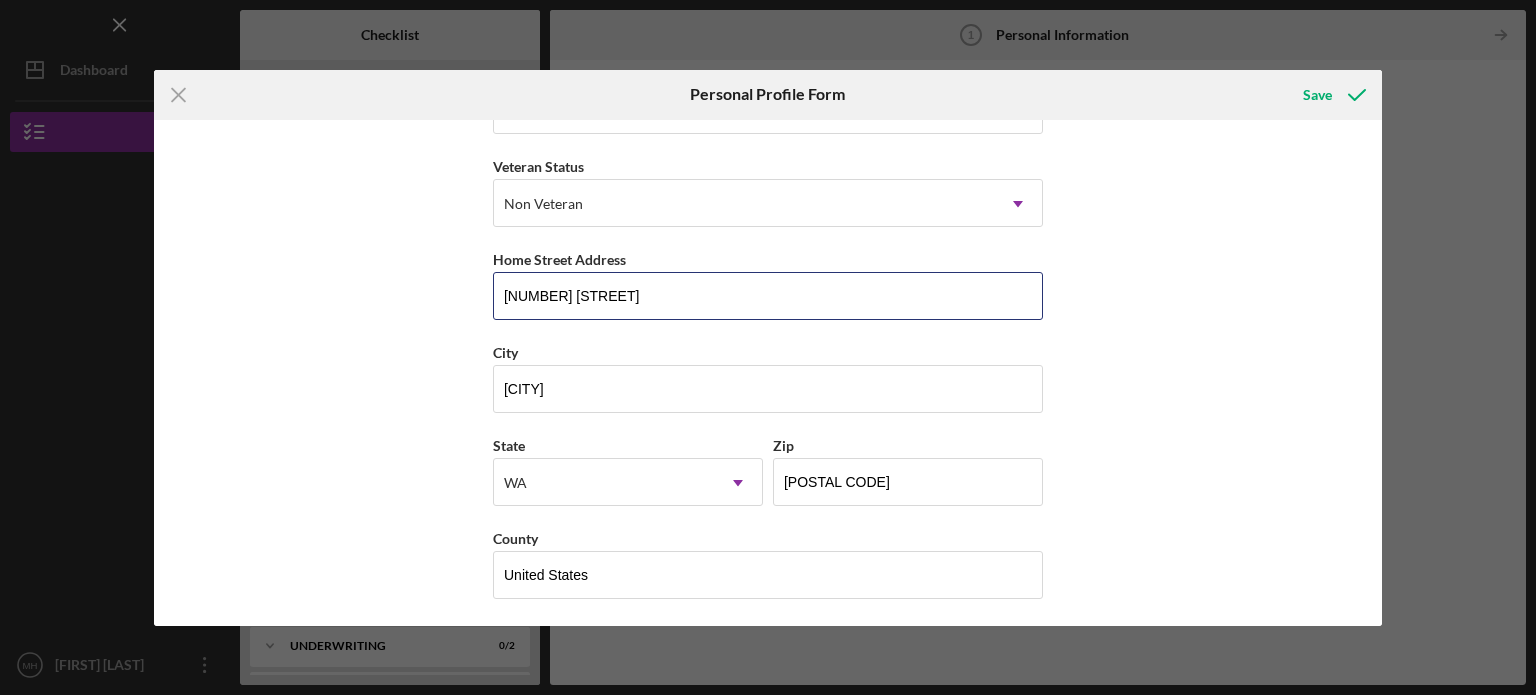 drag, startPoint x: 685, startPoint y: 299, endPoint x: 396, endPoint y: 278, distance: 289.76196 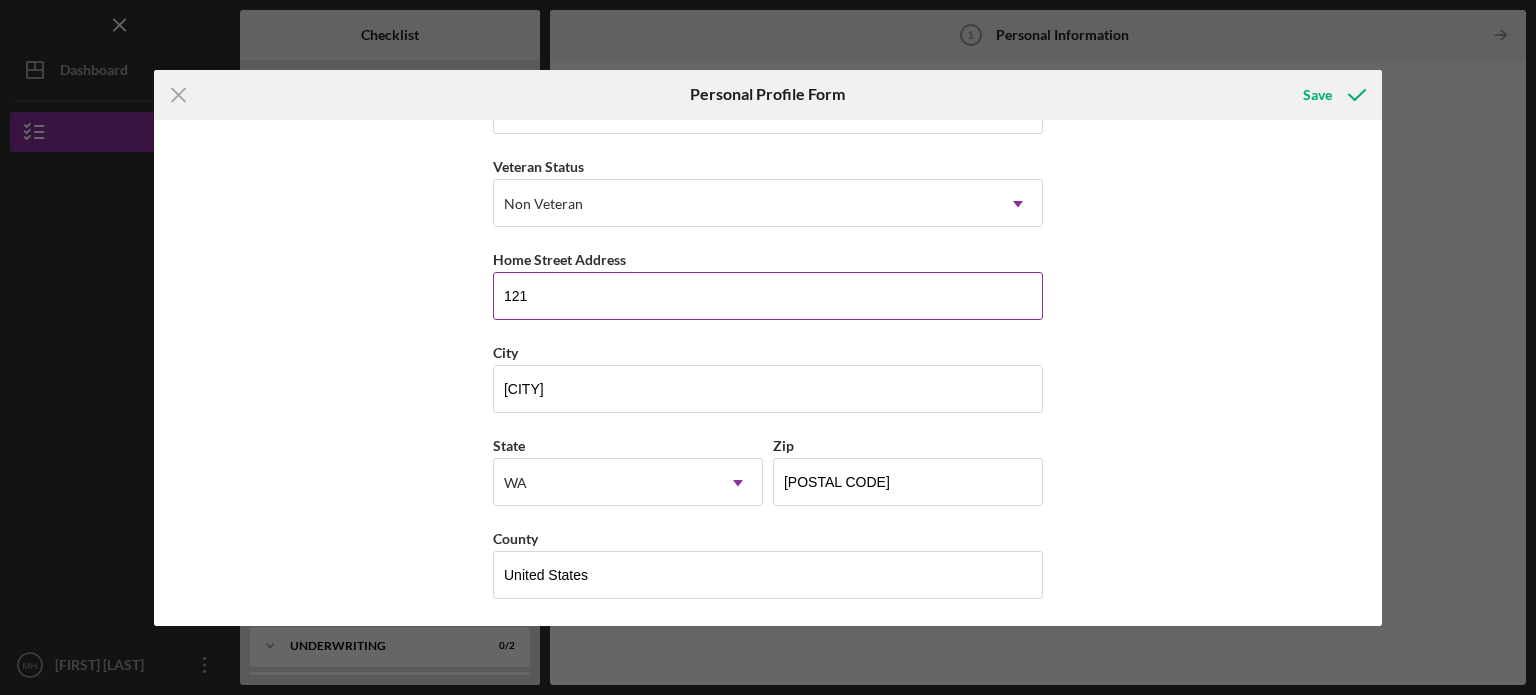 type on "[NUMBER] [STREET], [APT]" 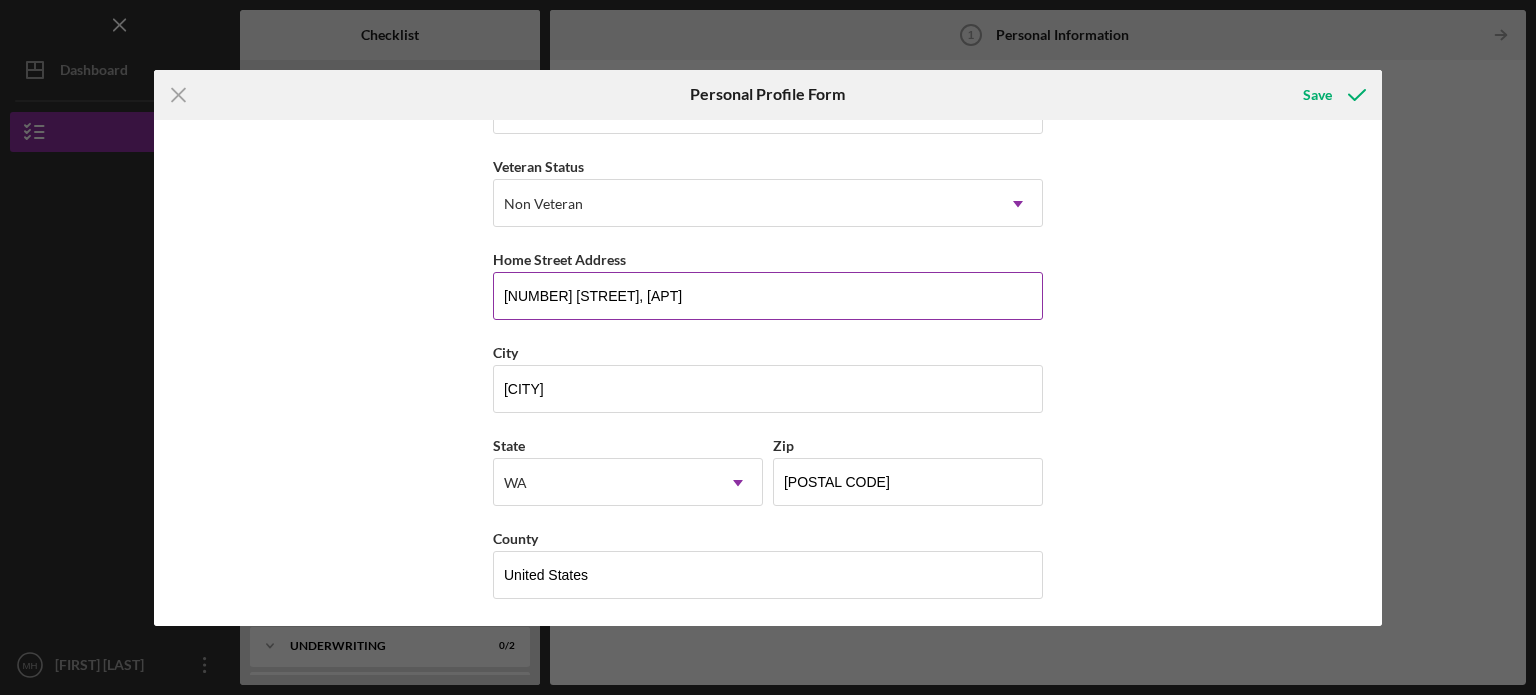 type on "[STATE]" 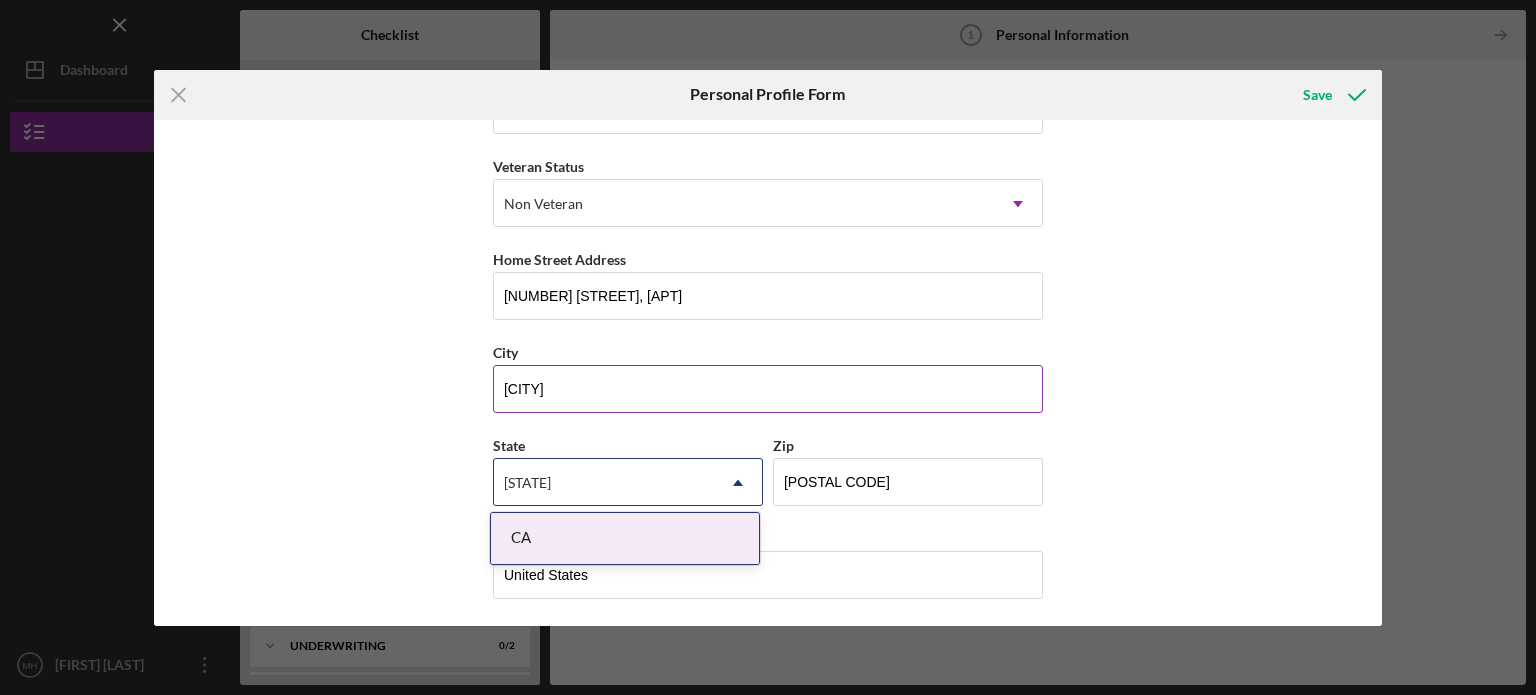 click on "[CITY]" at bounding box center [768, 389] 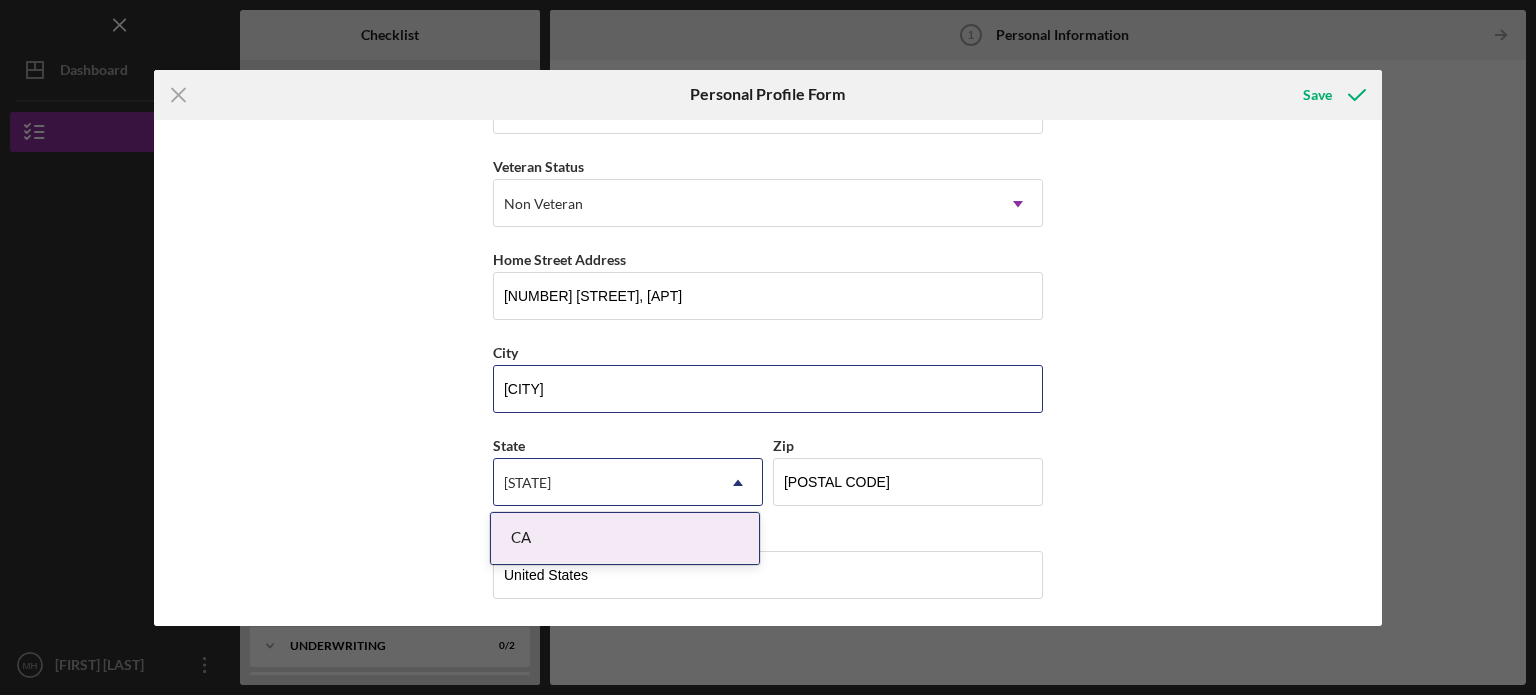 drag, startPoint x: 606, startPoint y: 382, endPoint x: 435, endPoint y: 383, distance: 171.00293 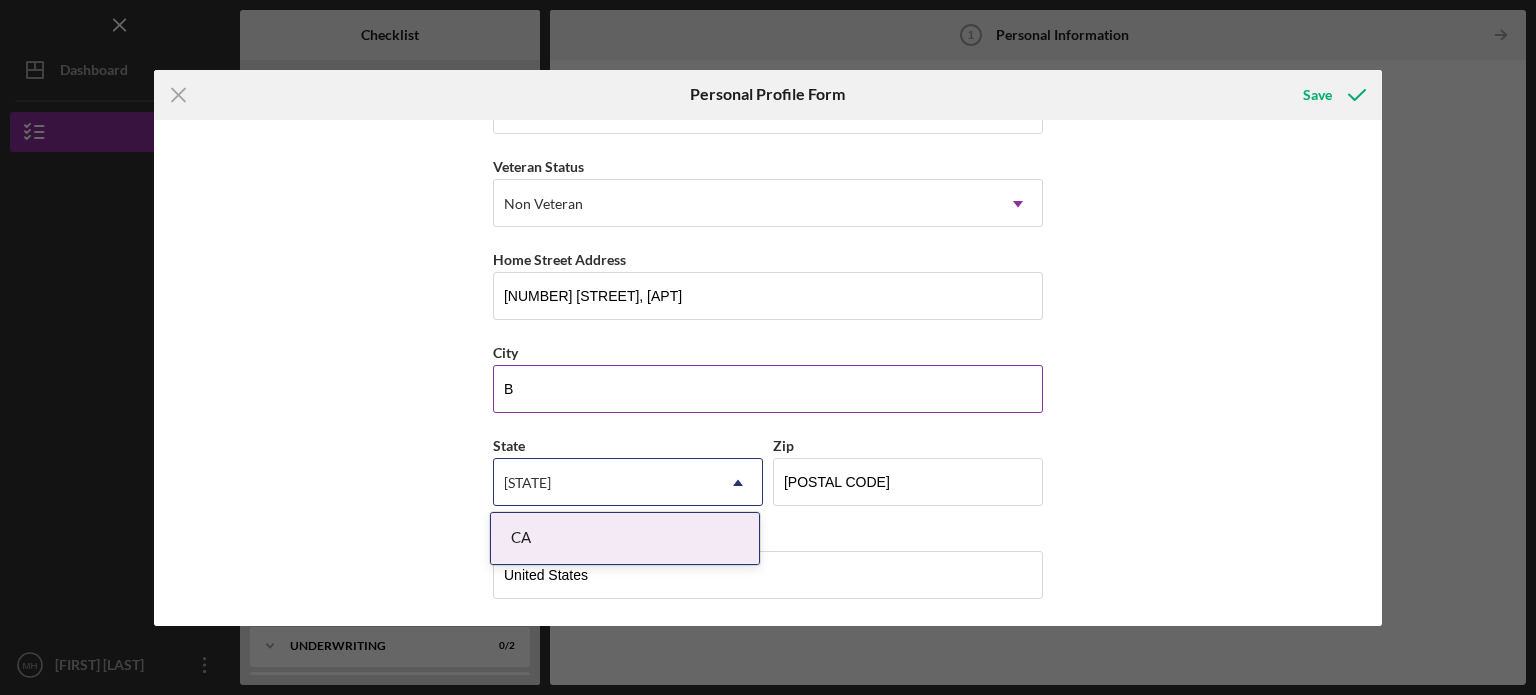 type on "[CITY]" 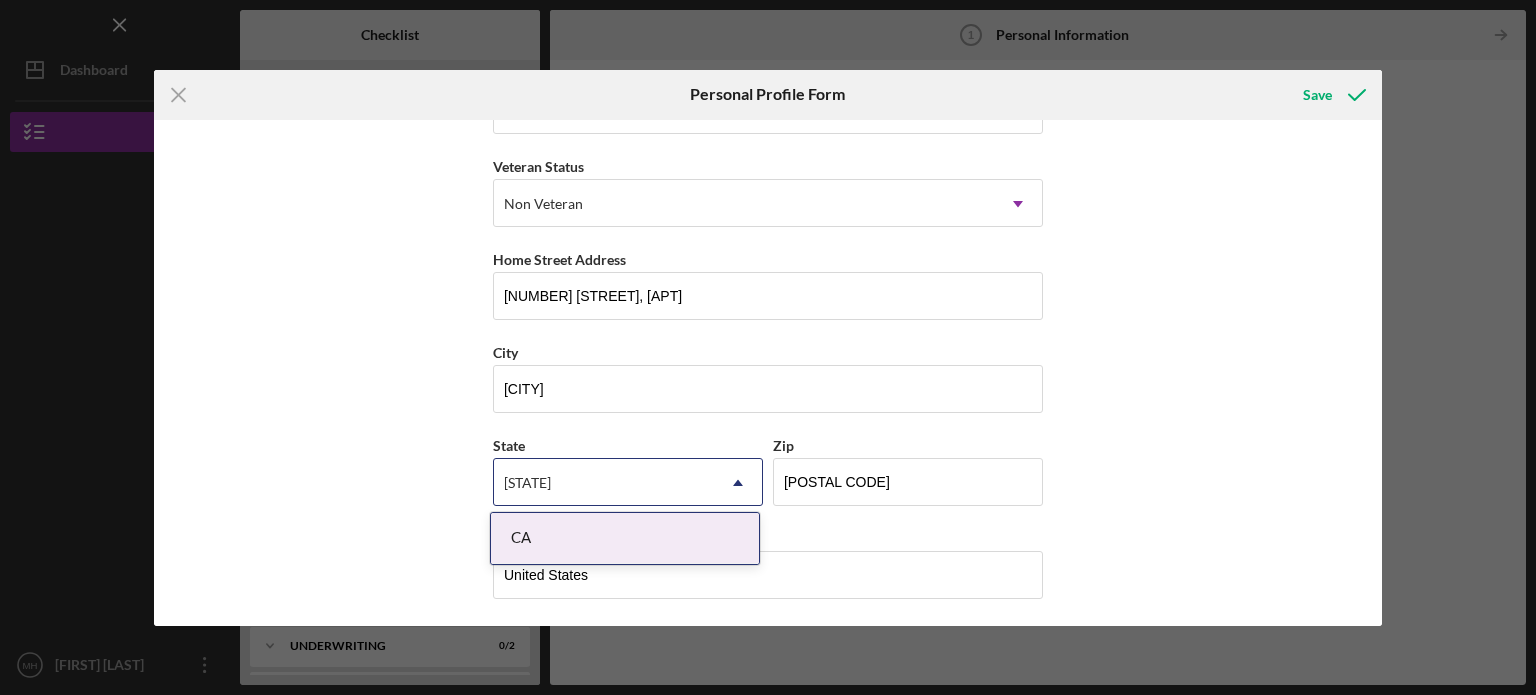 drag, startPoint x: 620, startPoint y: 526, endPoint x: 703, endPoint y: 503, distance: 86.127815 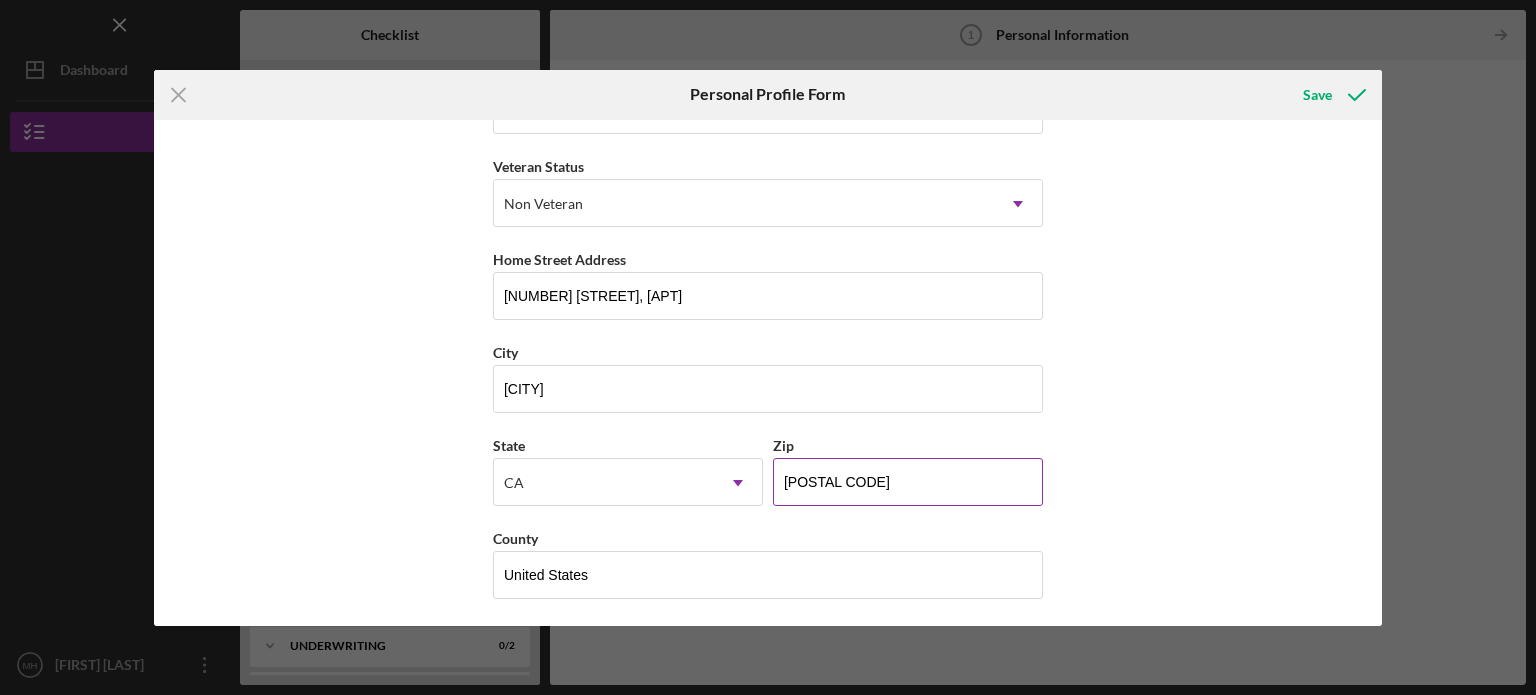click on "[POSTAL CODE]" at bounding box center [908, 482] 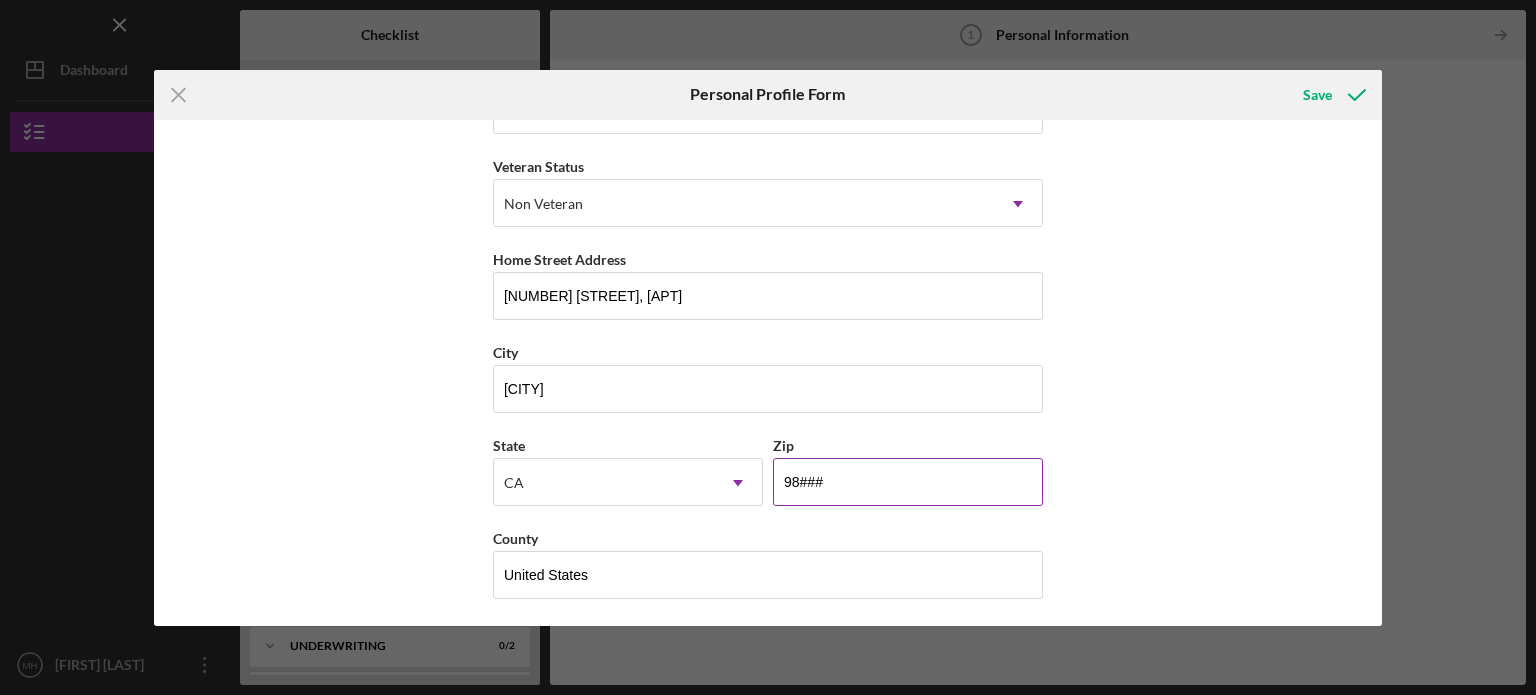 type on "9####" 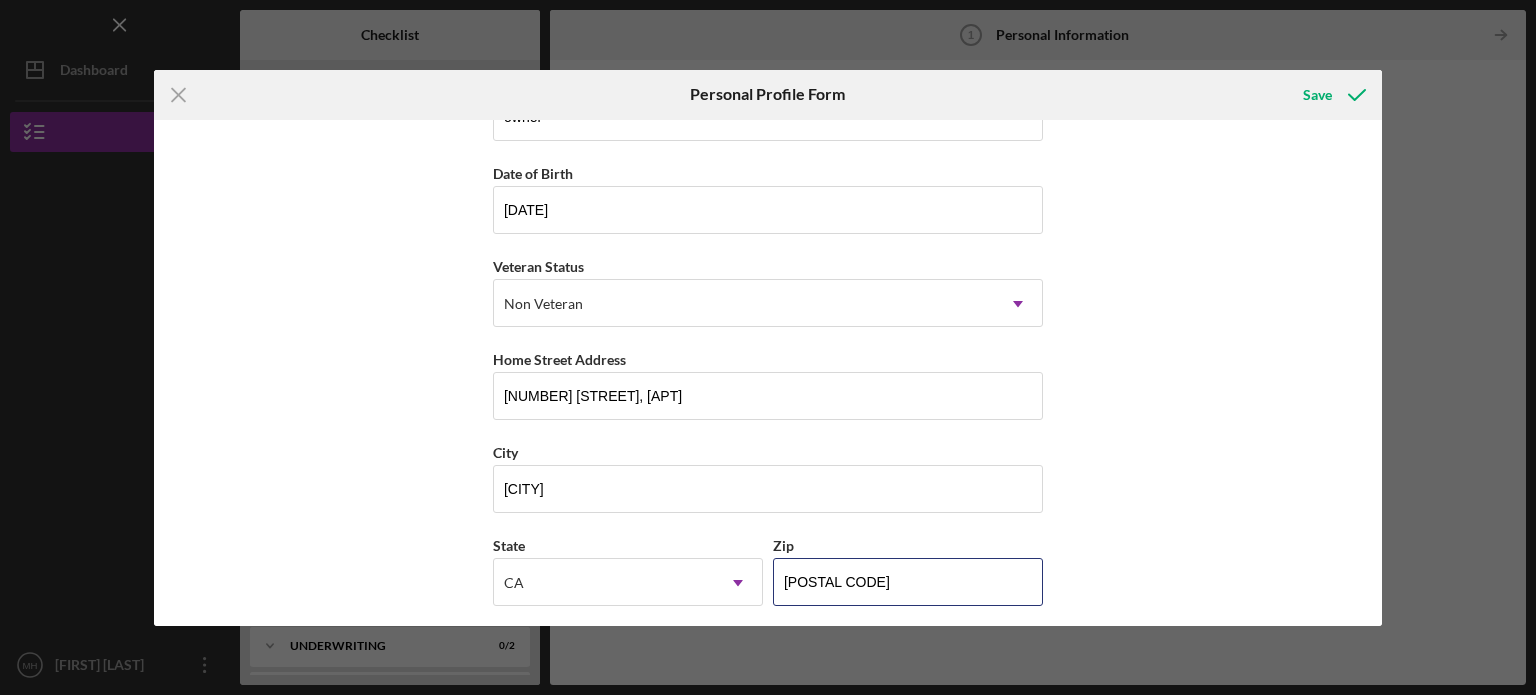 scroll, scrollTop: 255, scrollLeft: 0, axis: vertical 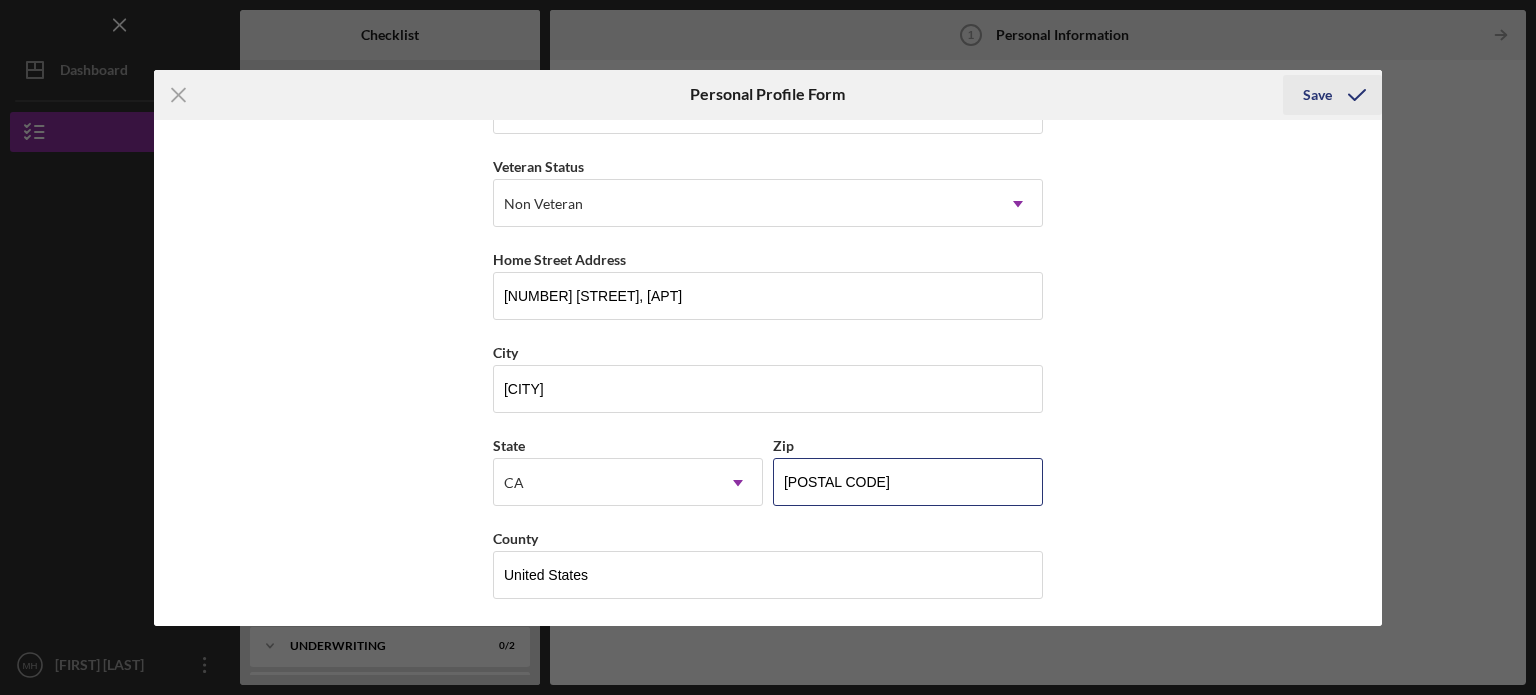type on "[POSTAL CODE]" 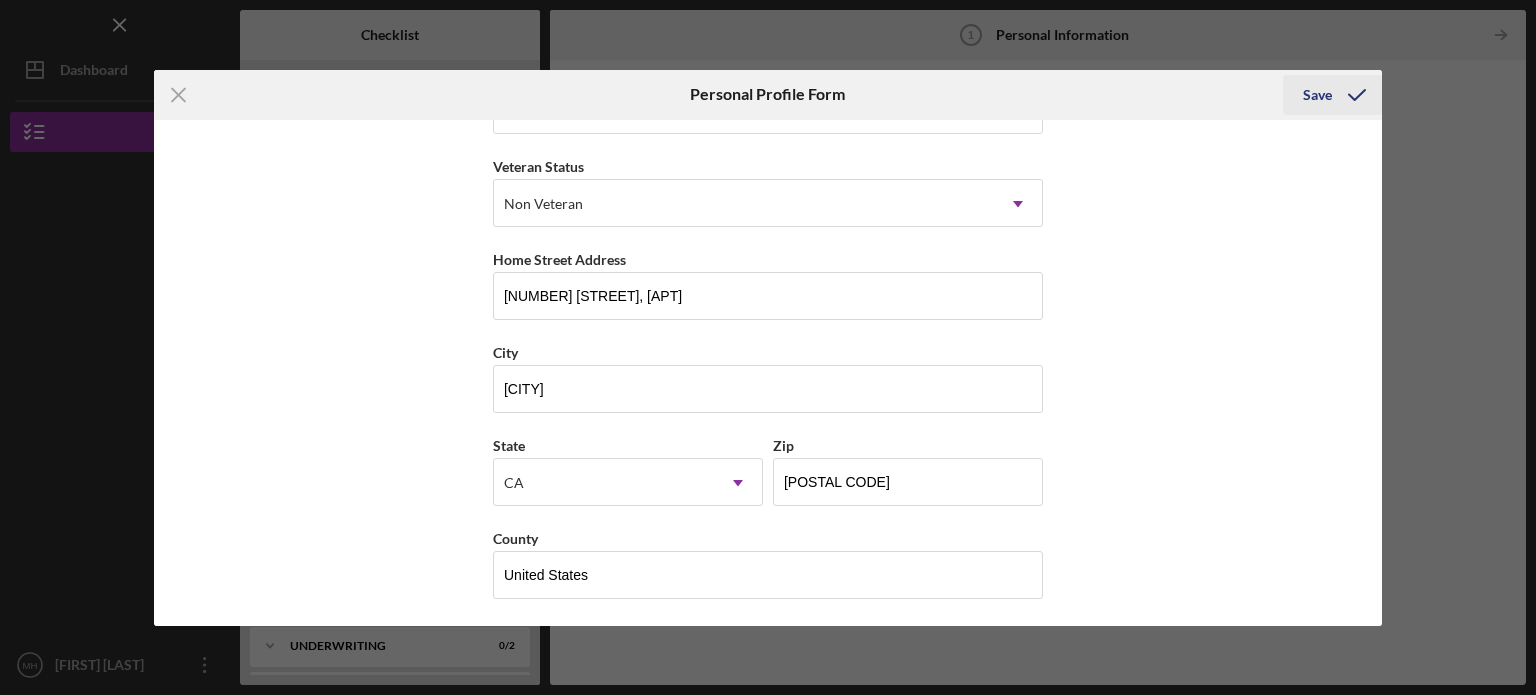 click 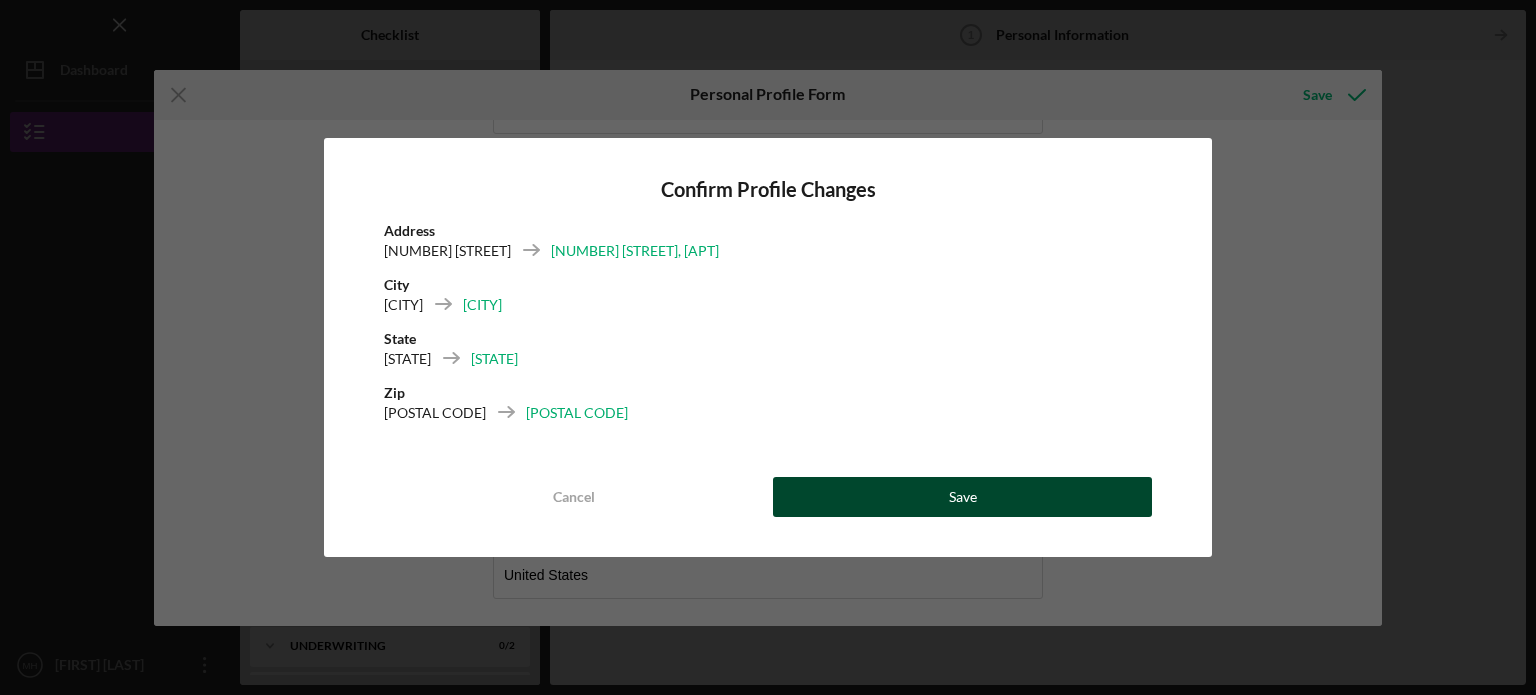 click on "Save" at bounding box center (962, 497) 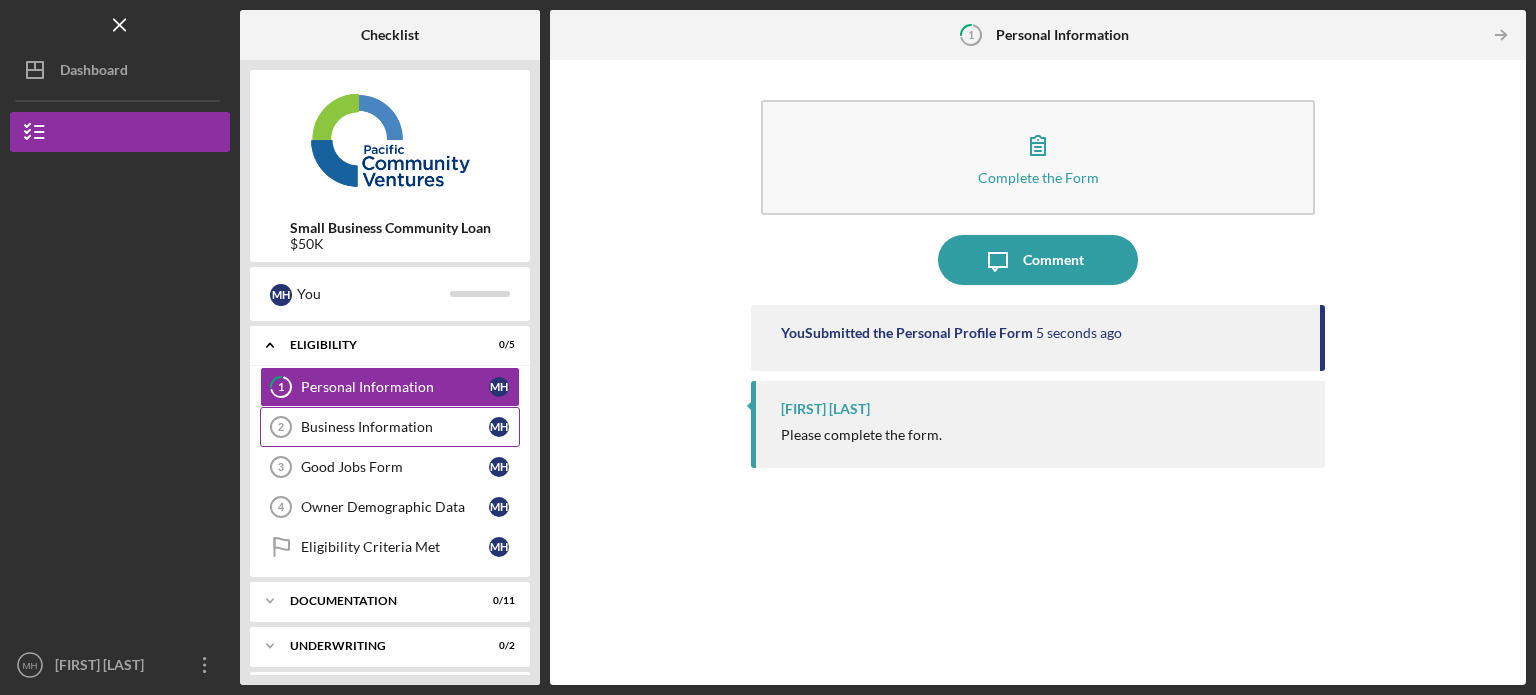 click on "Business Information" at bounding box center (395, 427) 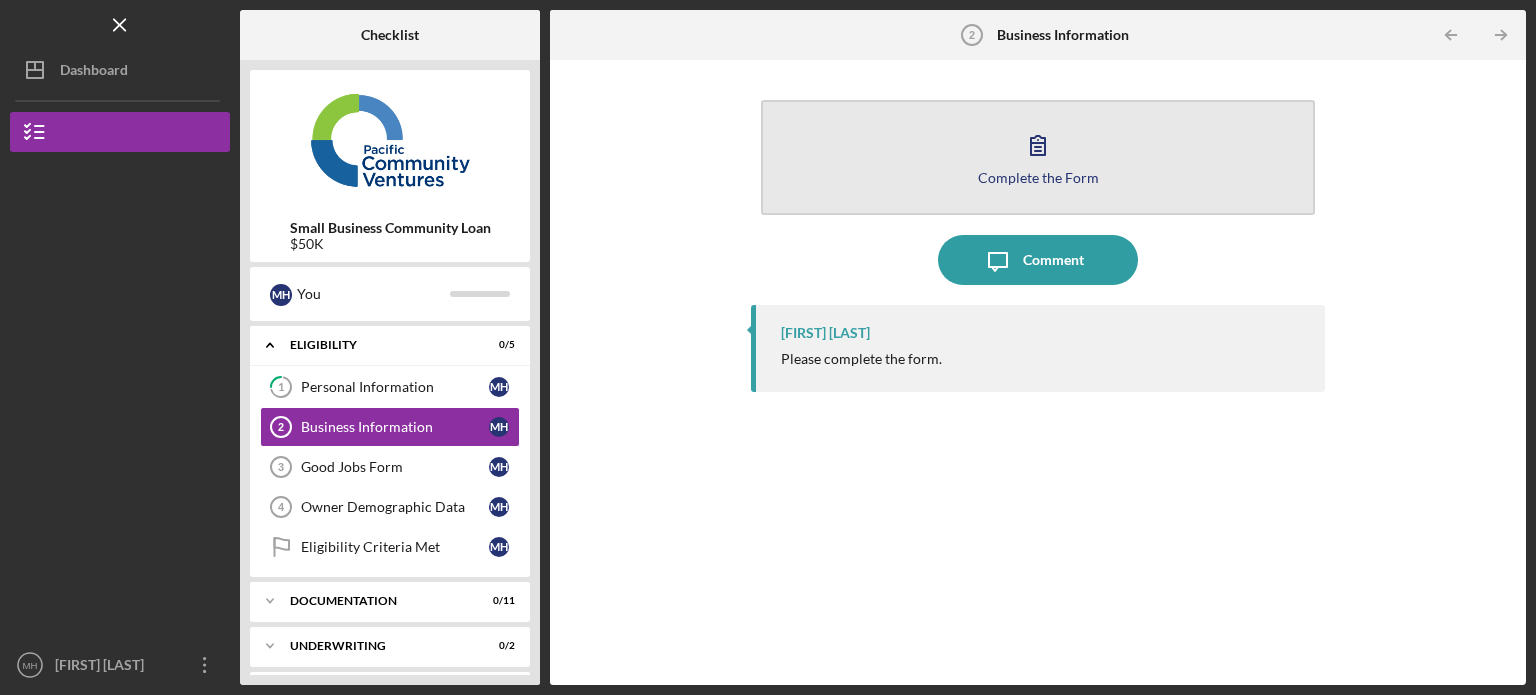 click 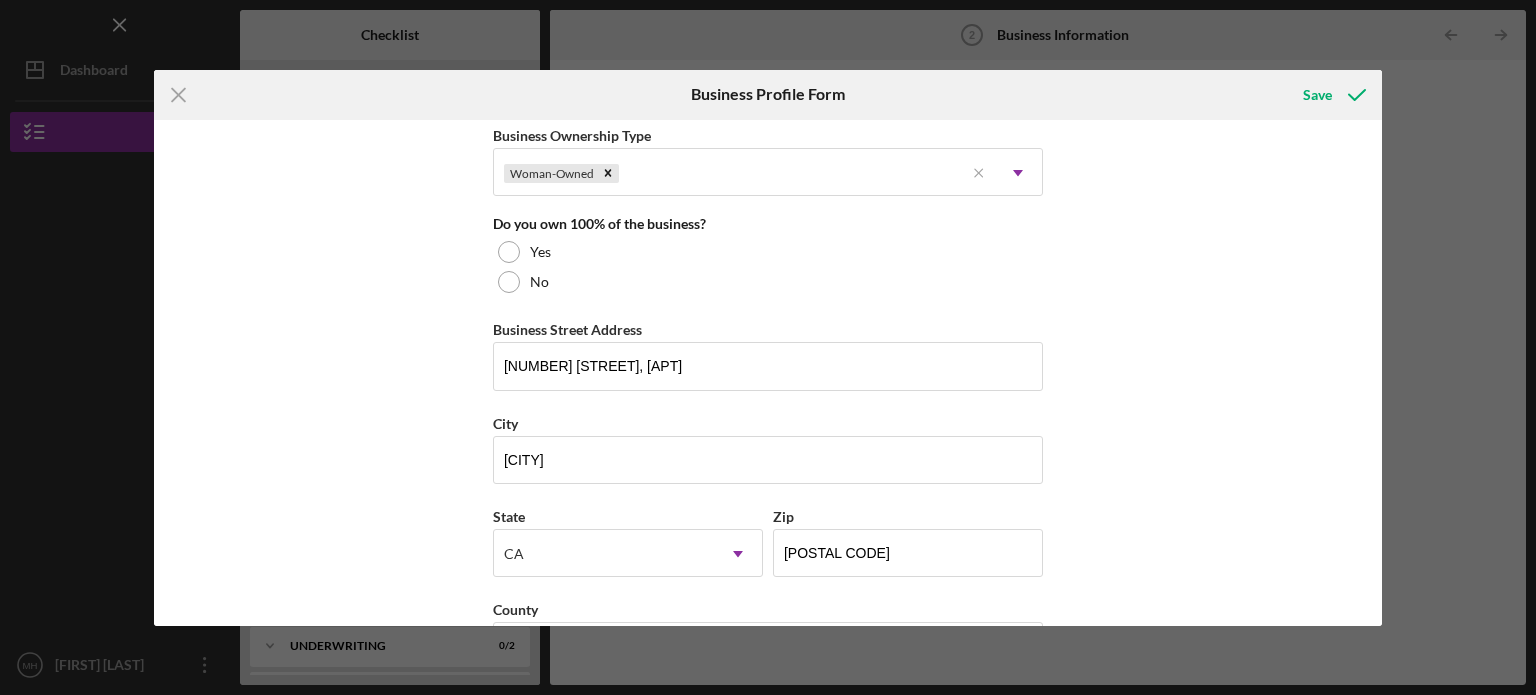 scroll, scrollTop: 1000, scrollLeft: 0, axis: vertical 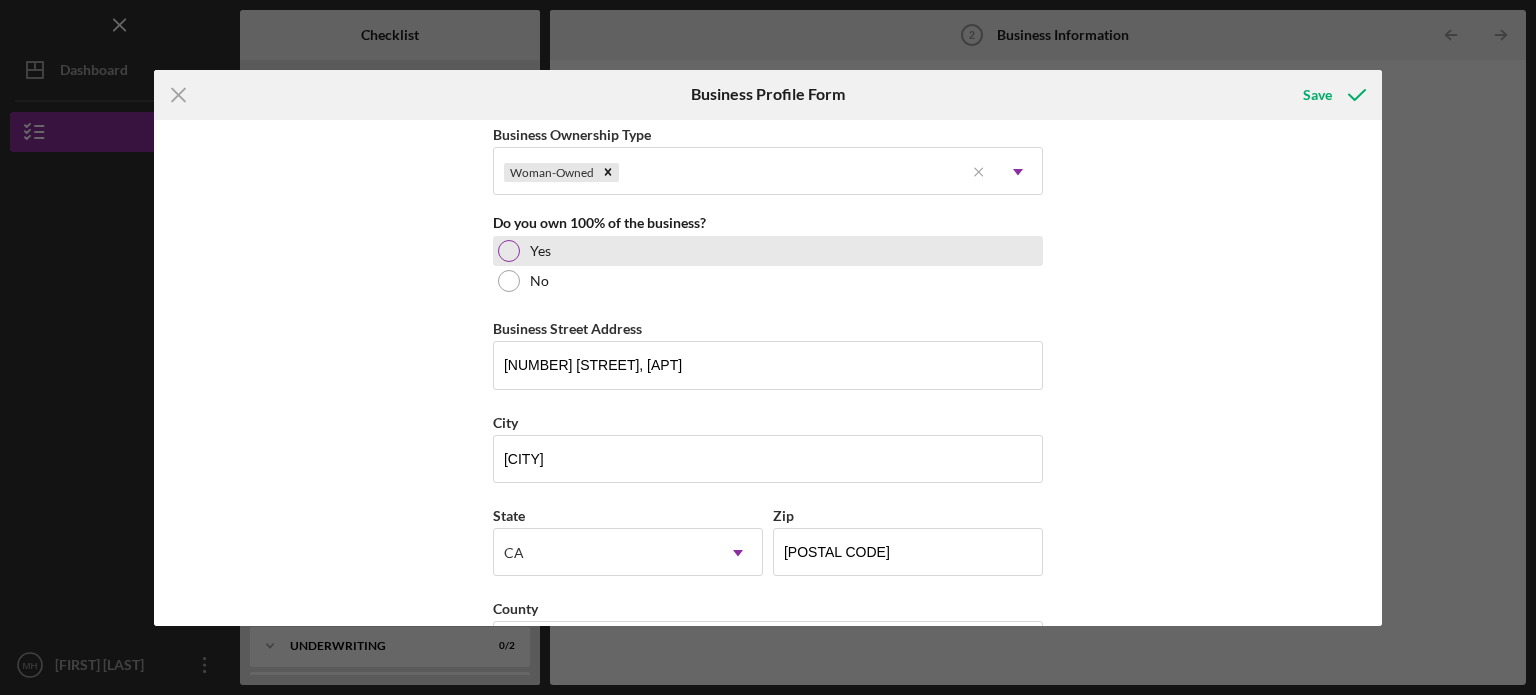 click at bounding box center (509, 251) 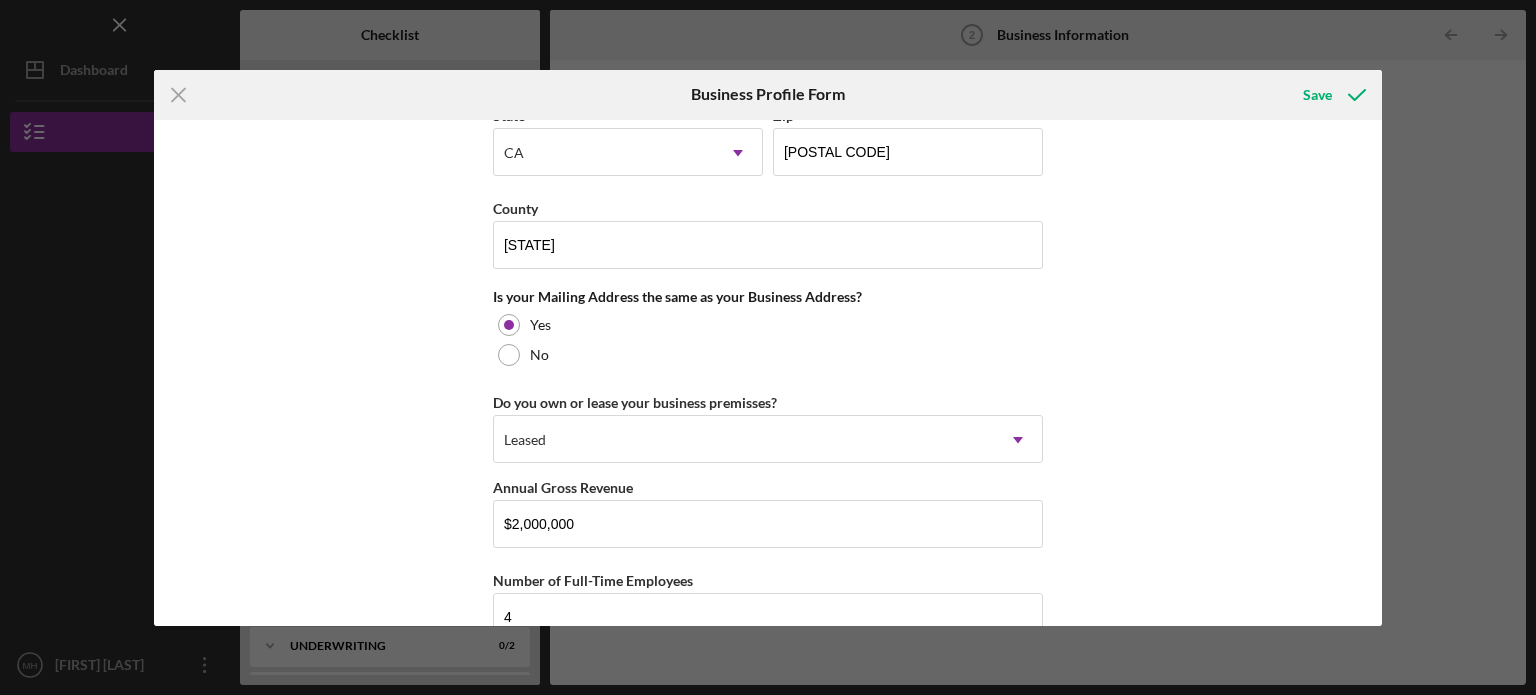 scroll, scrollTop: 1532, scrollLeft: 0, axis: vertical 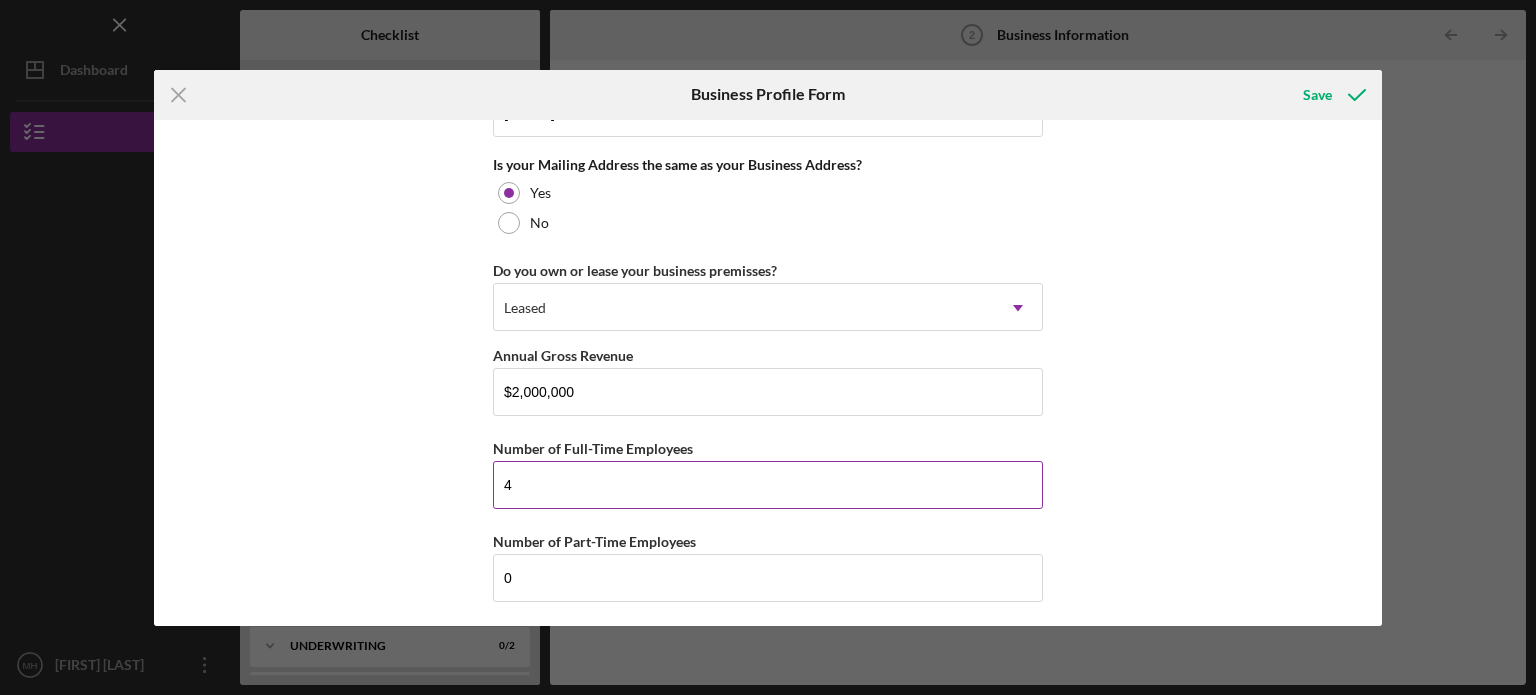 click on "4" at bounding box center [768, 485] 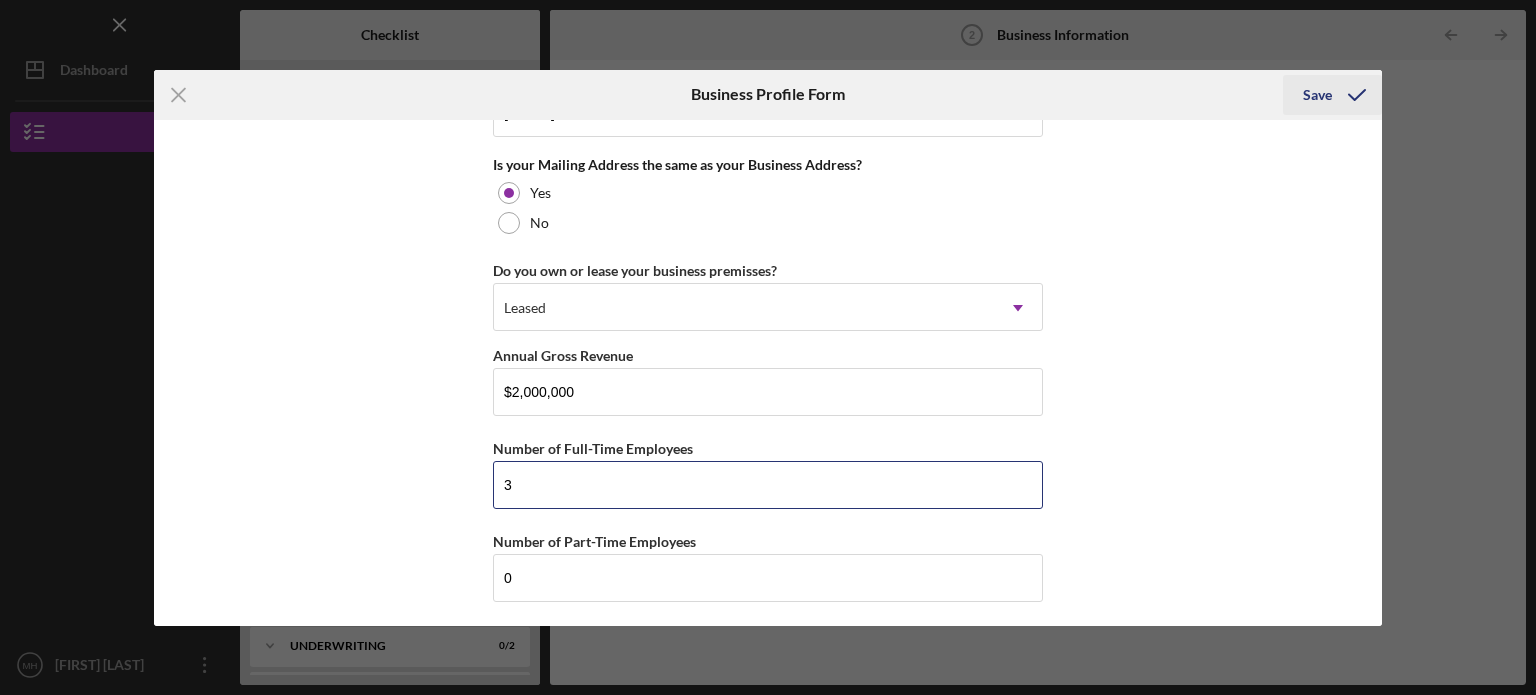 type on "3" 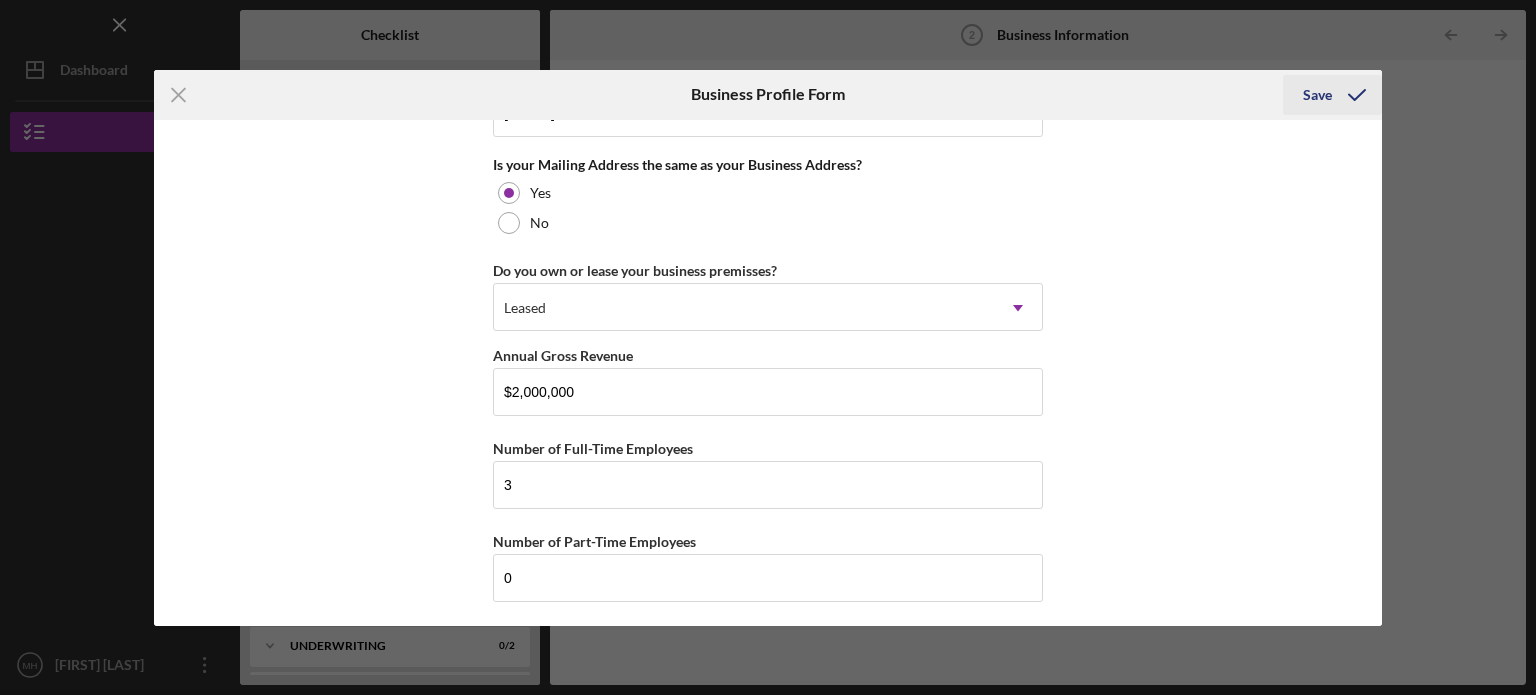 click on "Save" at bounding box center (1317, 95) 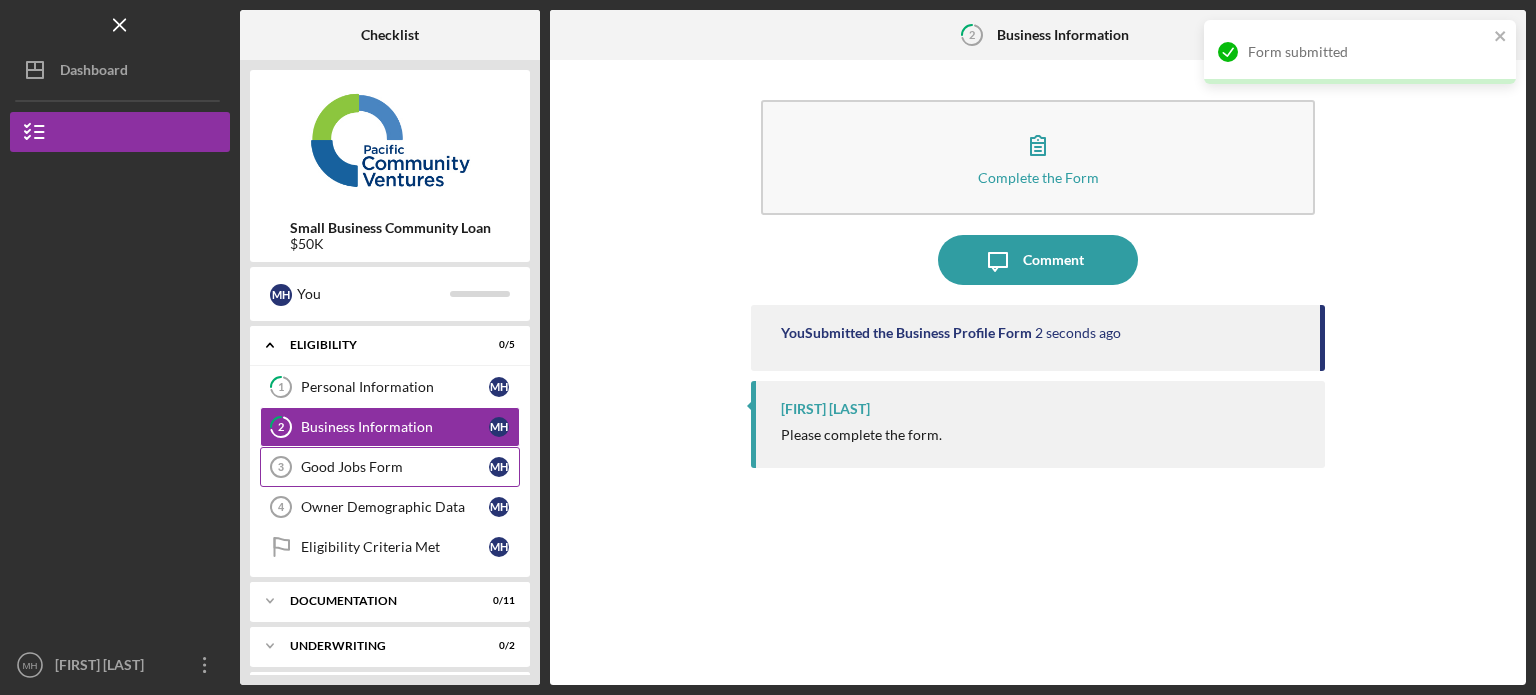 click on "Good Jobs Form" at bounding box center (395, 467) 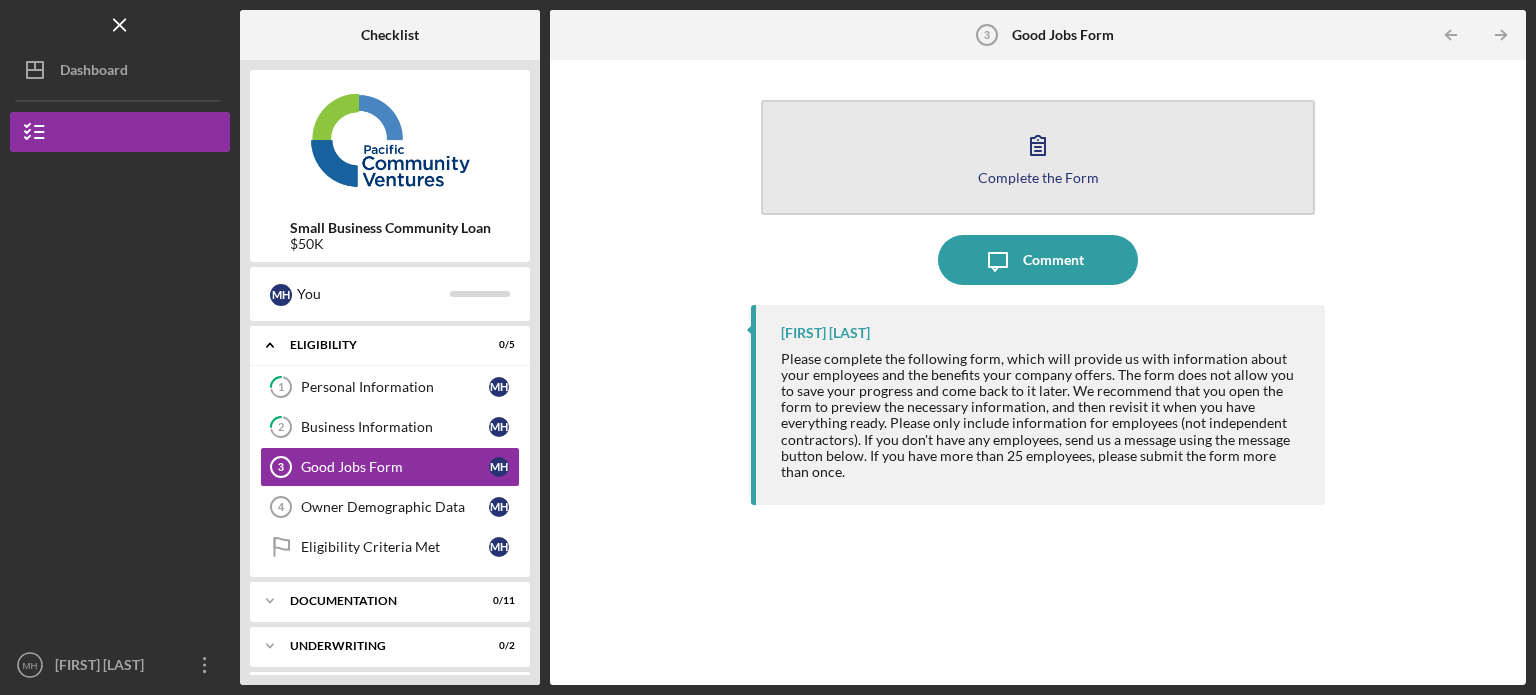 click on "Complete the Form" at bounding box center [1038, 177] 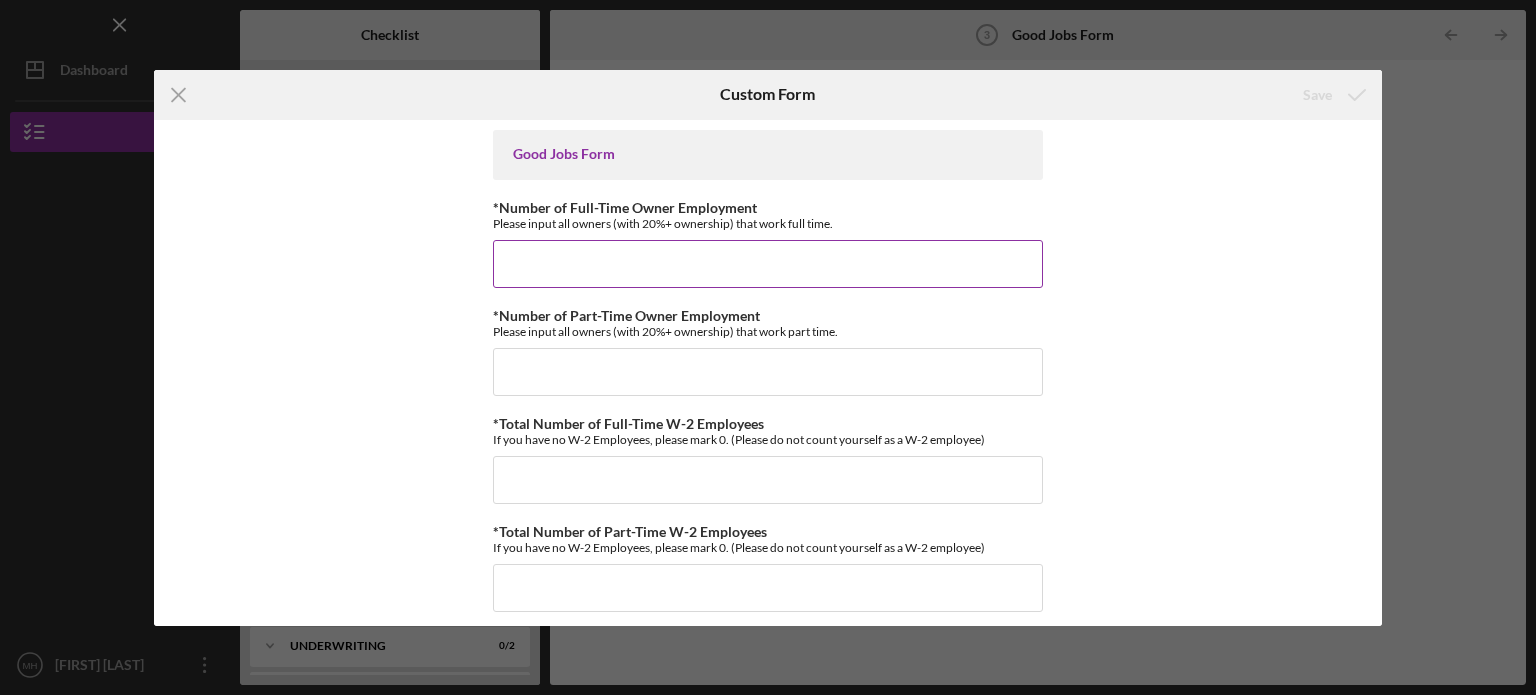 click on "*Number of Full-Time Owner Employment" at bounding box center (768, 264) 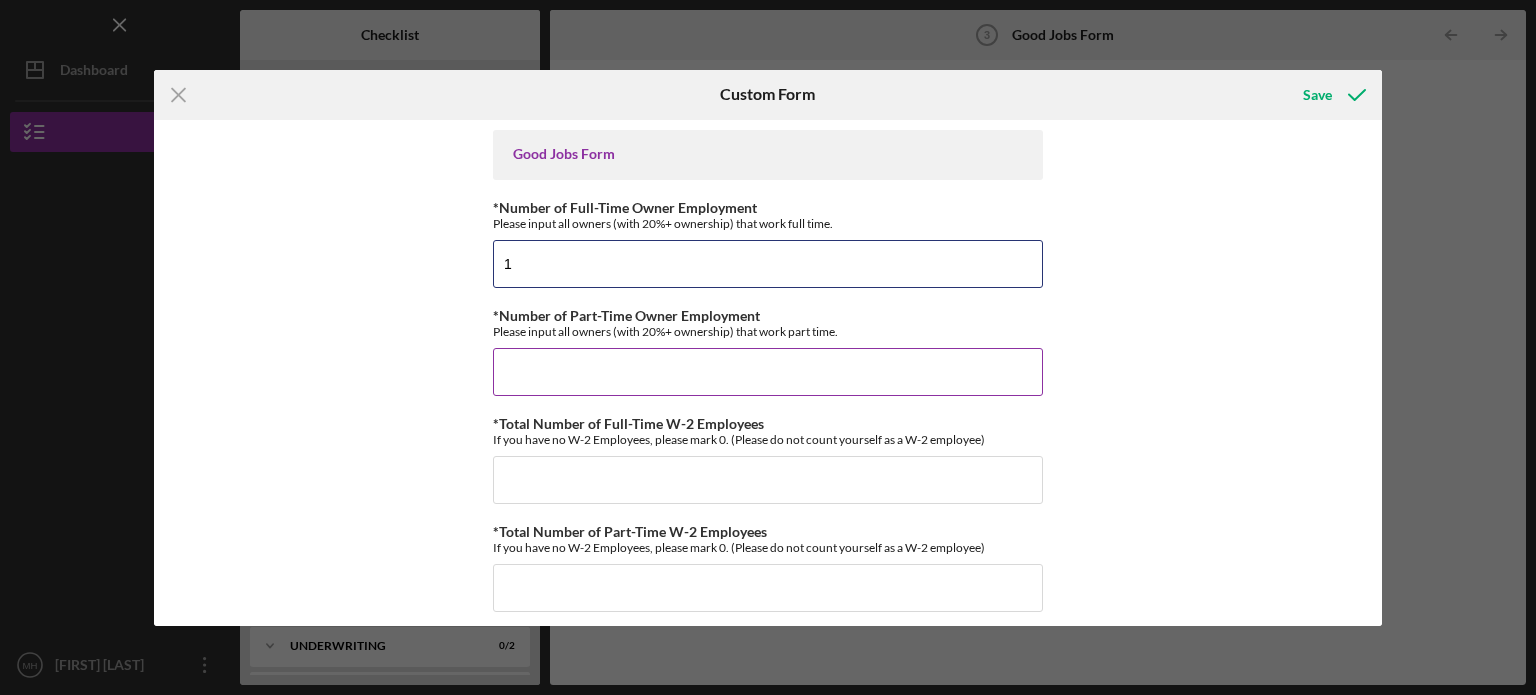 type on "1" 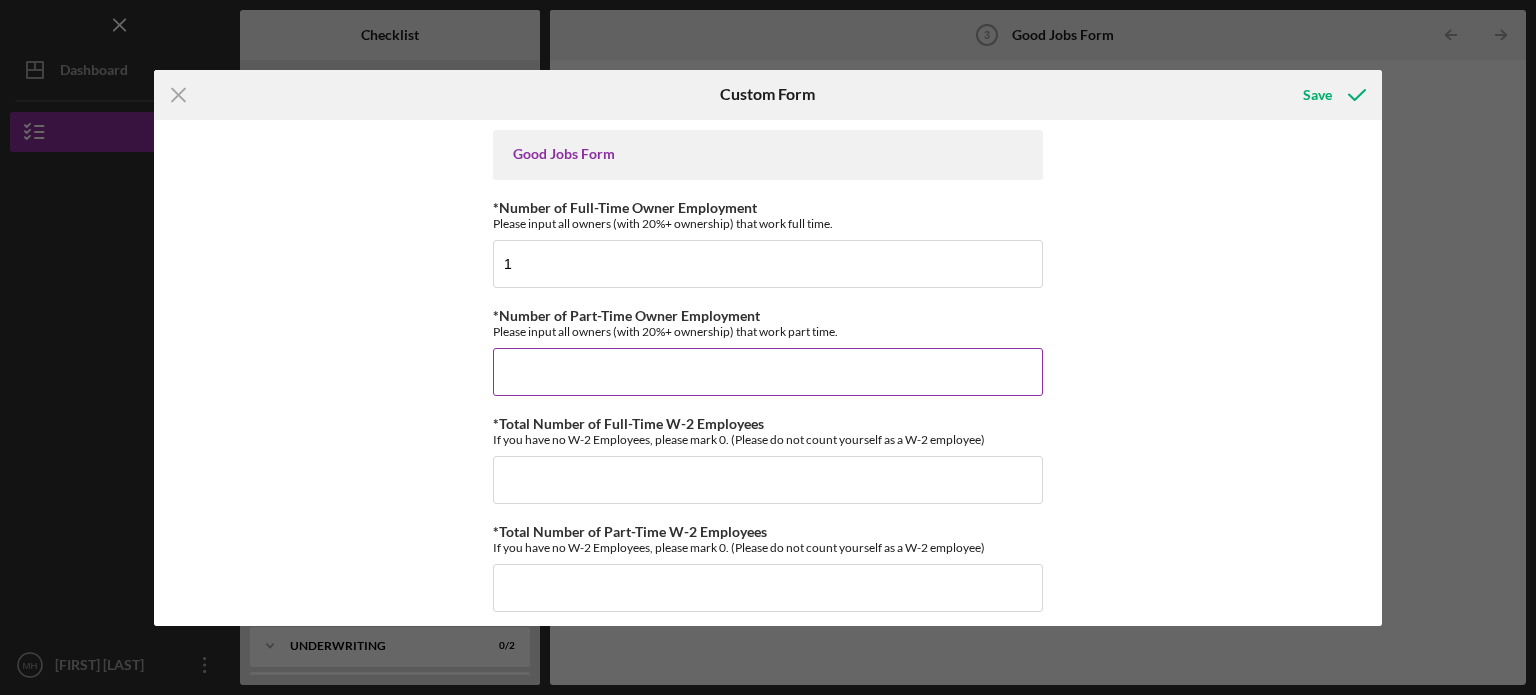 click on "*Number of Part-Time Owner Employment" at bounding box center (768, 372) 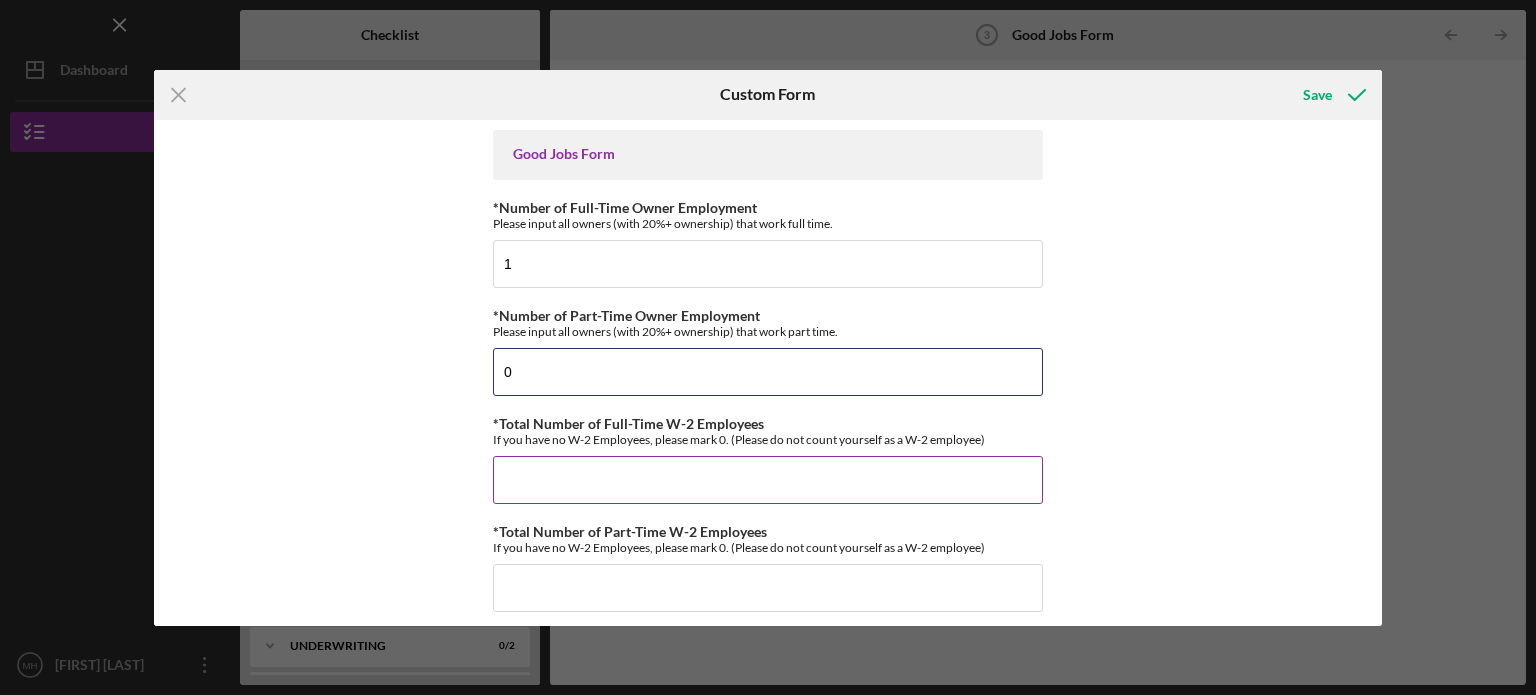 type on "0" 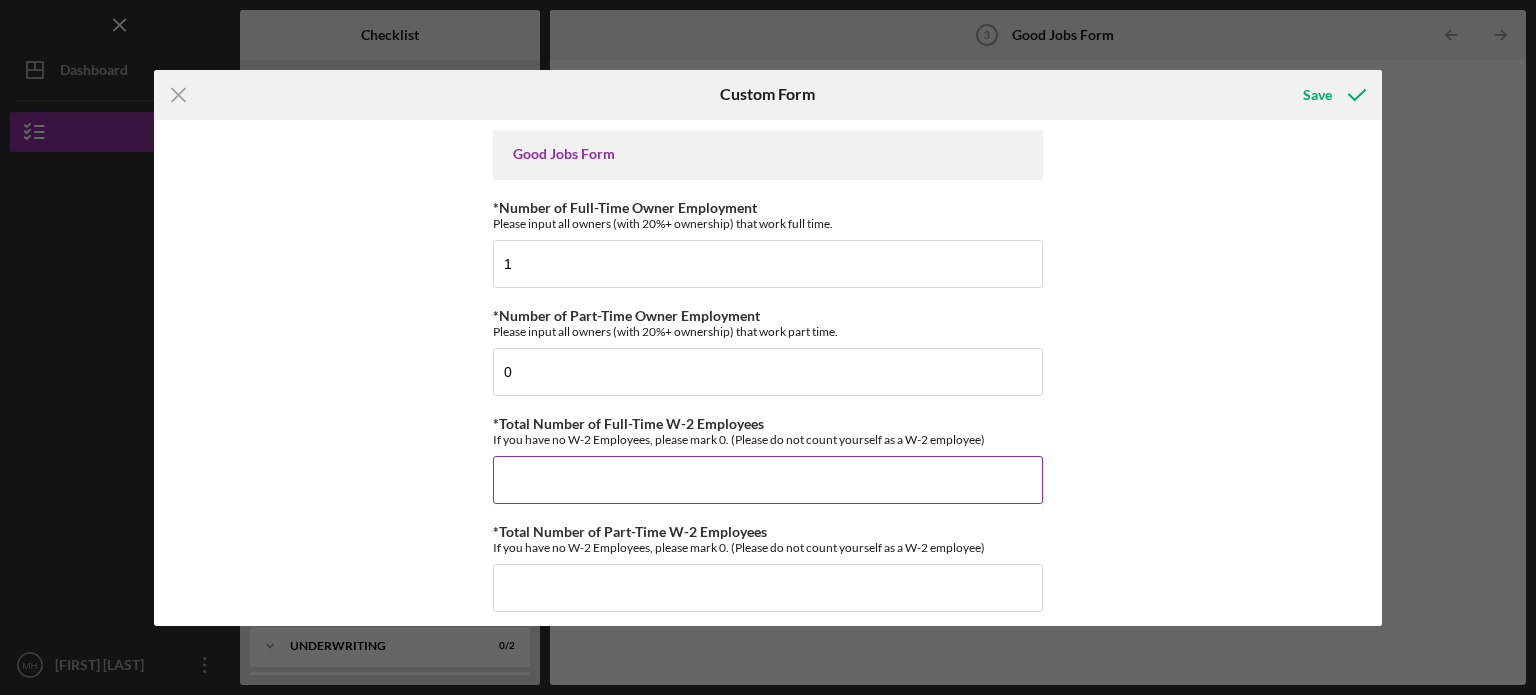 click on "*Total Number of Full-Time W-2 Employees" at bounding box center [768, 480] 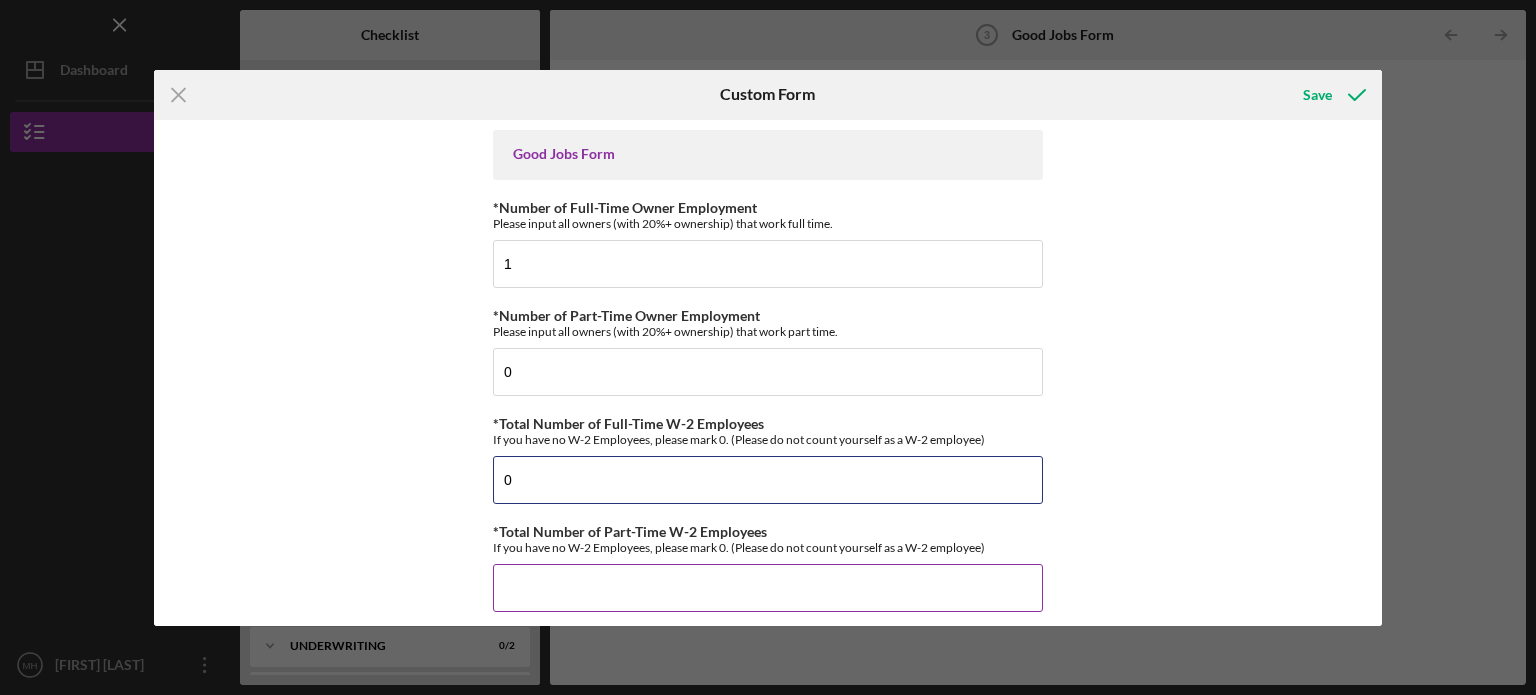 type on "0" 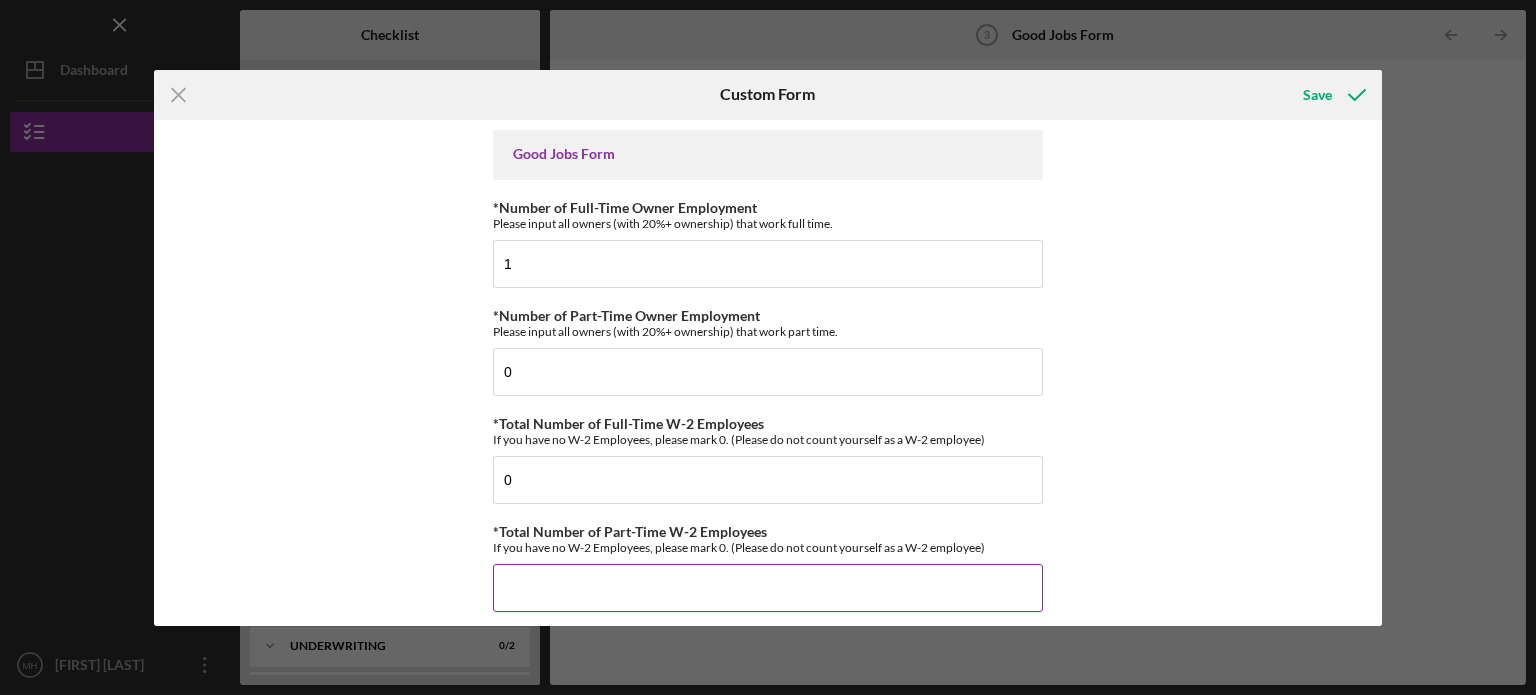 click on "*Total Number of Part-Time W-2 Employees" at bounding box center (768, 588) 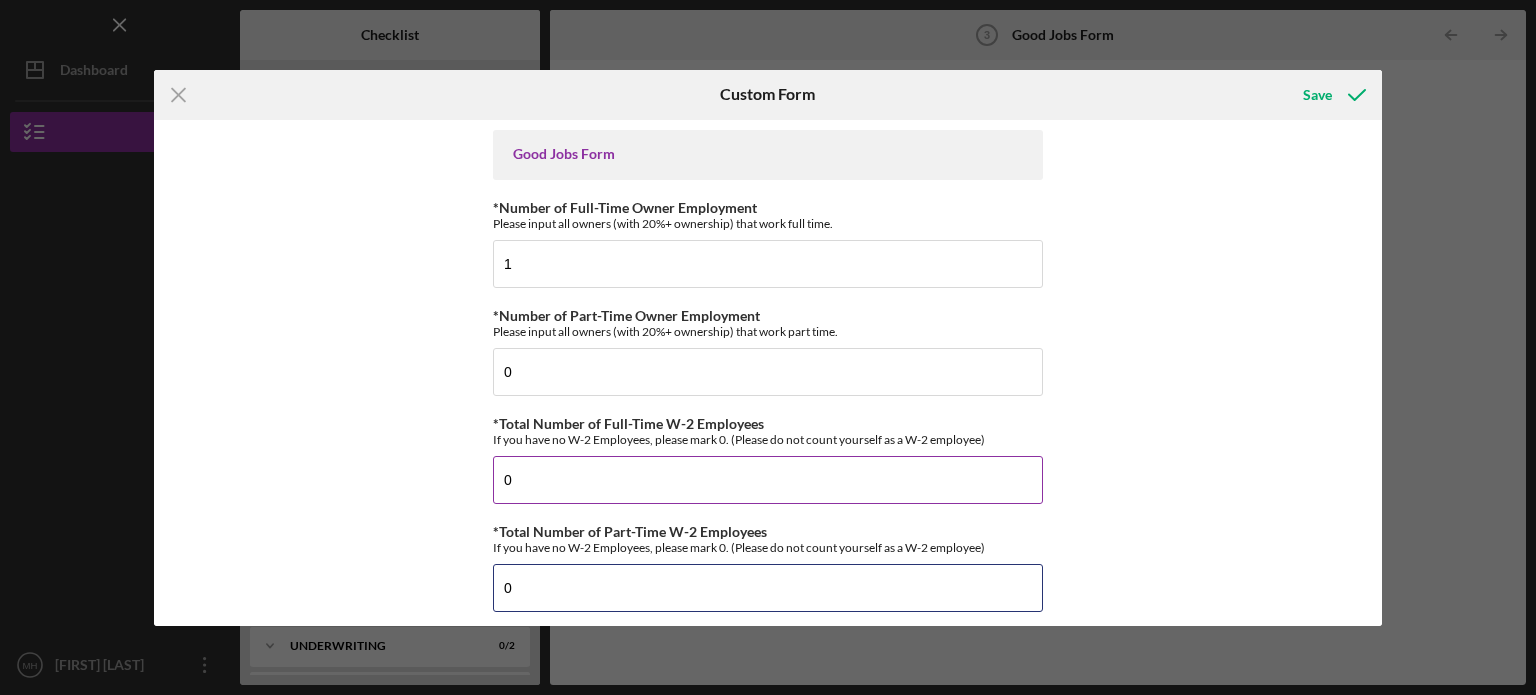 scroll, scrollTop: 400, scrollLeft: 0, axis: vertical 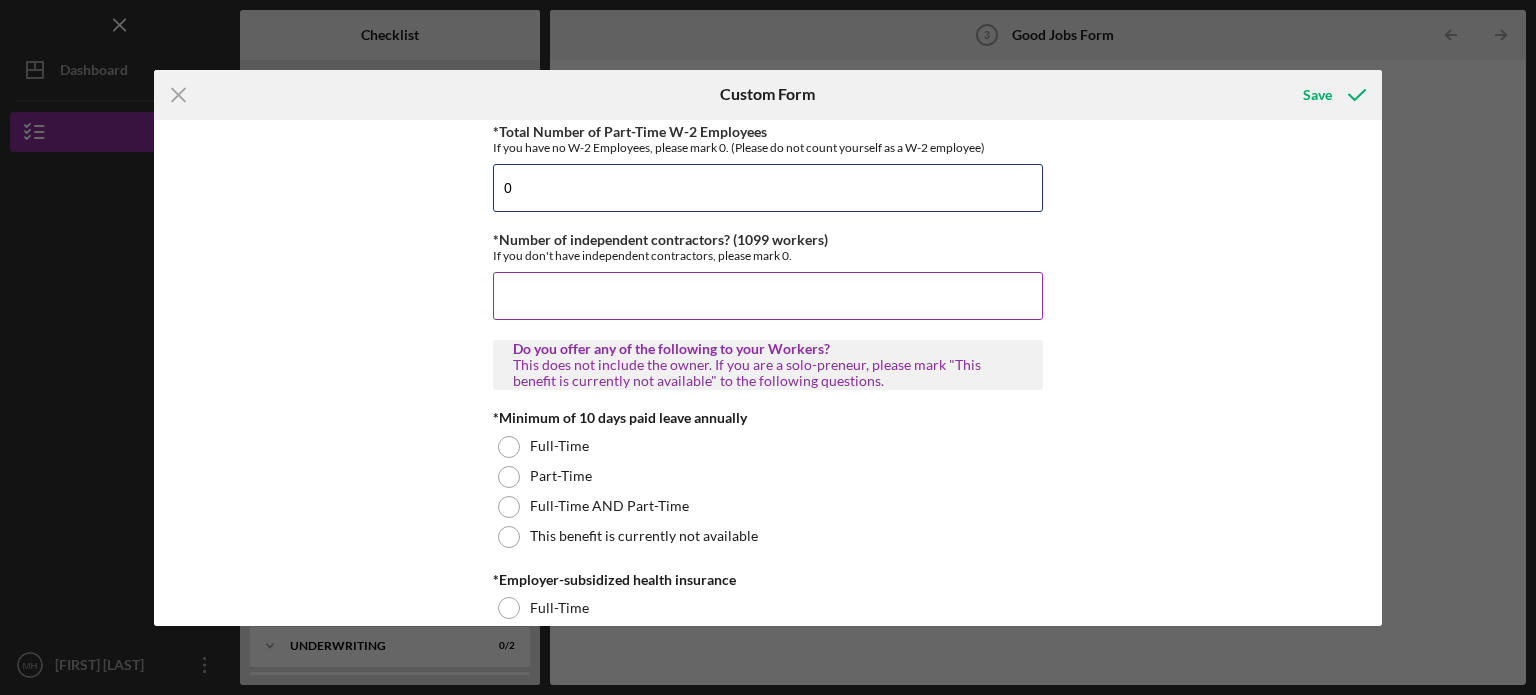 type on "0" 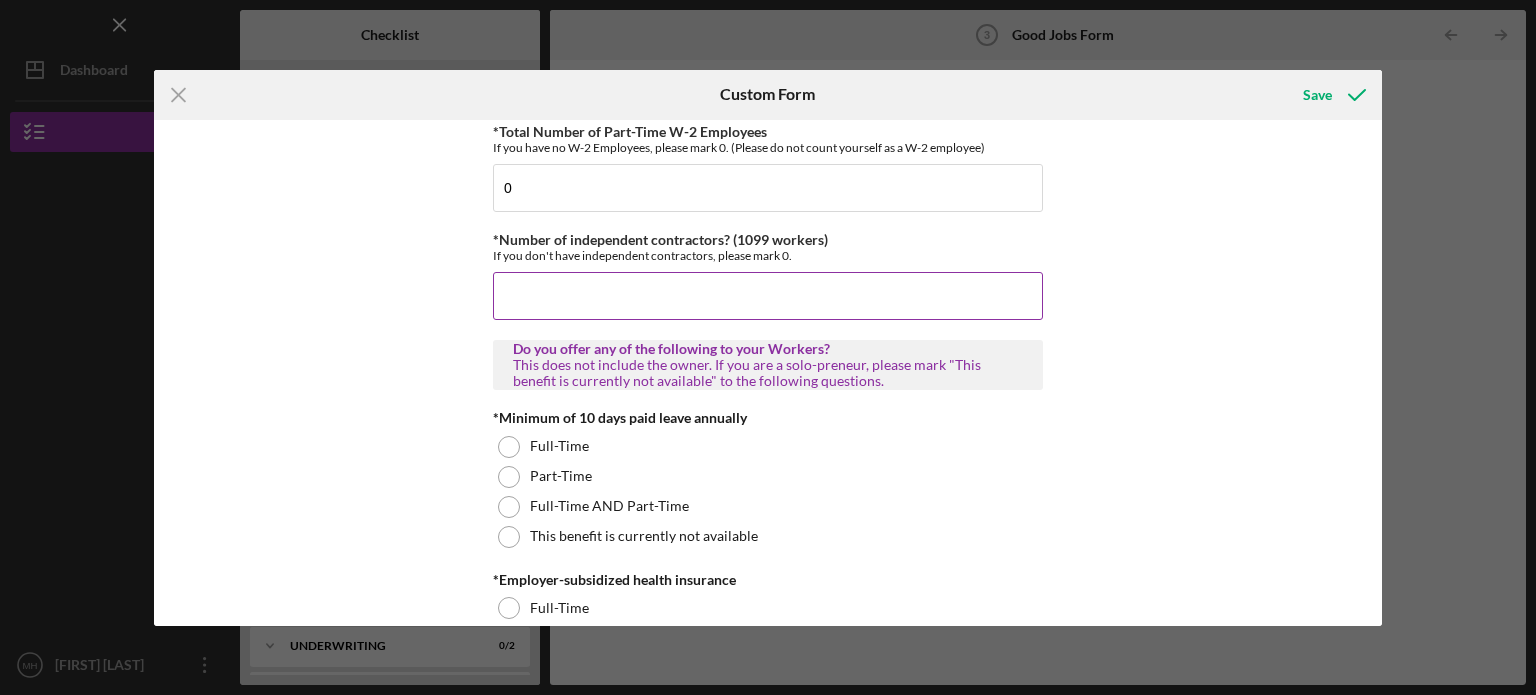 click on "*Number of independent contractors? (1099 workers)" at bounding box center (768, 296) 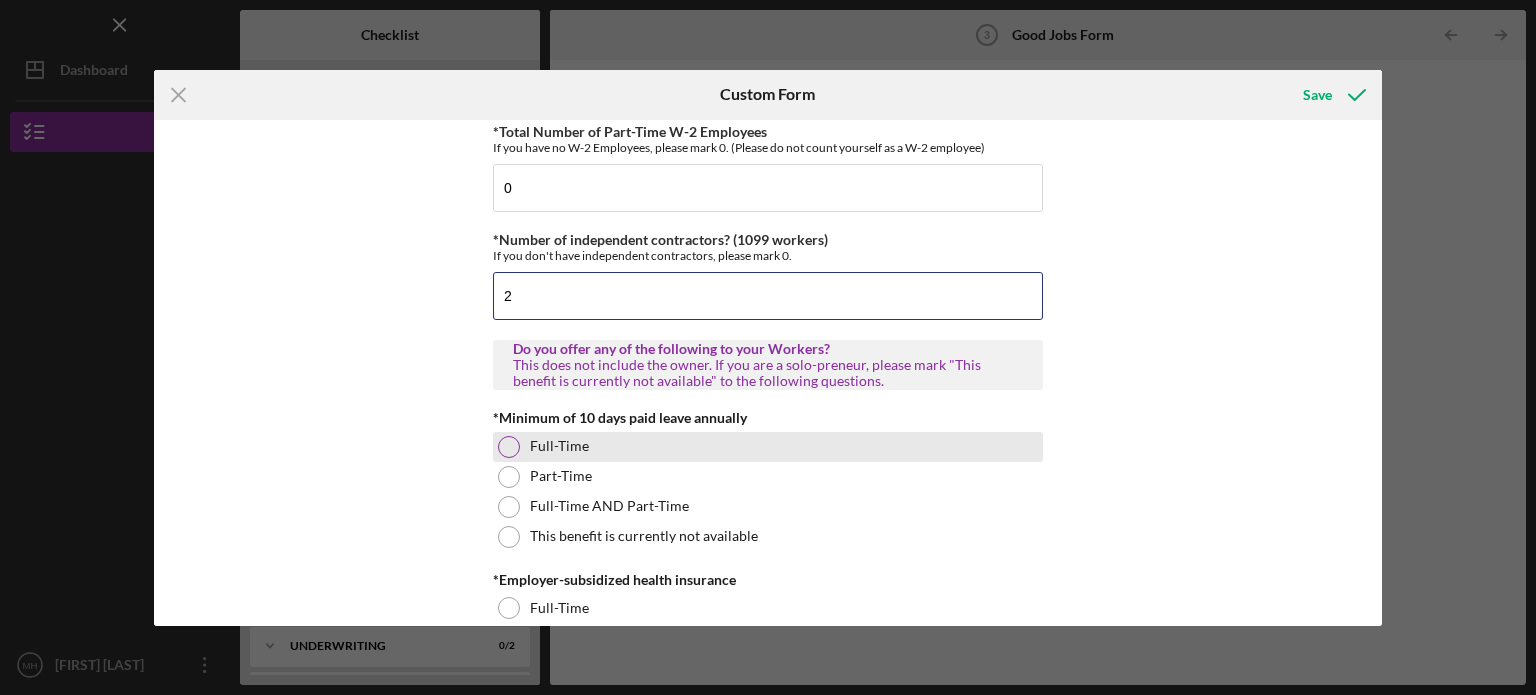 type on "2" 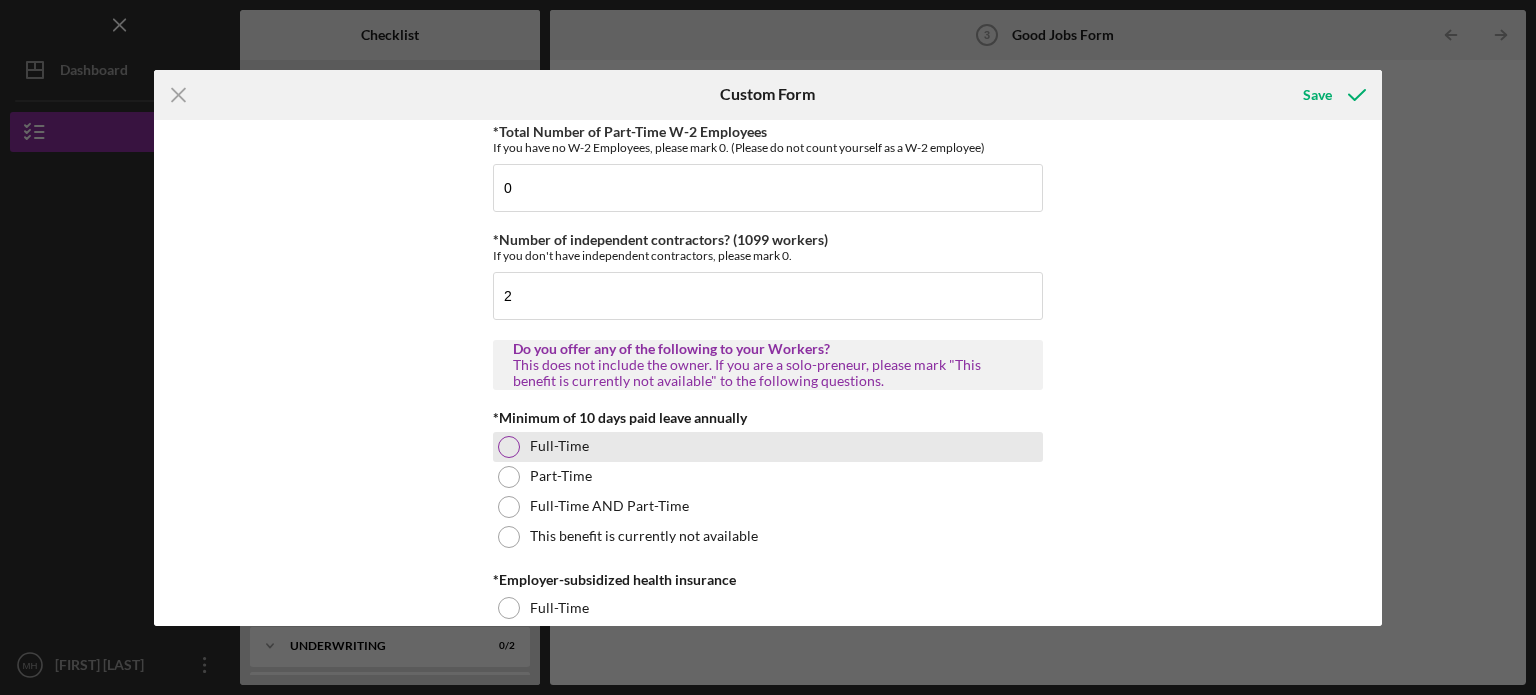click at bounding box center (509, 447) 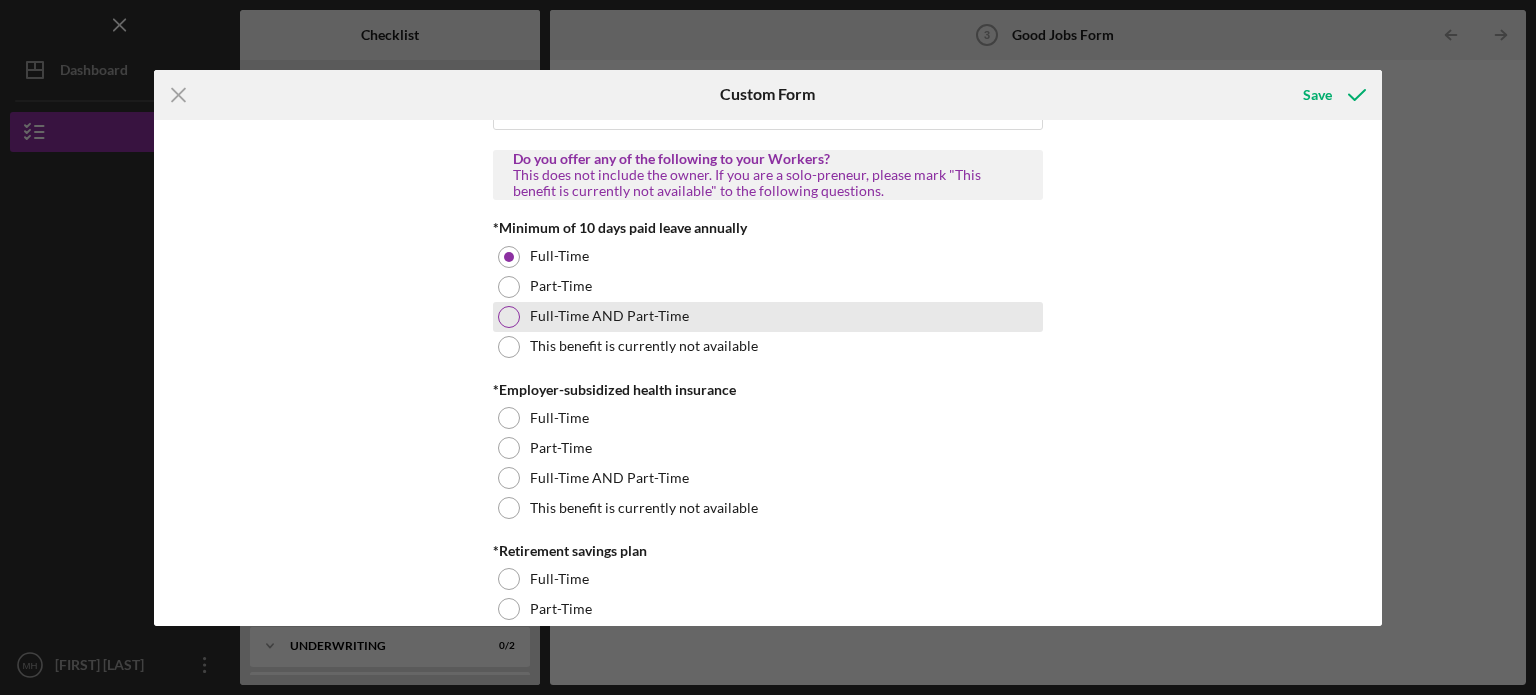 scroll, scrollTop: 600, scrollLeft: 0, axis: vertical 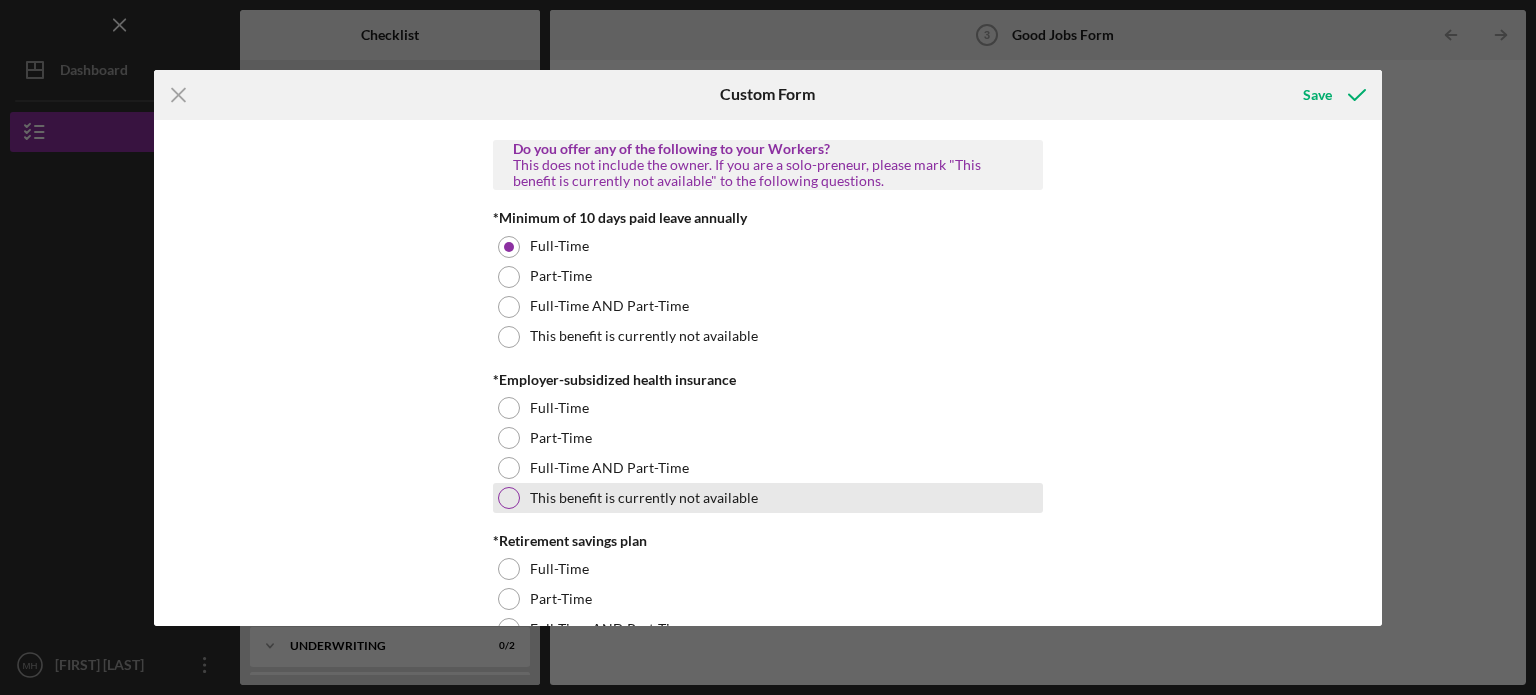 click at bounding box center (509, 498) 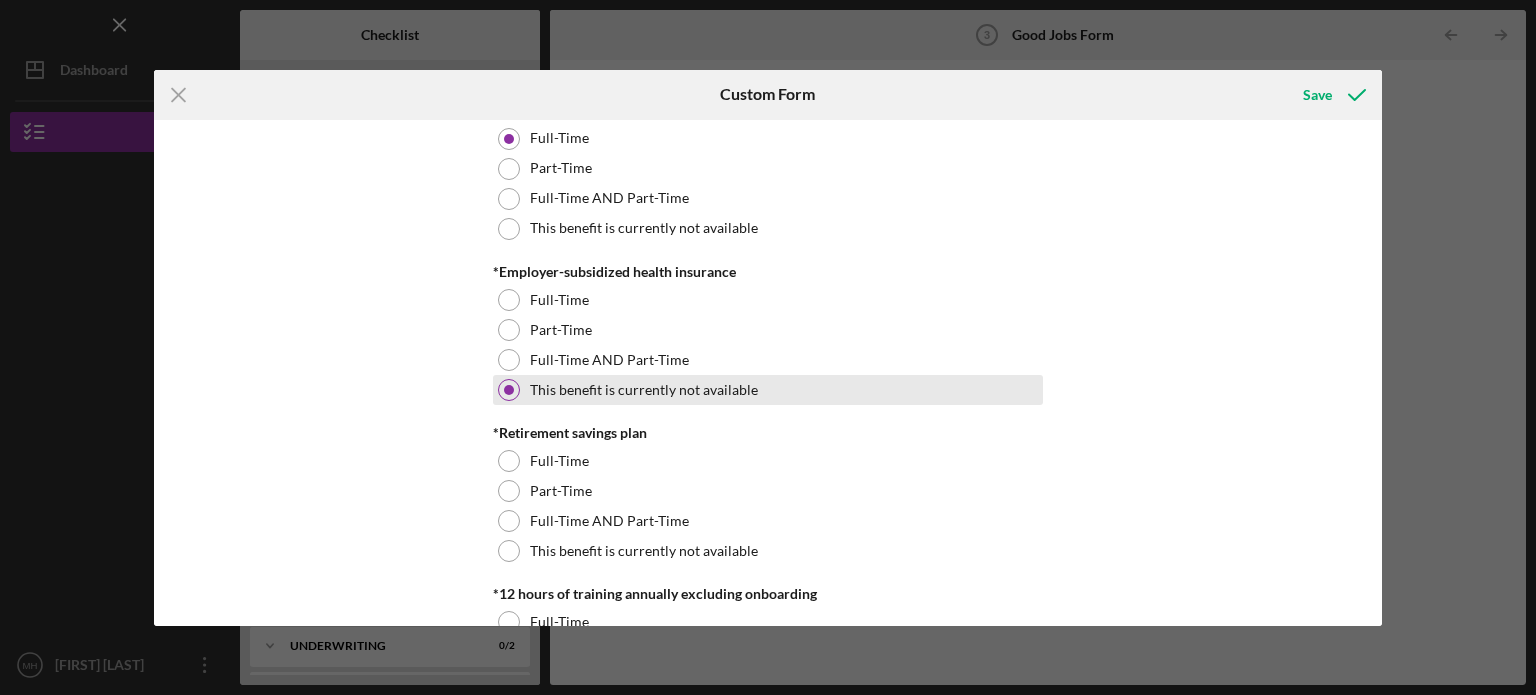 scroll, scrollTop: 800, scrollLeft: 0, axis: vertical 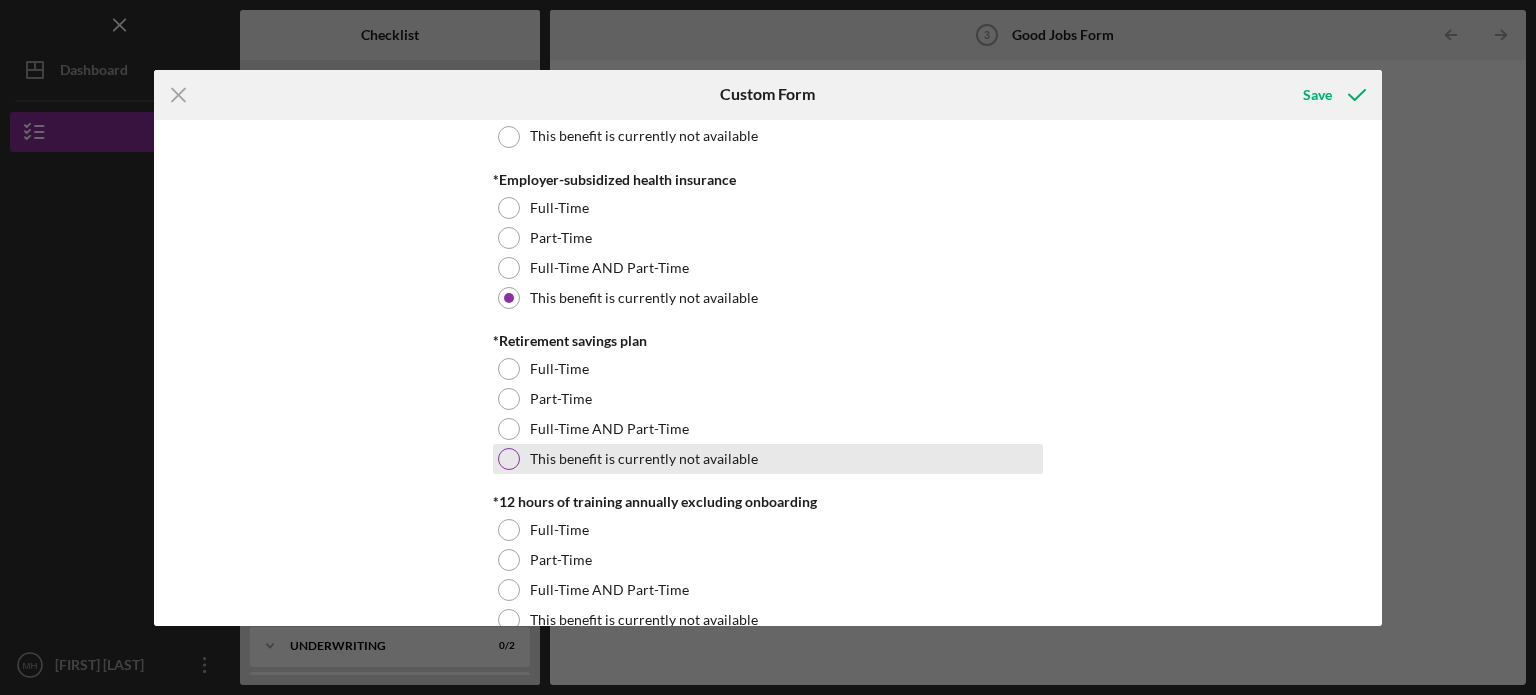 click on "This benefit is currently not available" at bounding box center (768, 459) 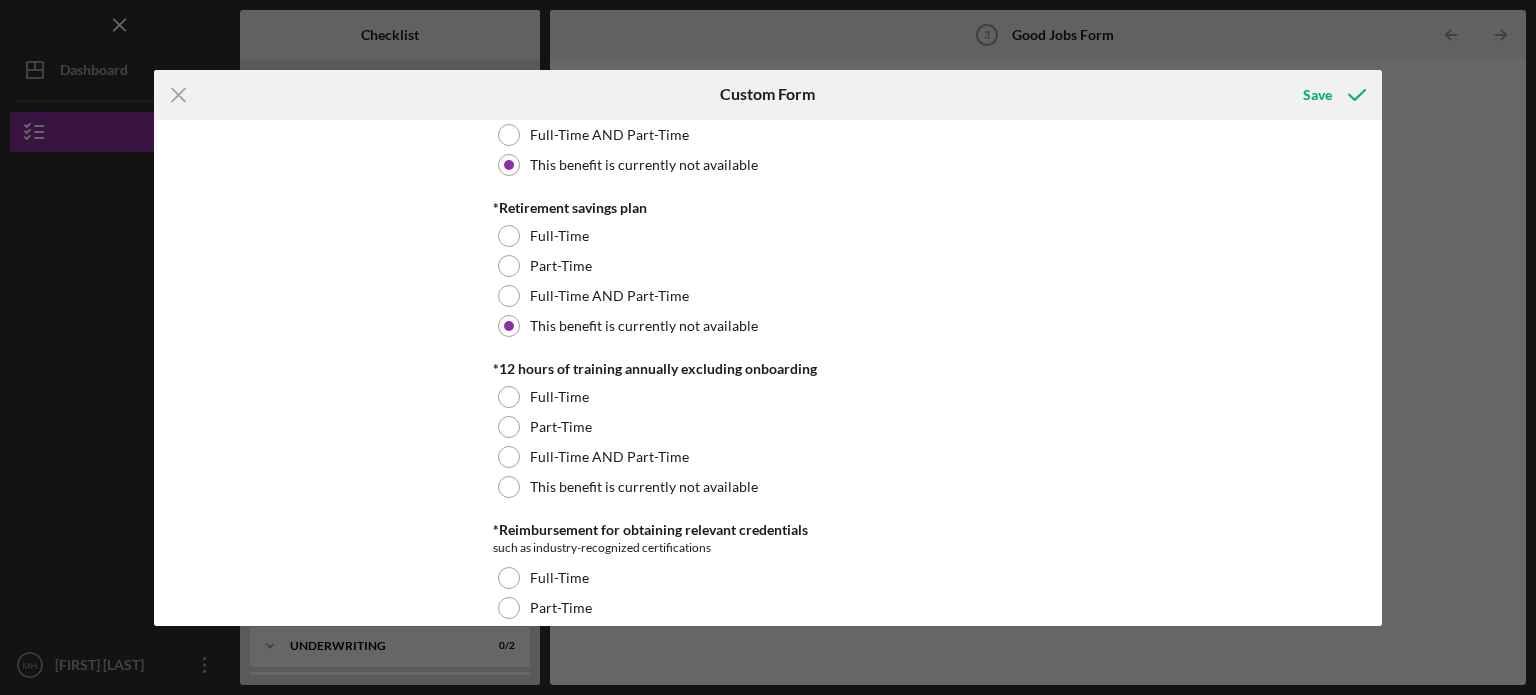 scroll, scrollTop: 1000, scrollLeft: 0, axis: vertical 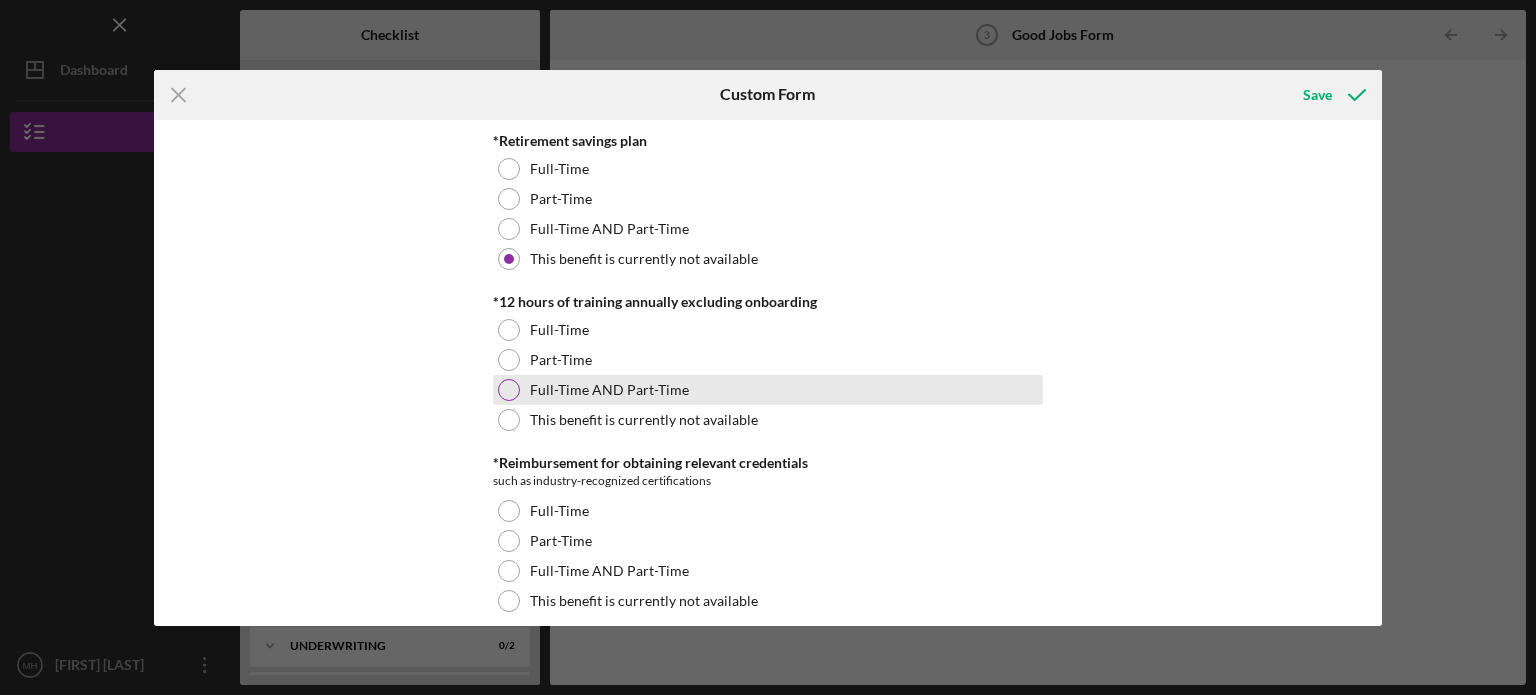 click at bounding box center (509, 390) 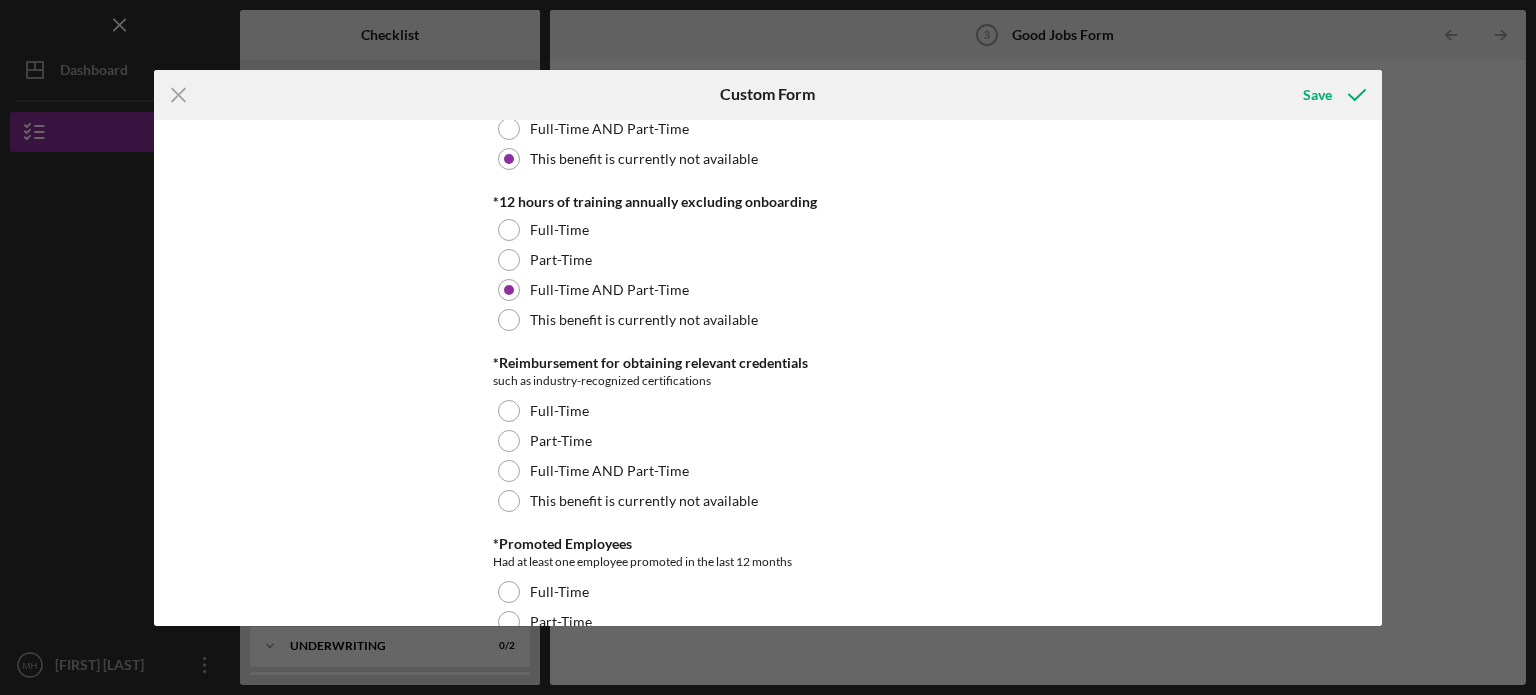 scroll, scrollTop: 1200, scrollLeft: 0, axis: vertical 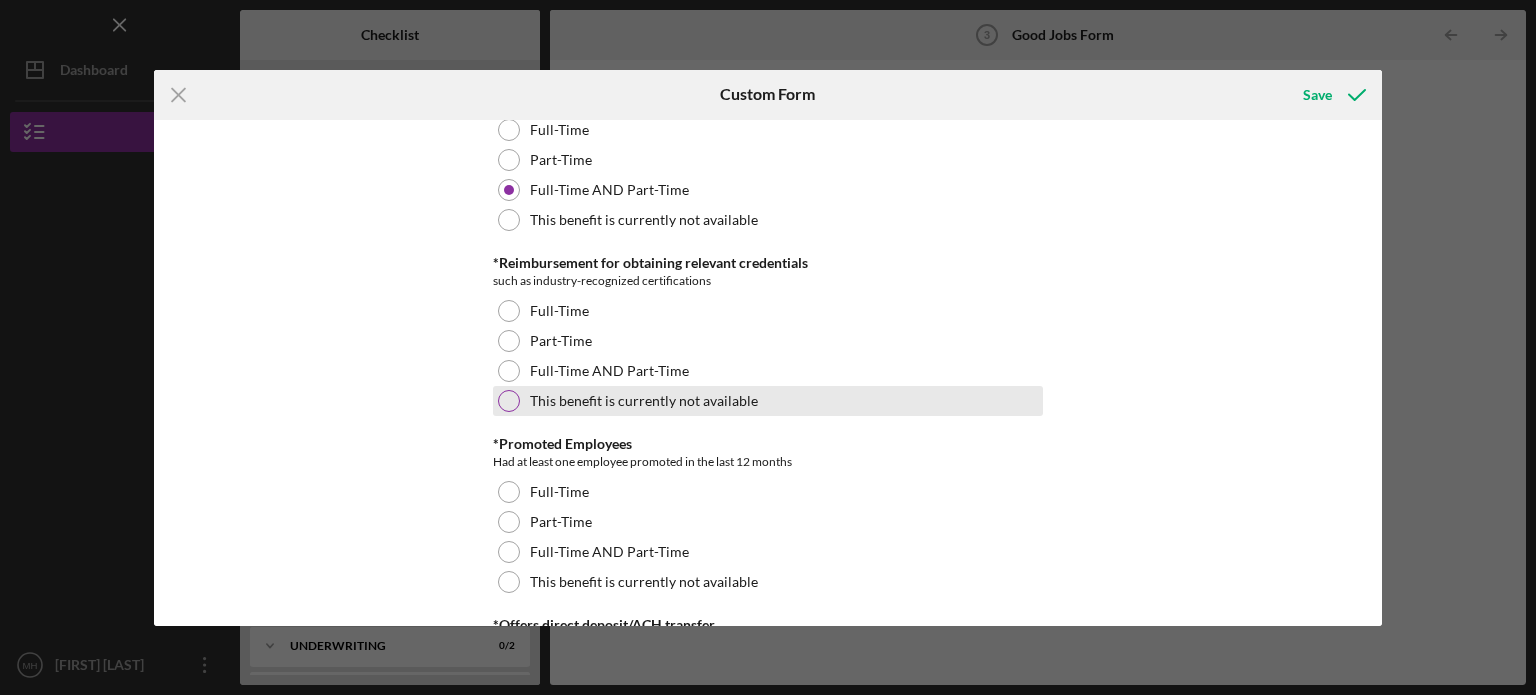 click at bounding box center [509, 401] 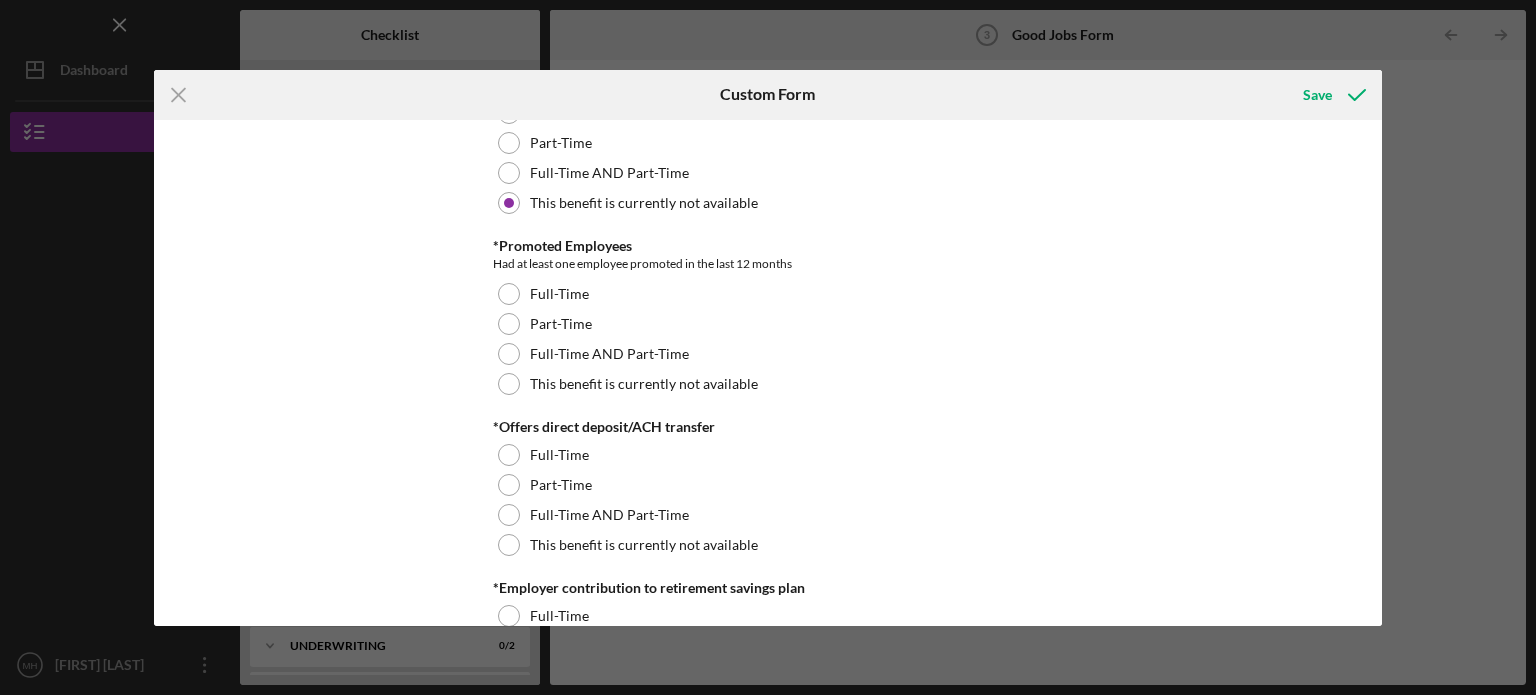 scroll, scrollTop: 1400, scrollLeft: 0, axis: vertical 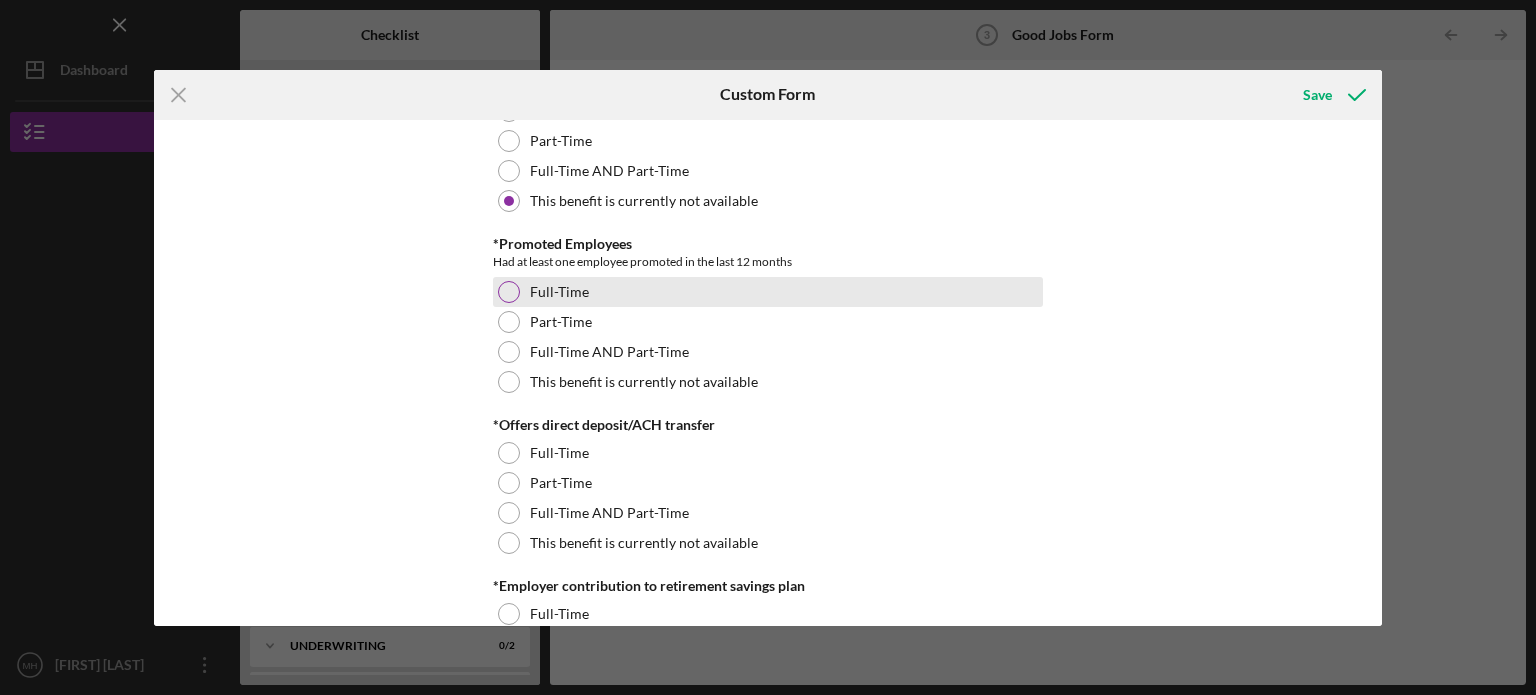 click on "Full-Time" at bounding box center [768, 292] 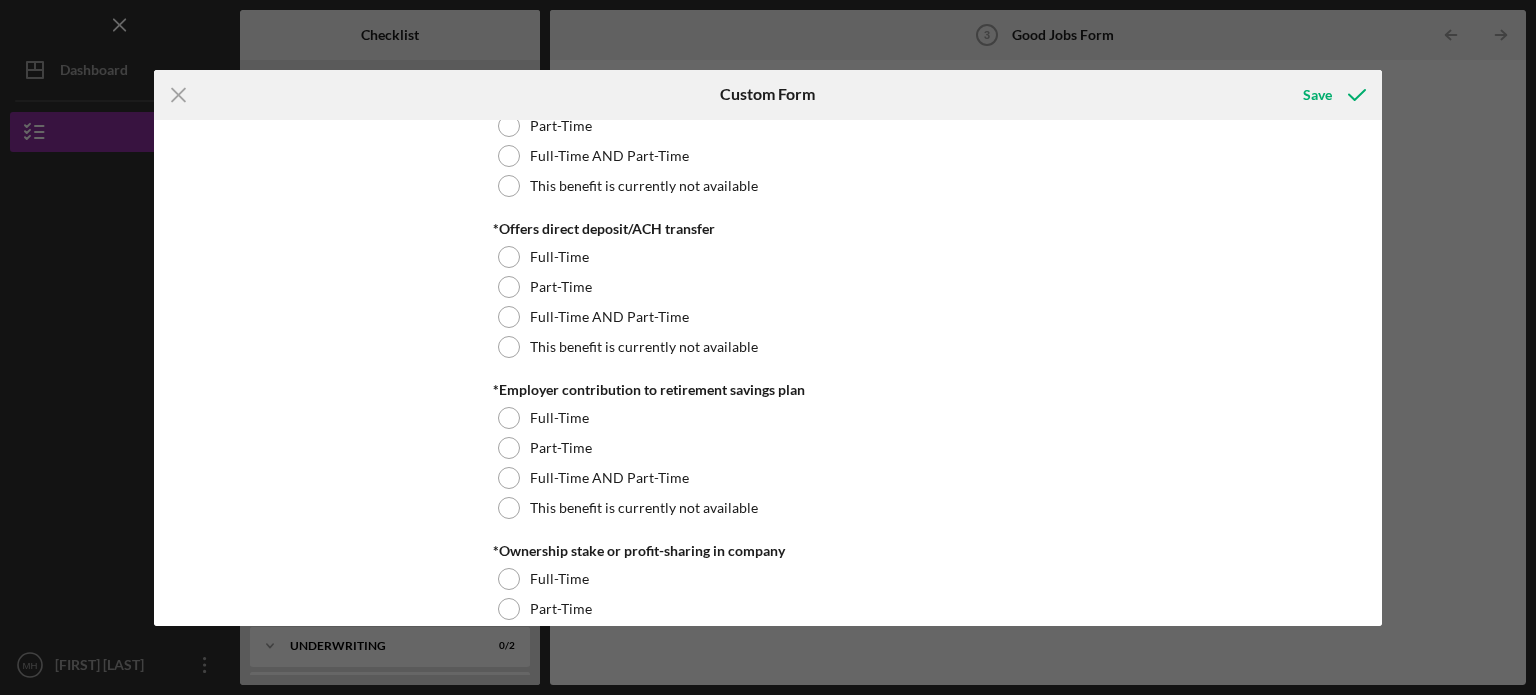 scroll, scrollTop: 1600, scrollLeft: 0, axis: vertical 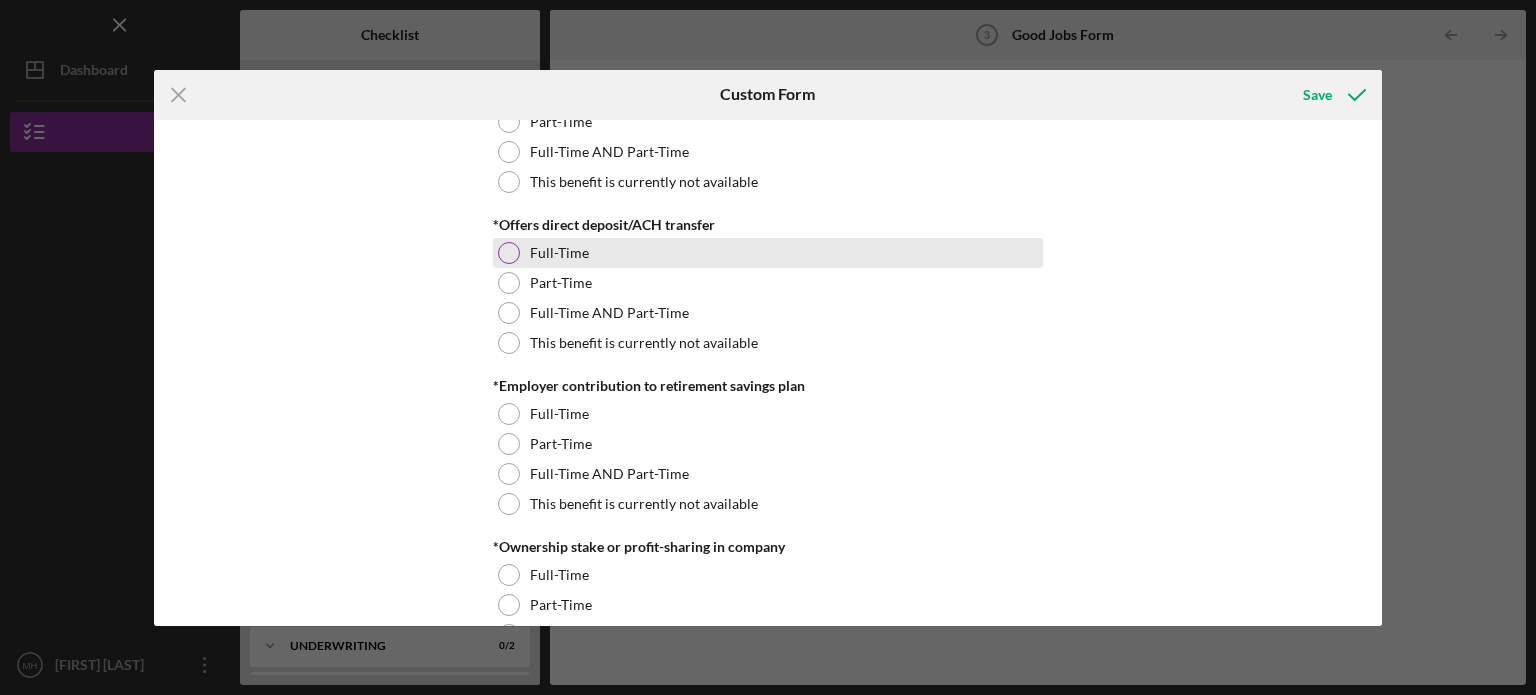 click at bounding box center [509, 253] 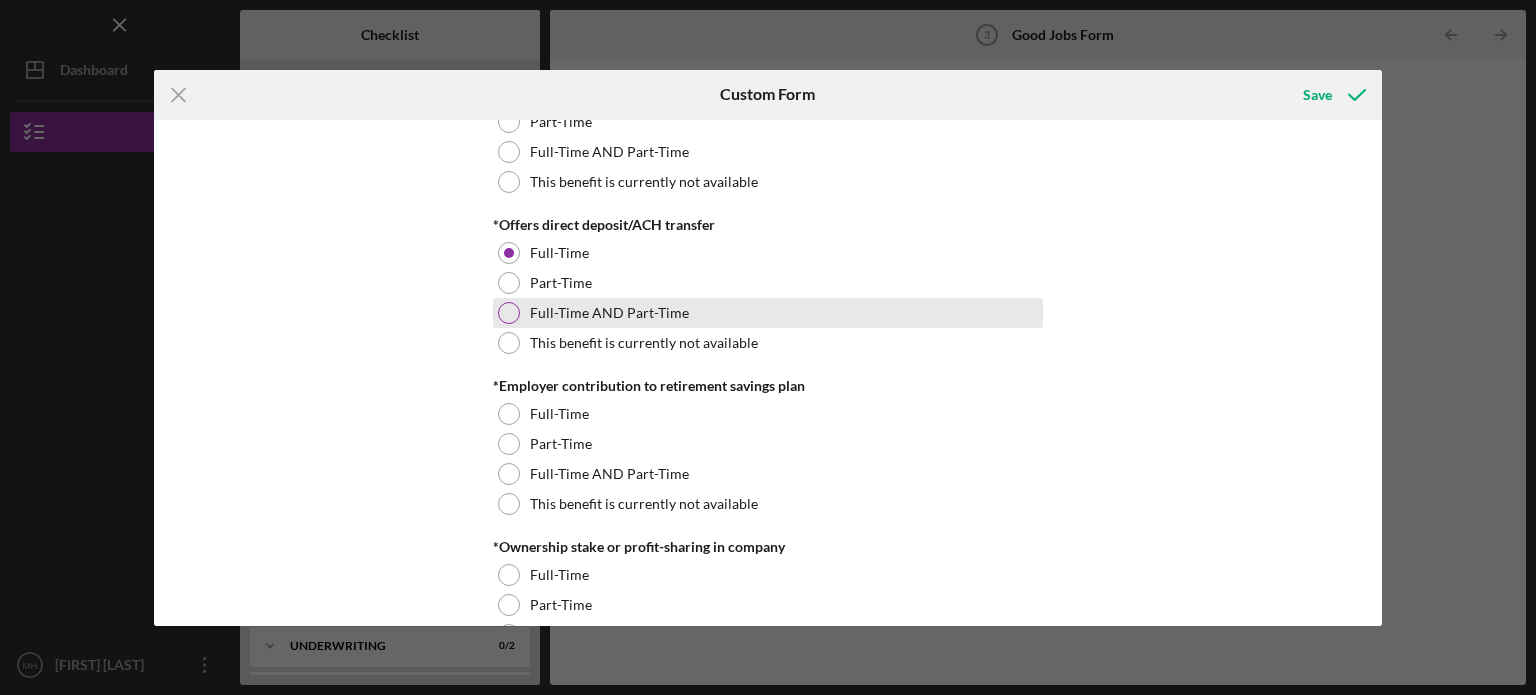 click at bounding box center [509, 313] 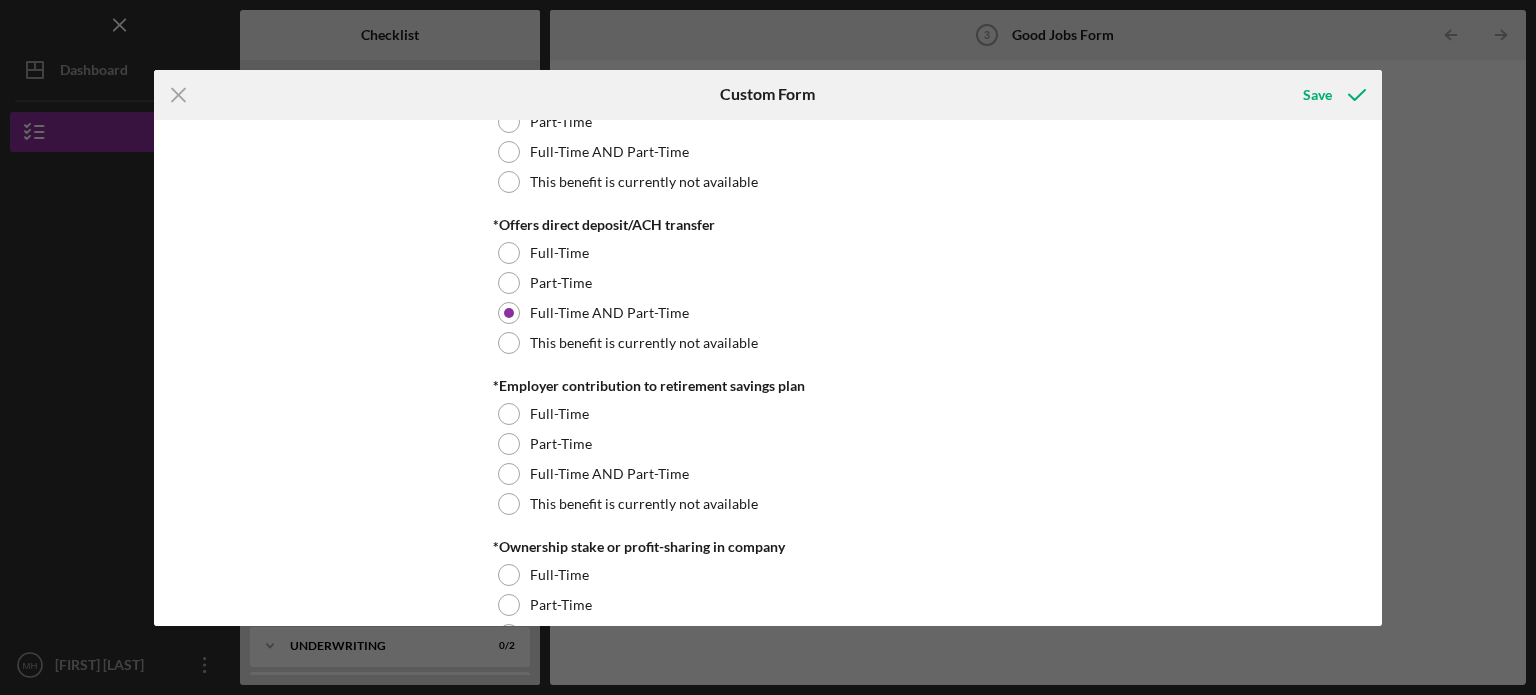 scroll, scrollTop: 1800, scrollLeft: 0, axis: vertical 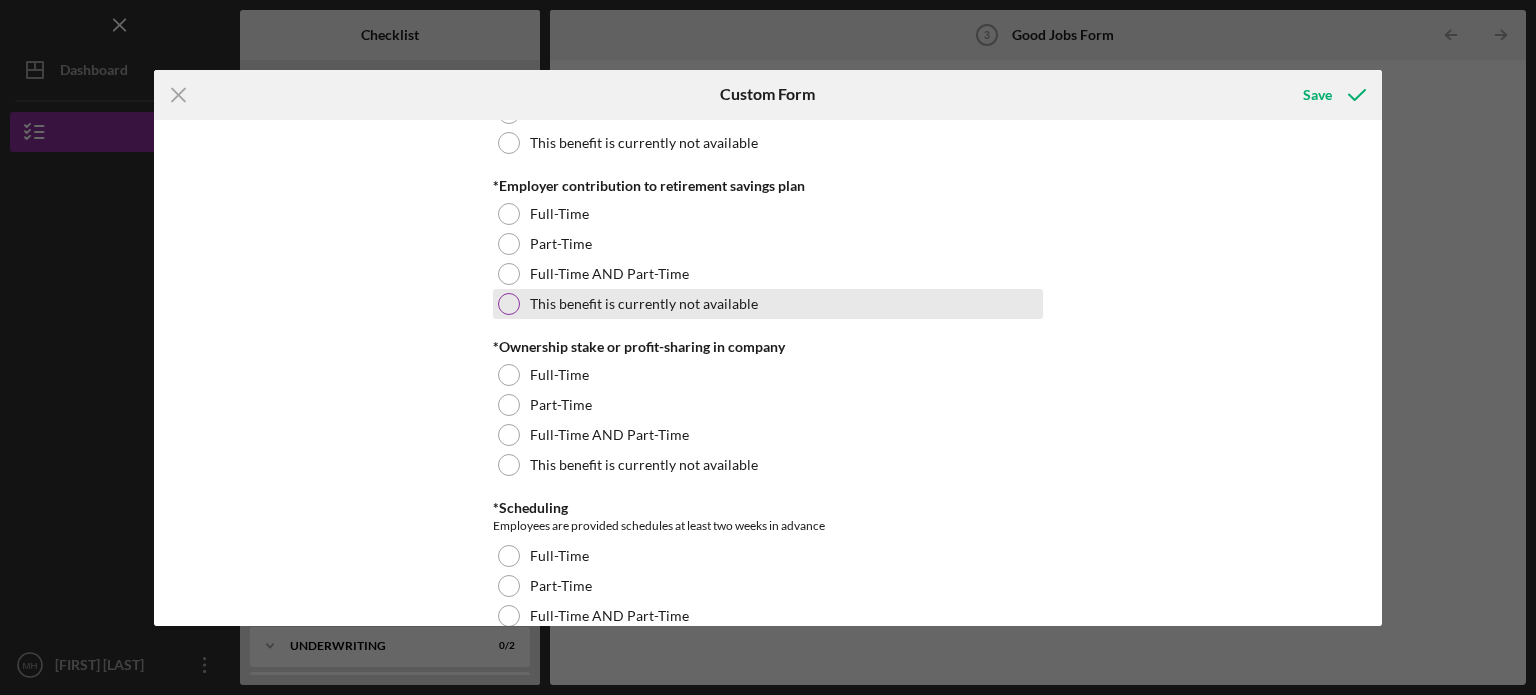 click at bounding box center [509, 304] 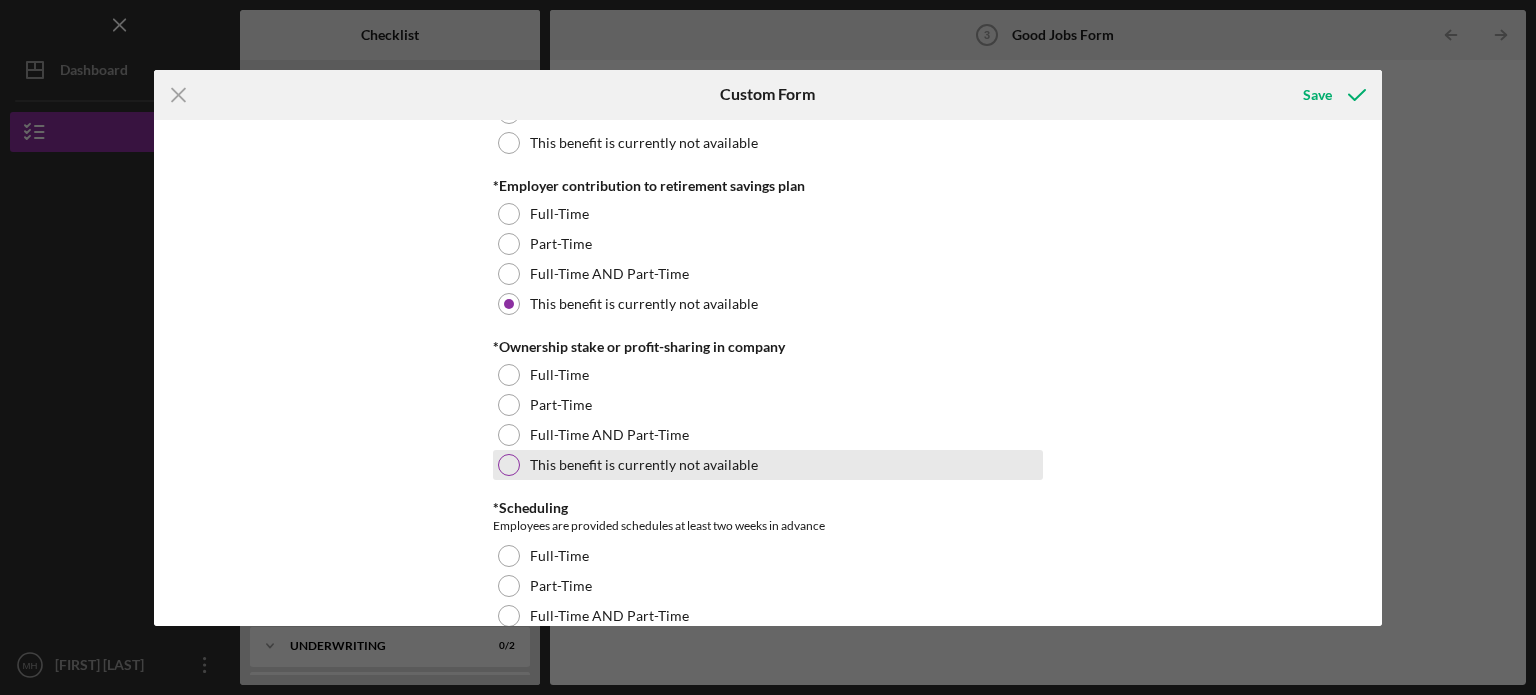 click at bounding box center [509, 465] 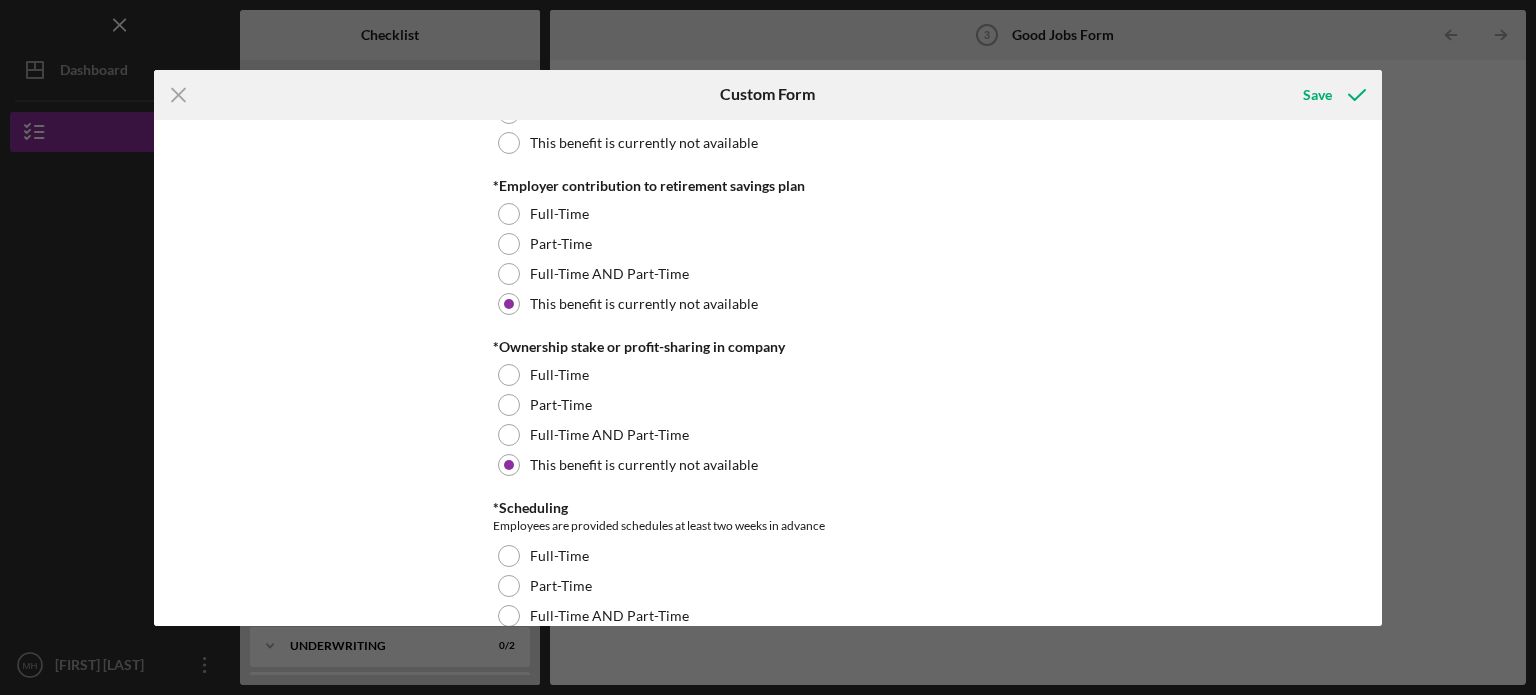 scroll, scrollTop: 2100, scrollLeft: 0, axis: vertical 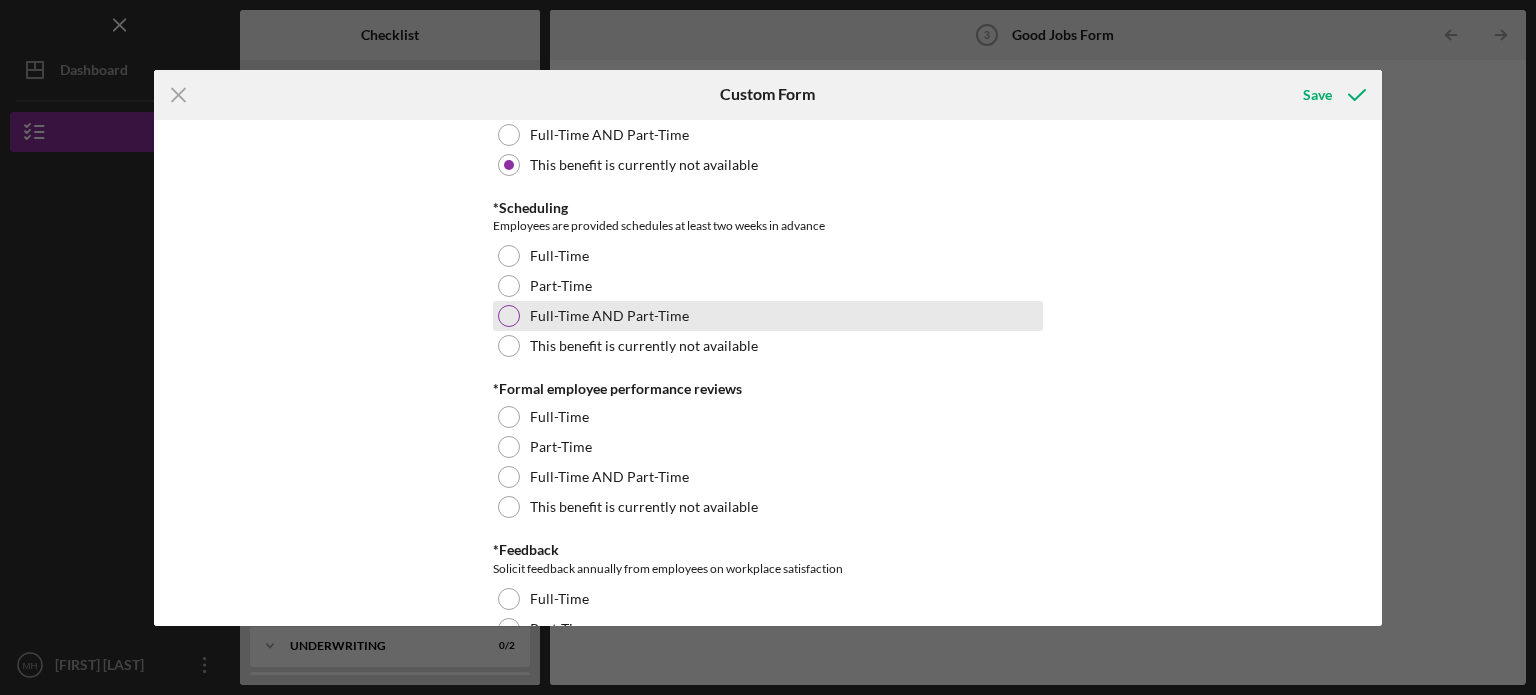 click at bounding box center (509, 316) 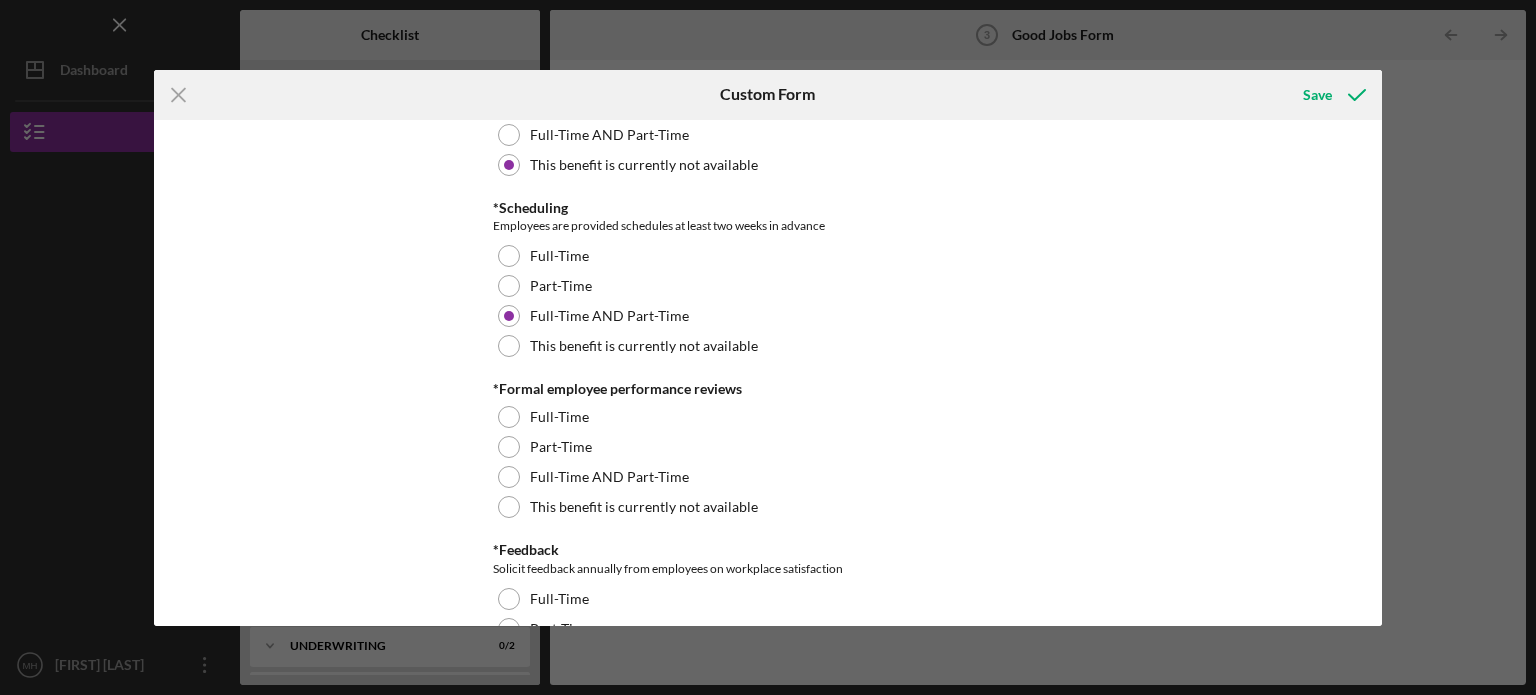 scroll, scrollTop: 2200, scrollLeft: 0, axis: vertical 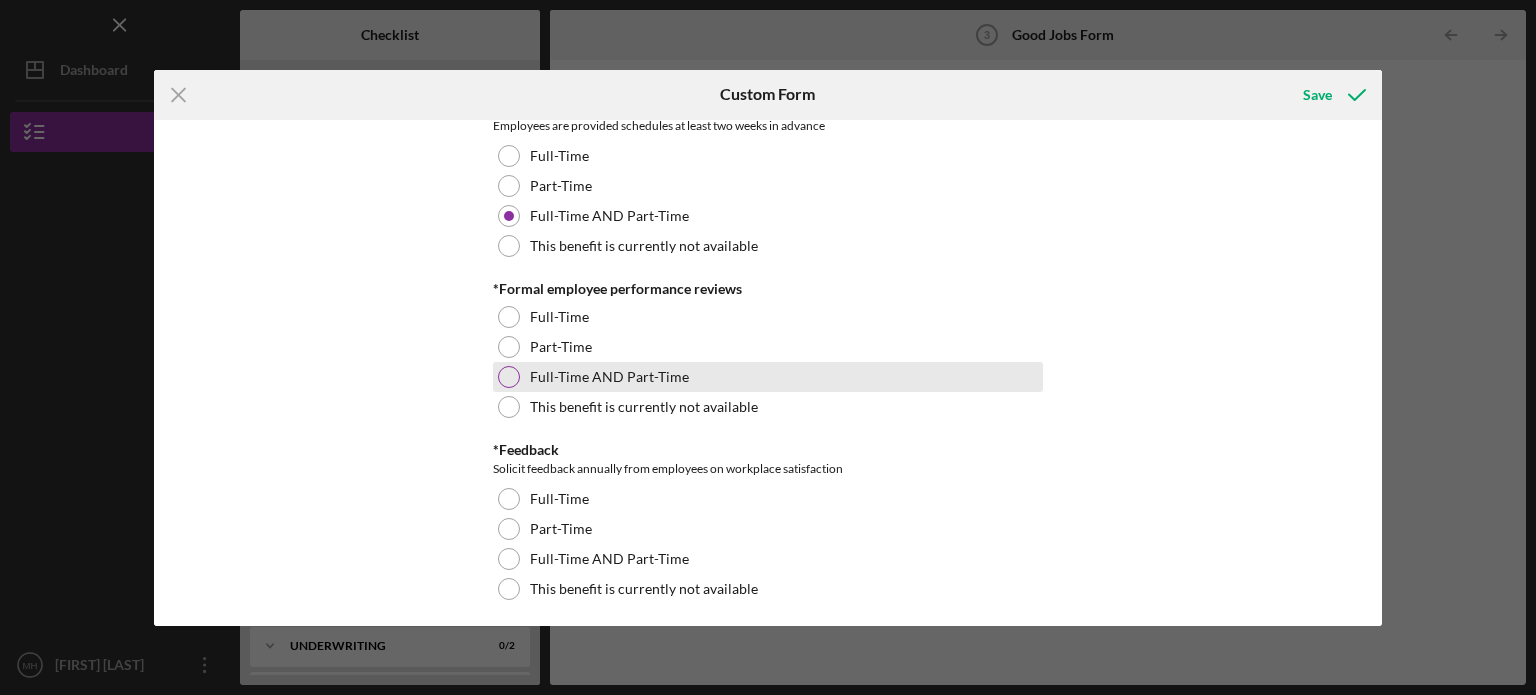 click on "Full-Time AND Part-Time" at bounding box center (768, 377) 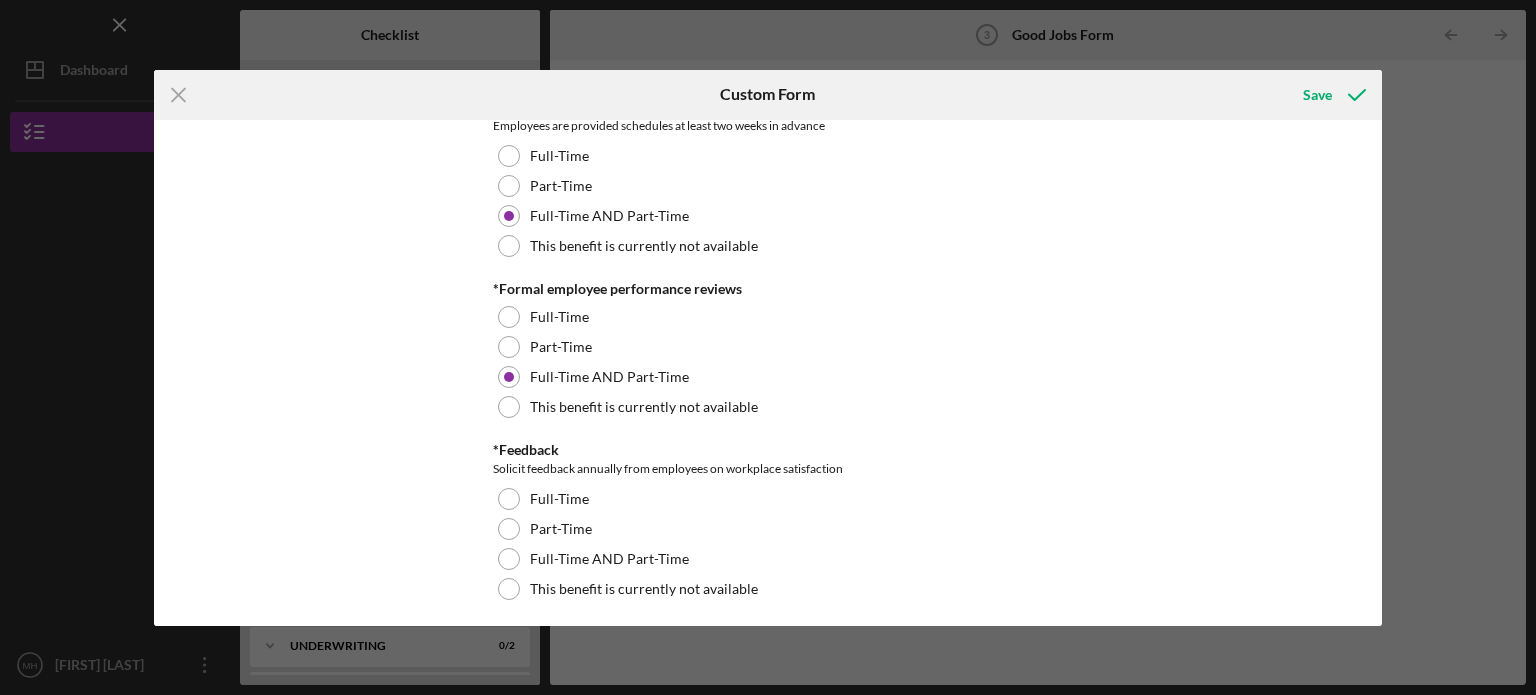 scroll, scrollTop: 2400, scrollLeft: 0, axis: vertical 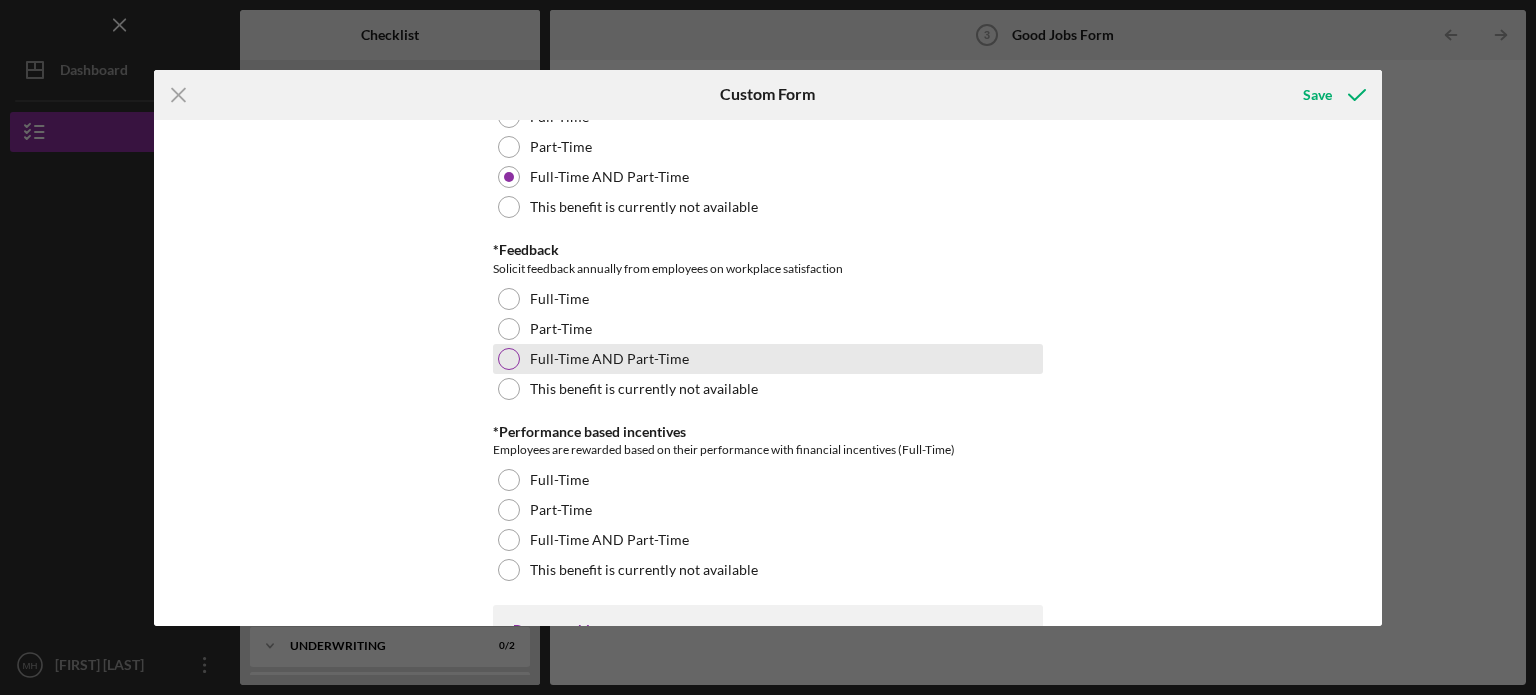 click at bounding box center (509, 359) 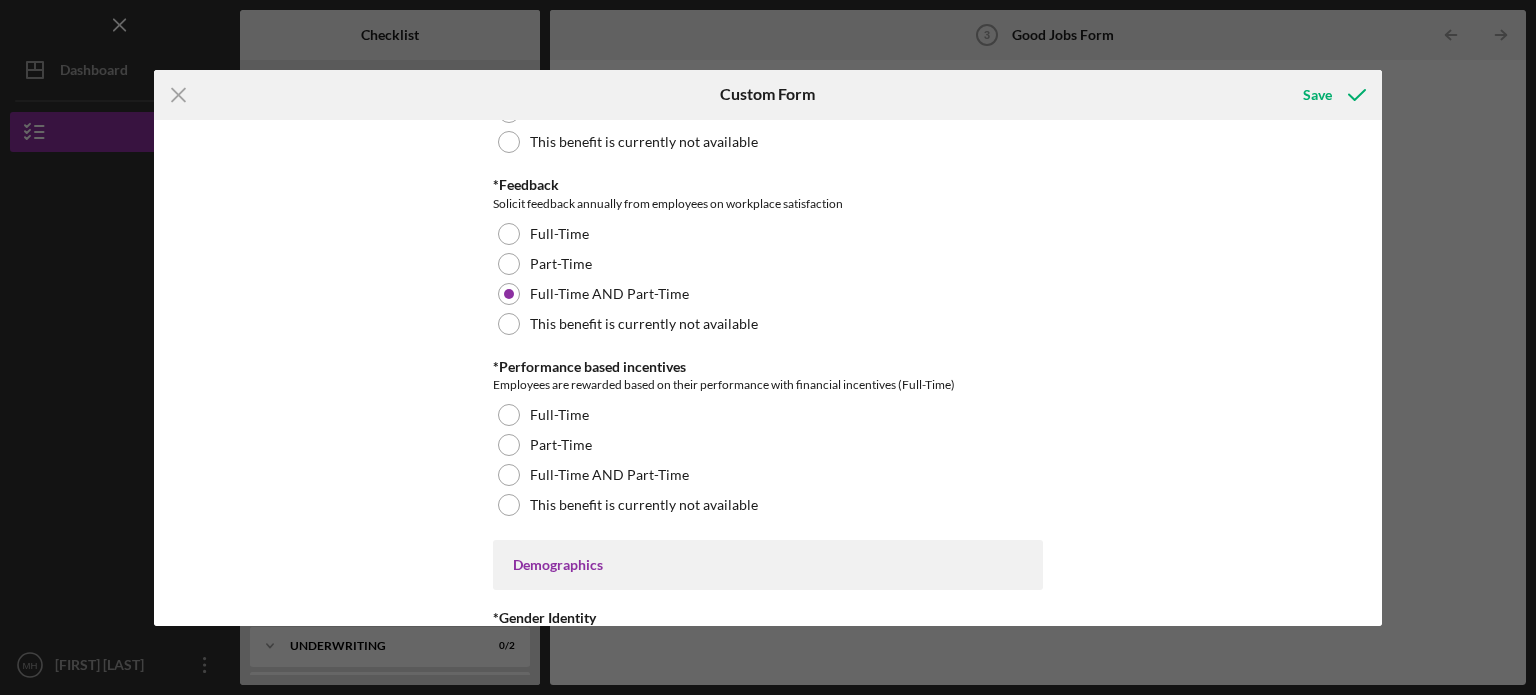 scroll, scrollTop: 2500, scrollLeft: 0, axis: vertical 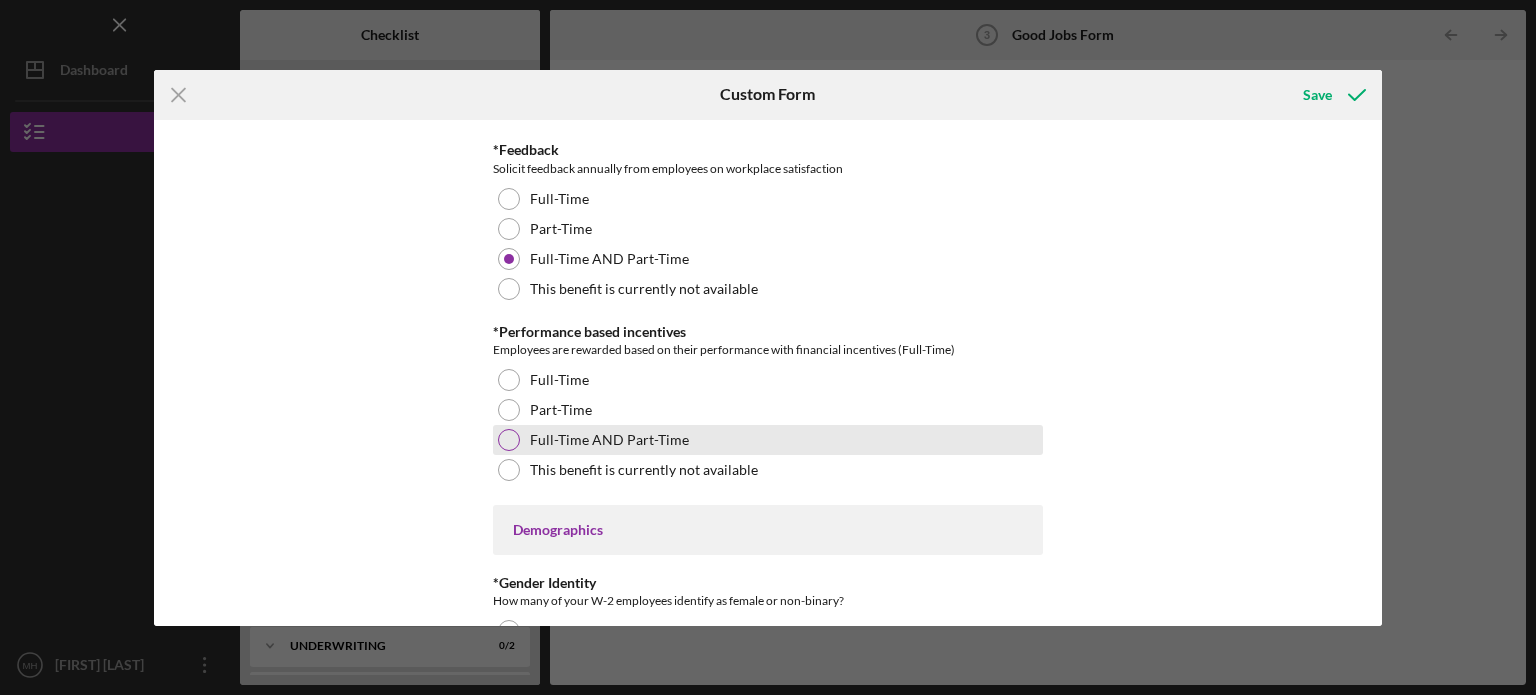 click at bounding box center [509, 440] 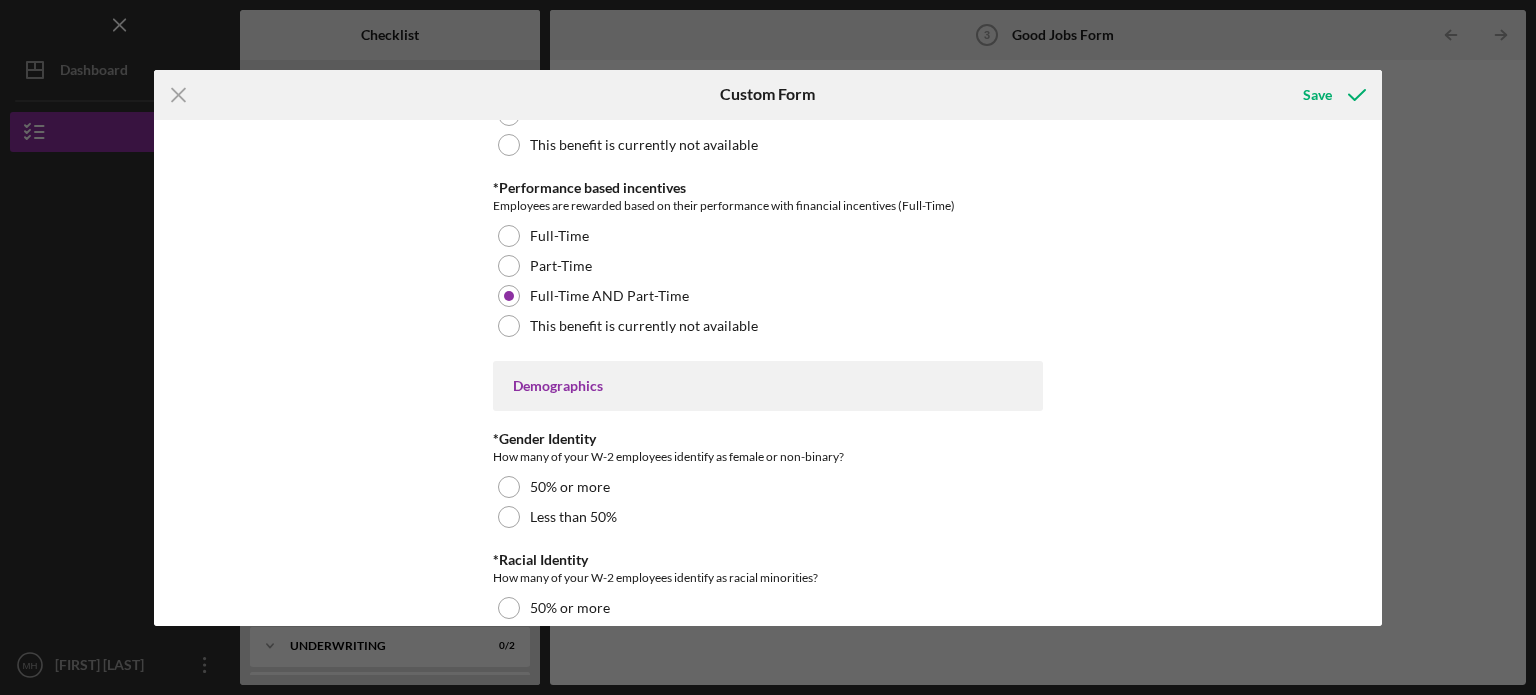 scroll, scrollTop: 2800, scrollLeft: 0, axis: vertical 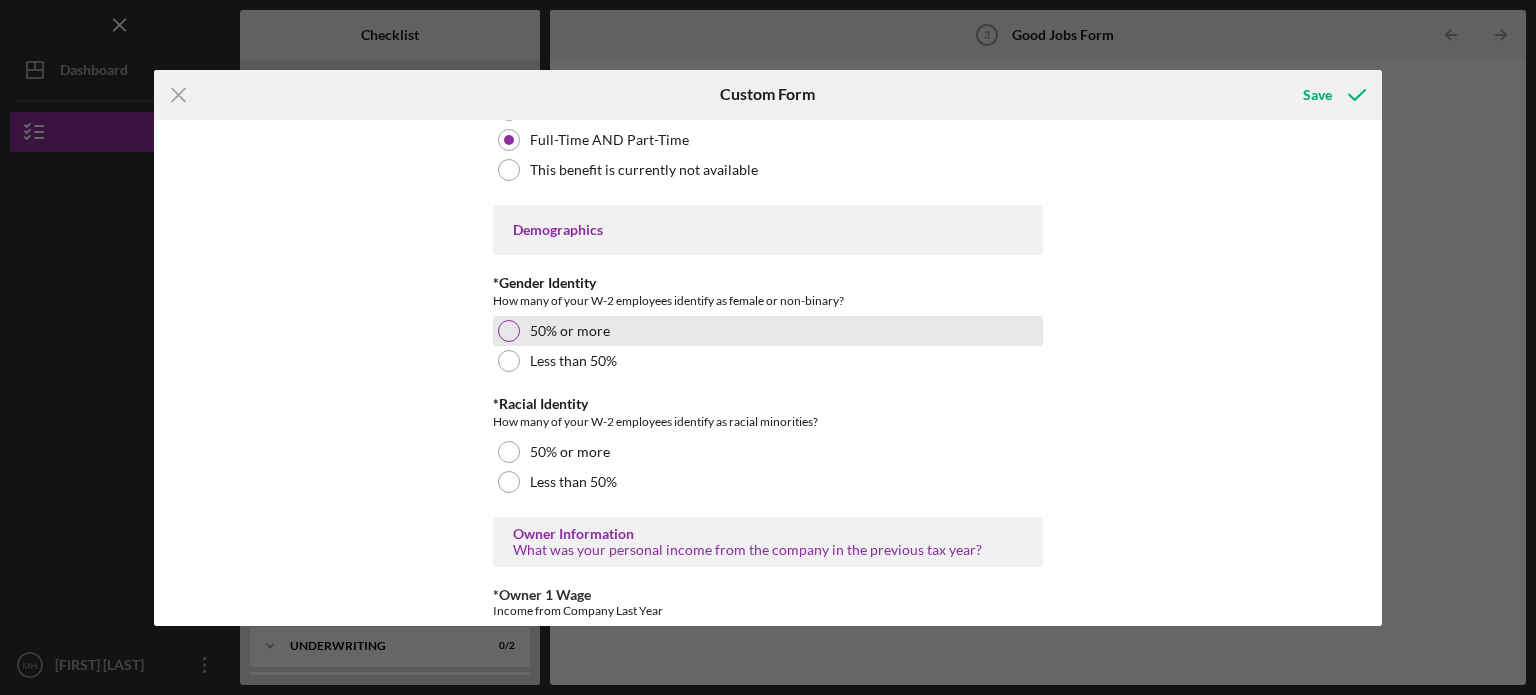 click at bounding box center (509, 331) 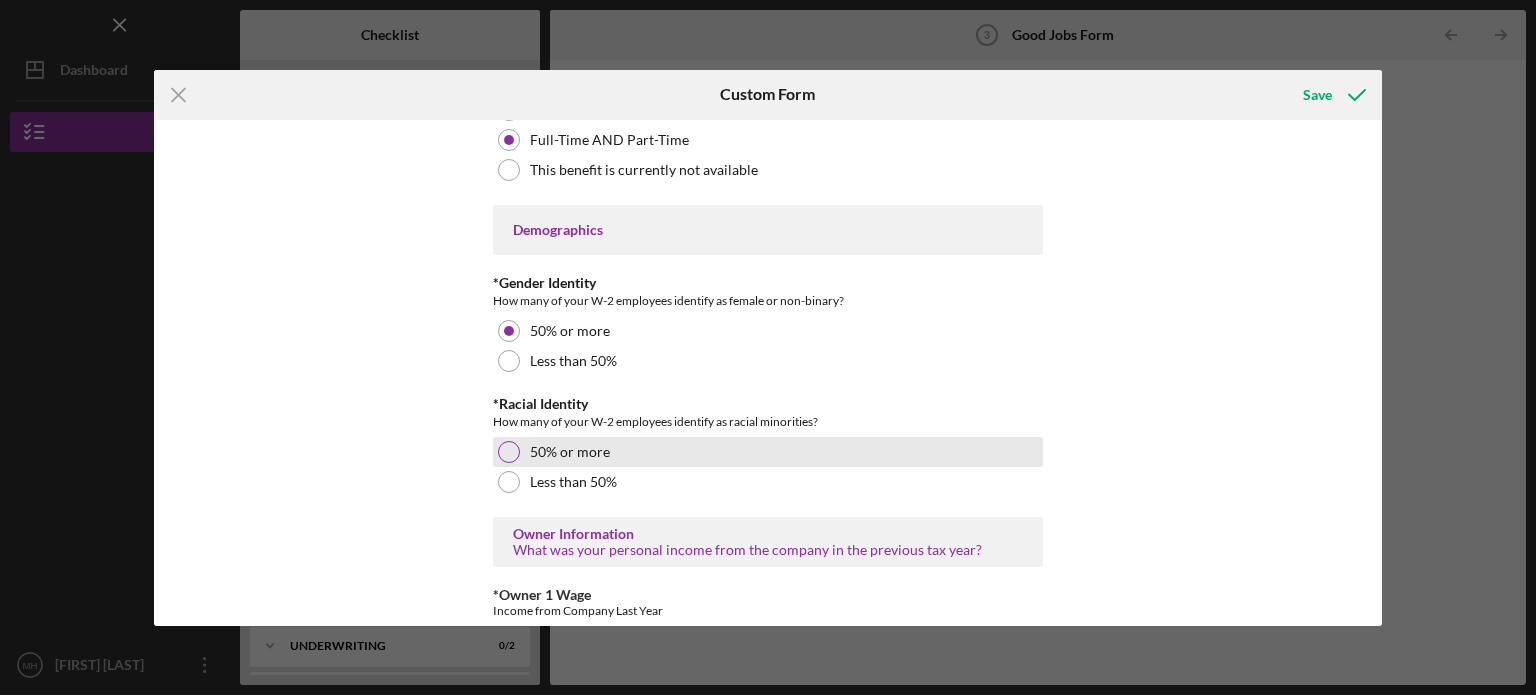 click at bounding box center (509, 452) 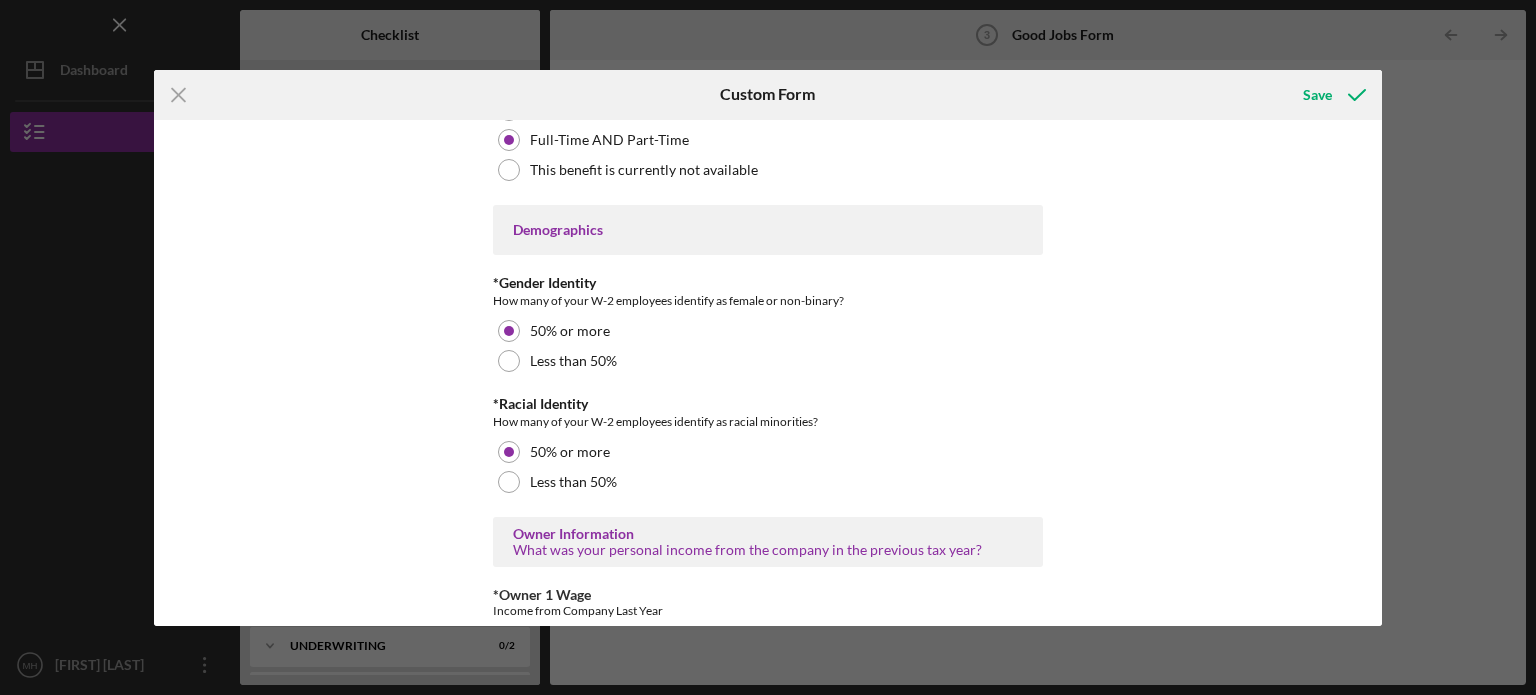 scroll, scrollTop: 3100, scrollLeft: 0, axis: vertical 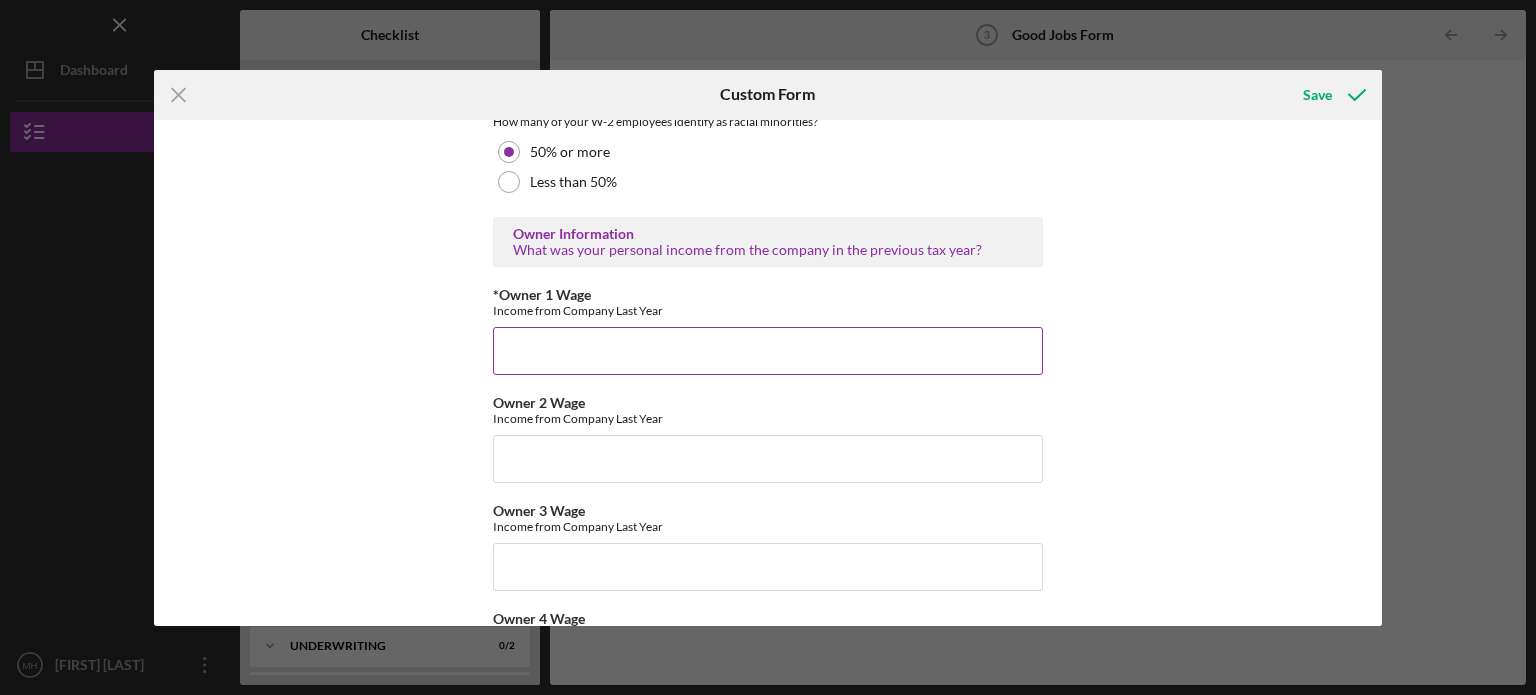 click on "*Owner 1 Wage" at bounding box center [768, 351] 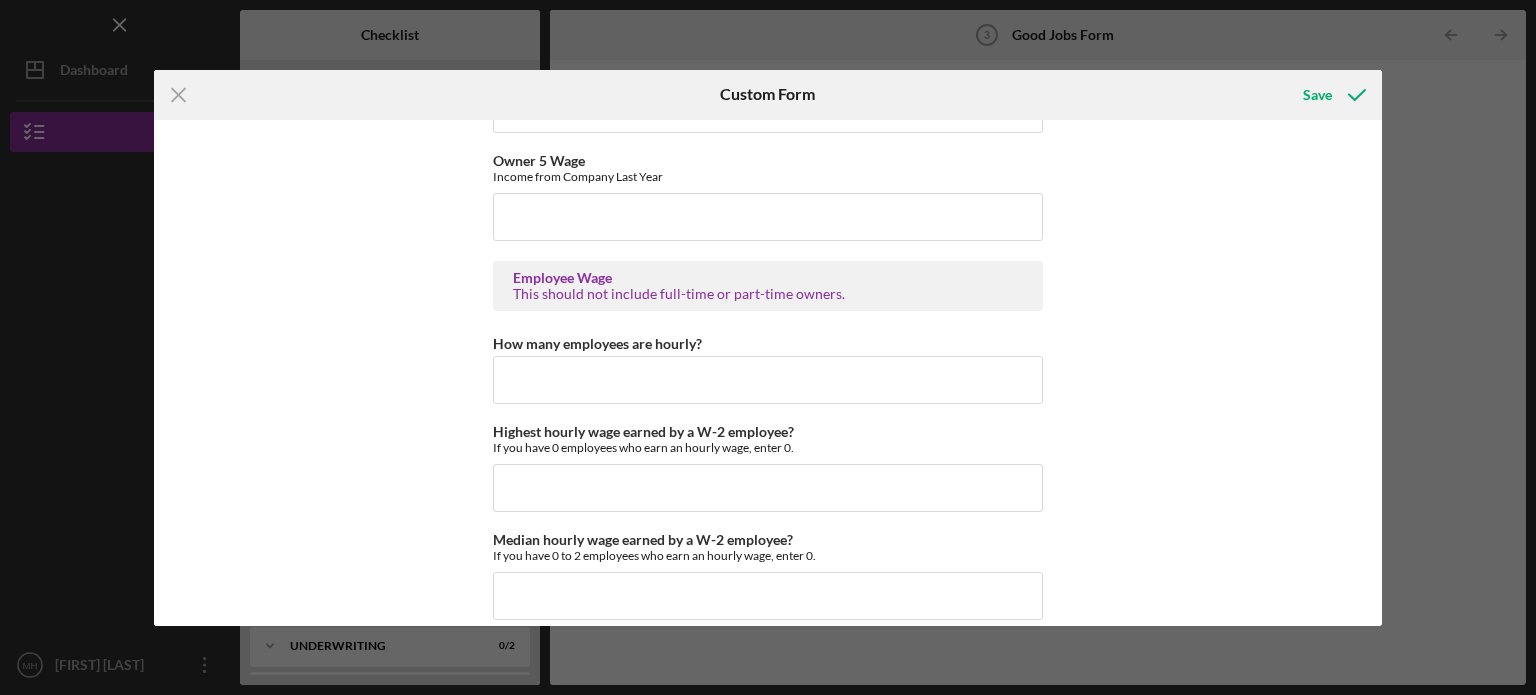 scroll, scrollTop: 3700, scrollLeft: 0, axis: vertical 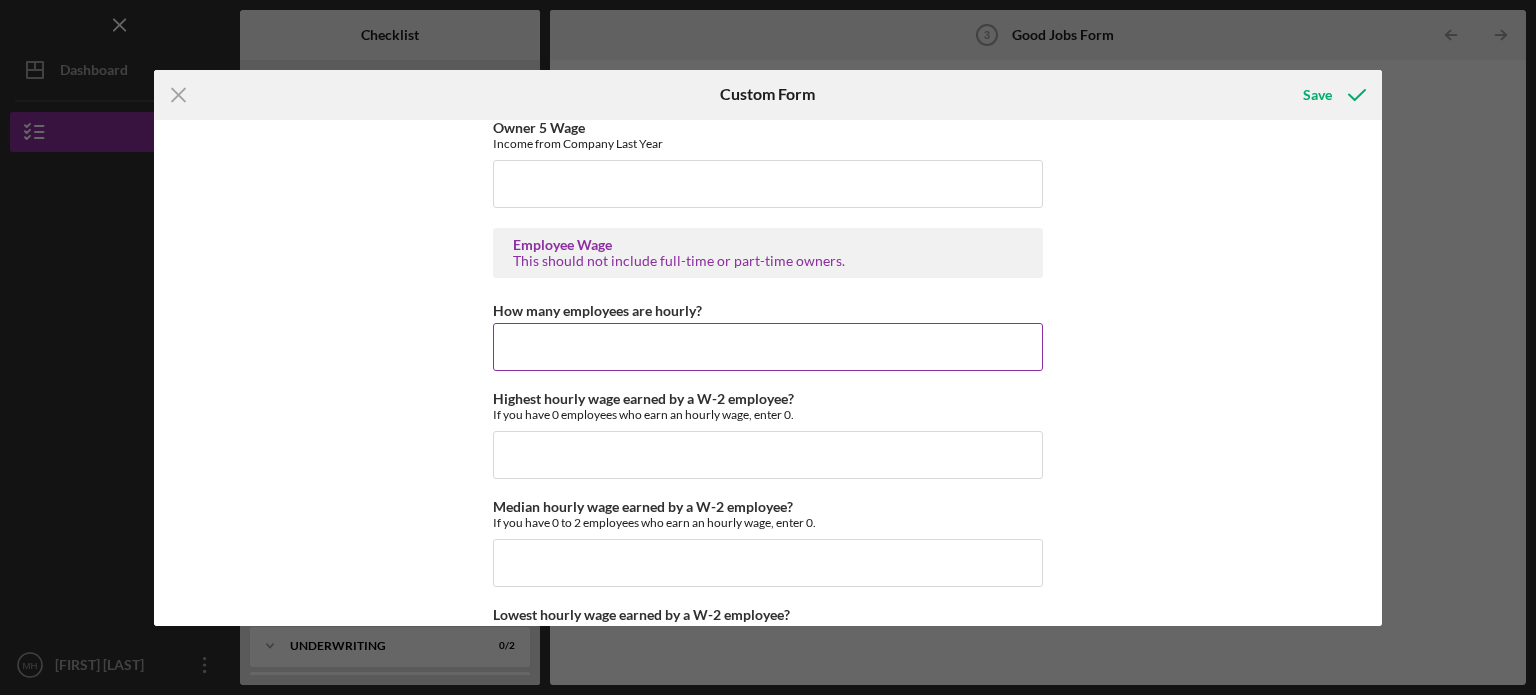 type on "100" 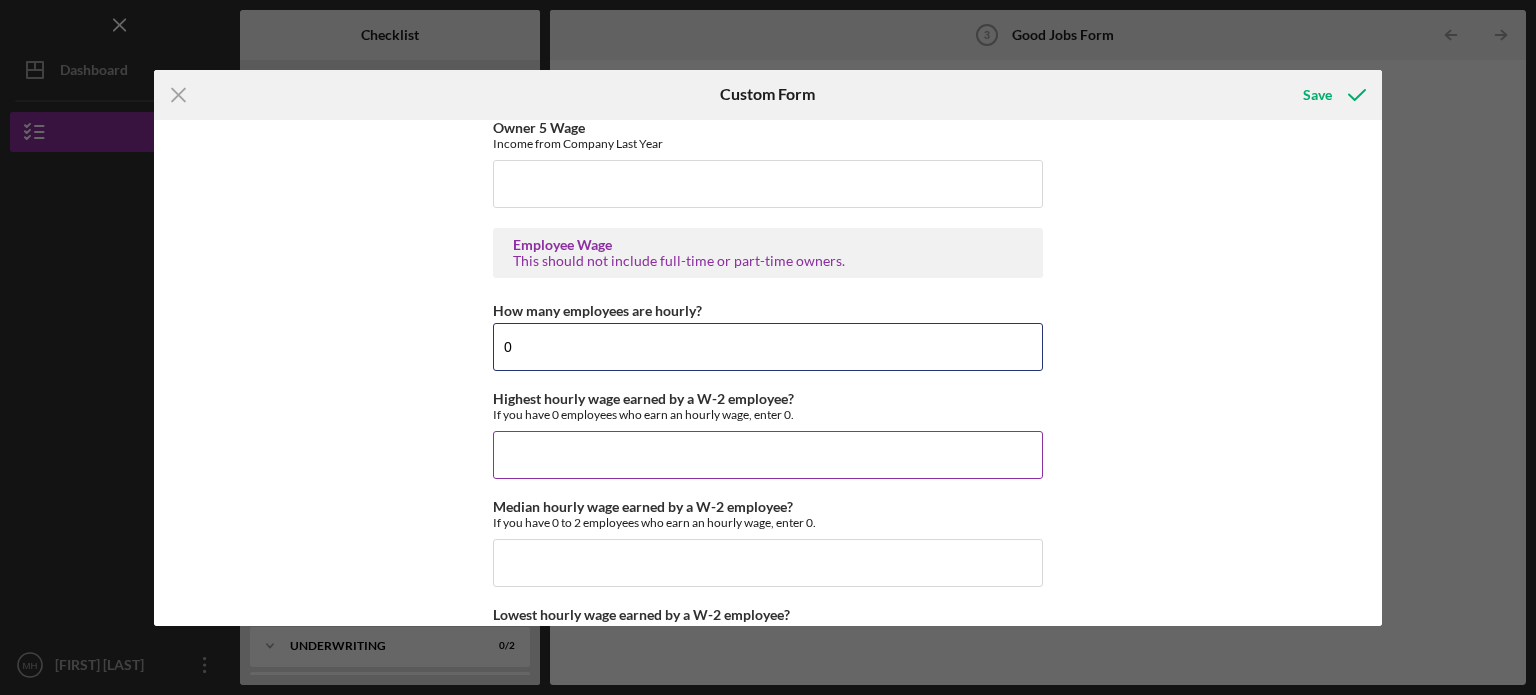 type on "0" 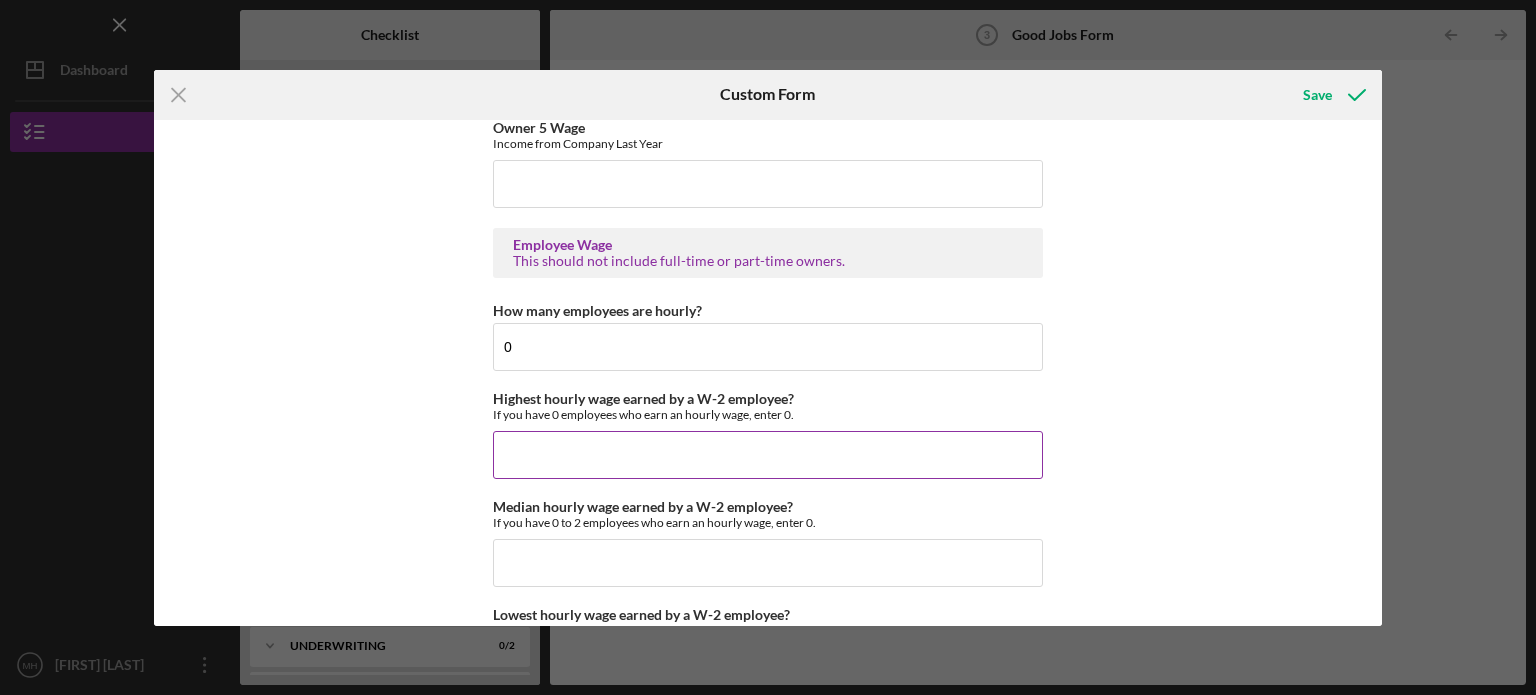 click on "Highest hourly wage earned by a W-2 employee?" at bounding box center (768, 455) 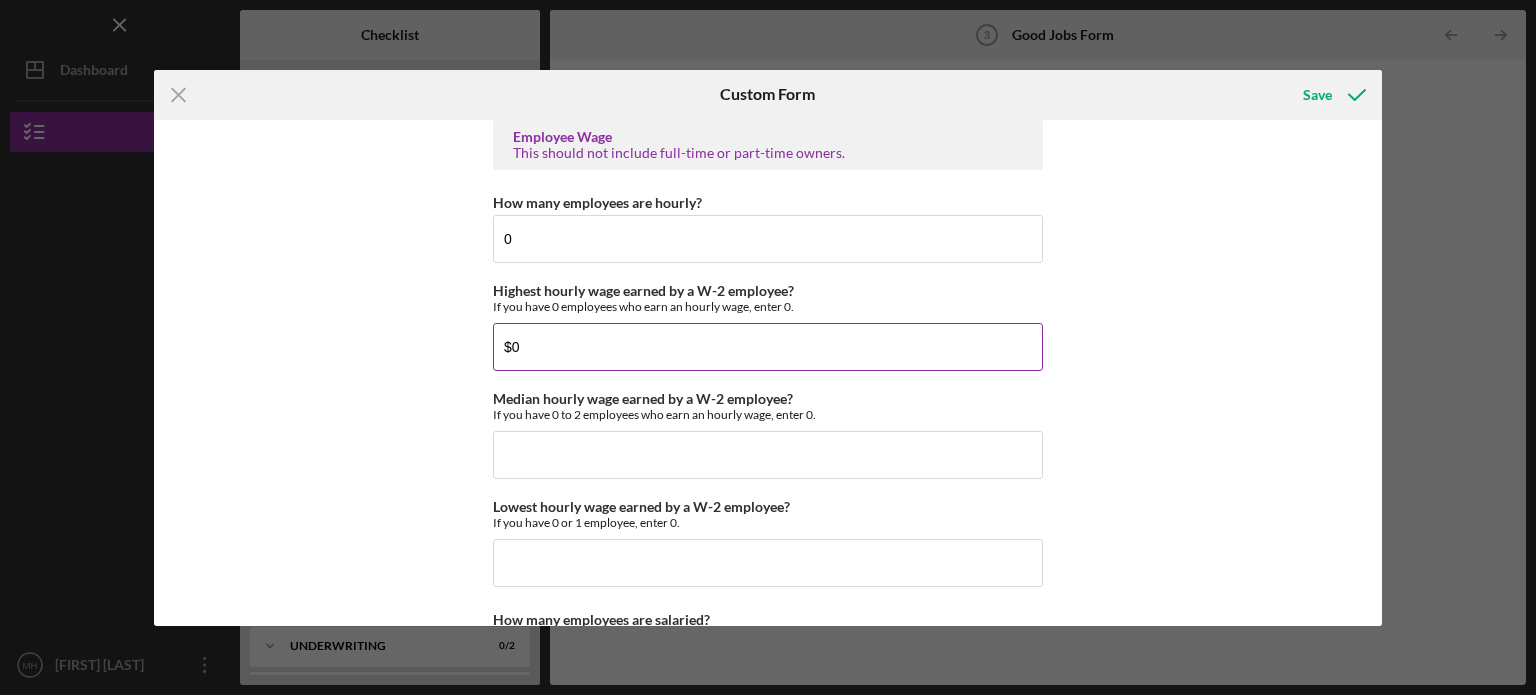scroll, scrollTop: 3900, scrollLeft: 0, axis: vertical 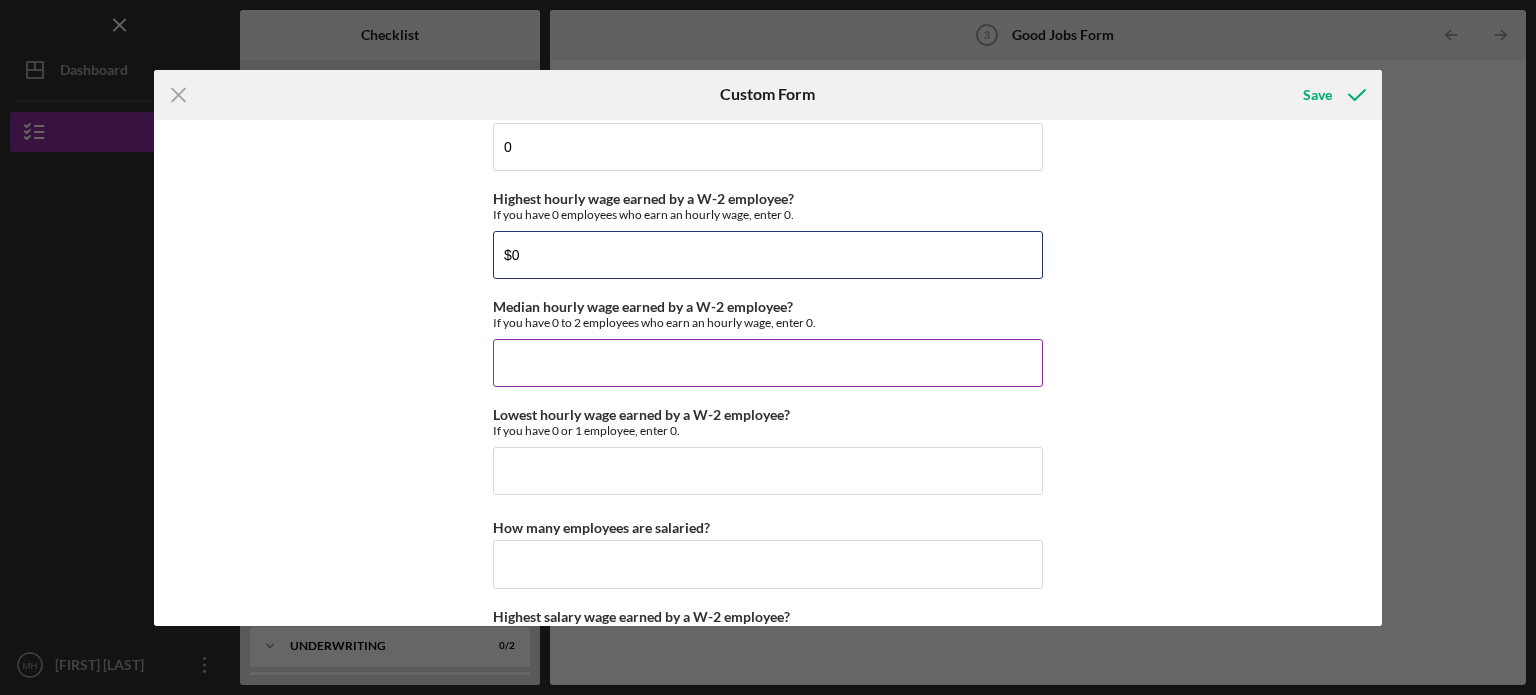 type on "$0" 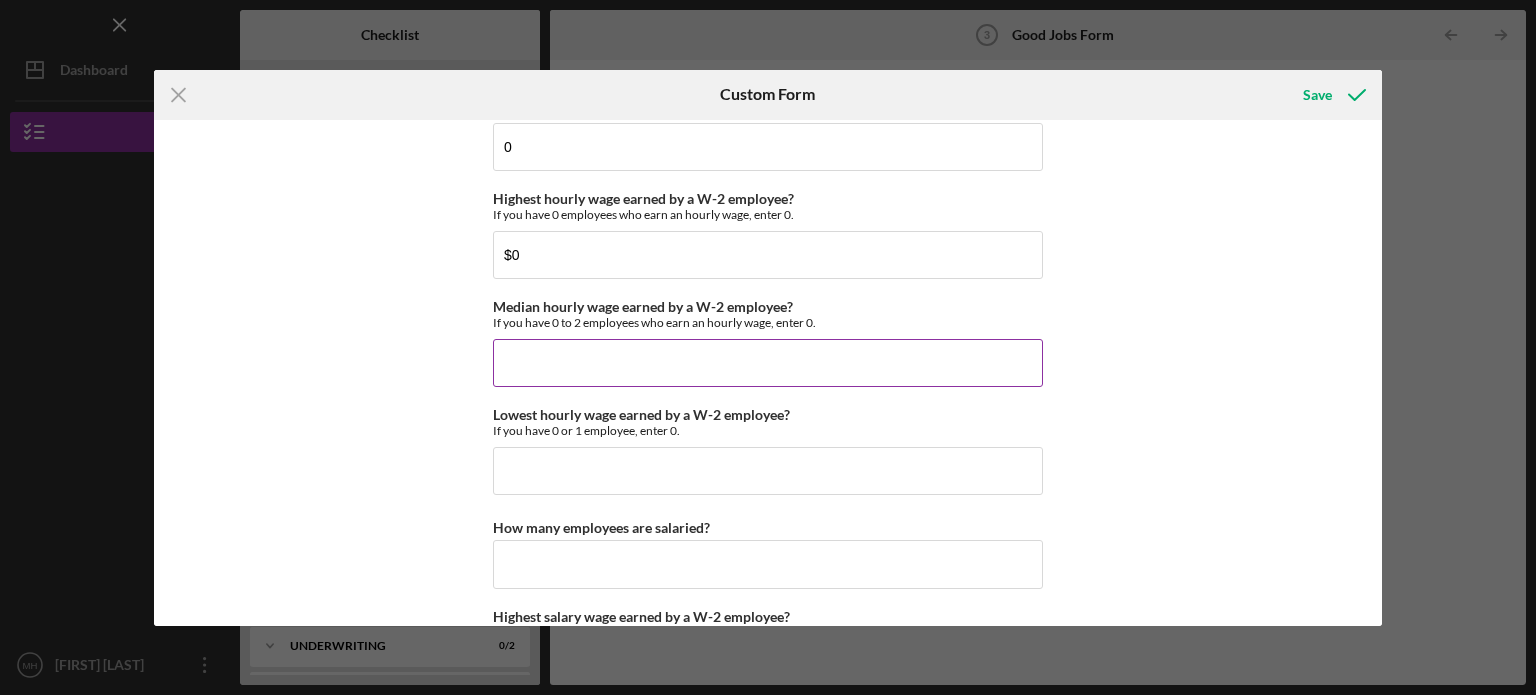 click on "Median hourly wage earned by a W-2 employee?" at bounding box center (768, 363) 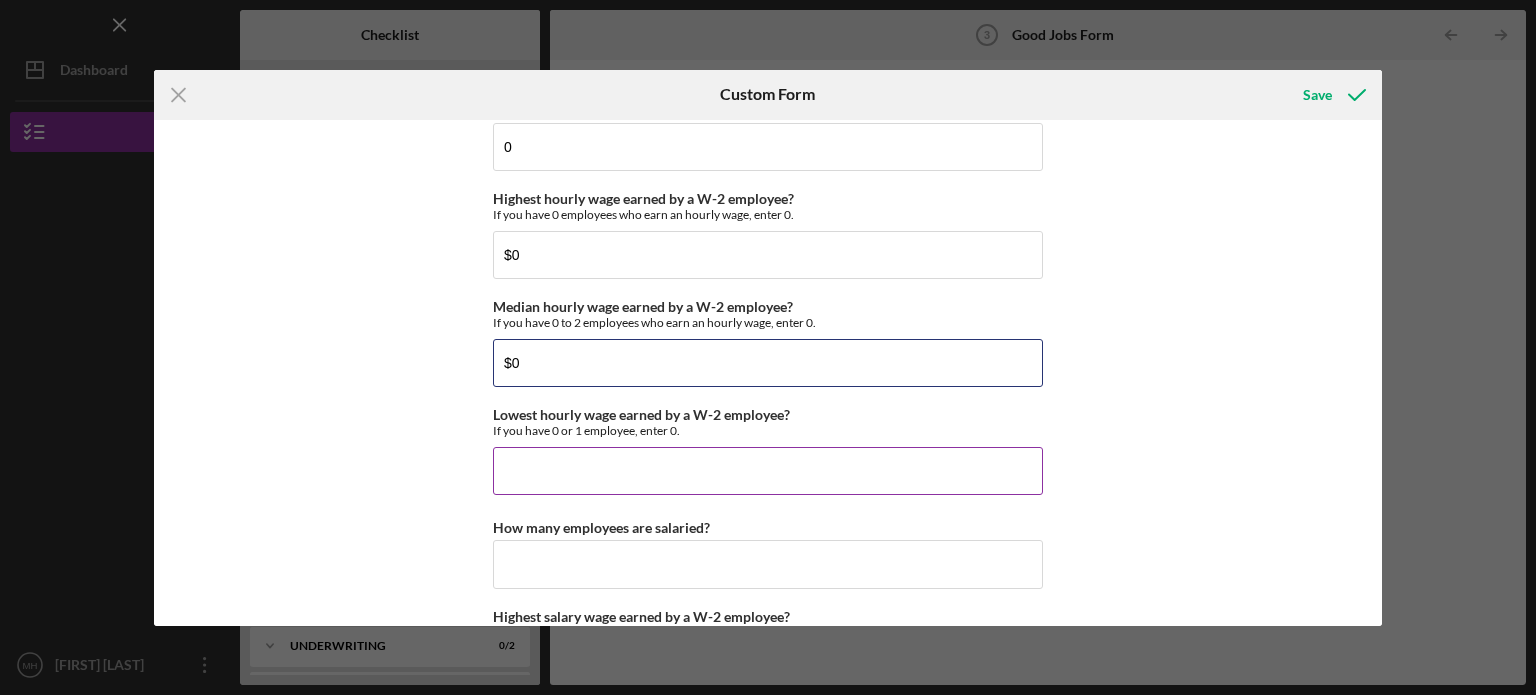 type on "$0" 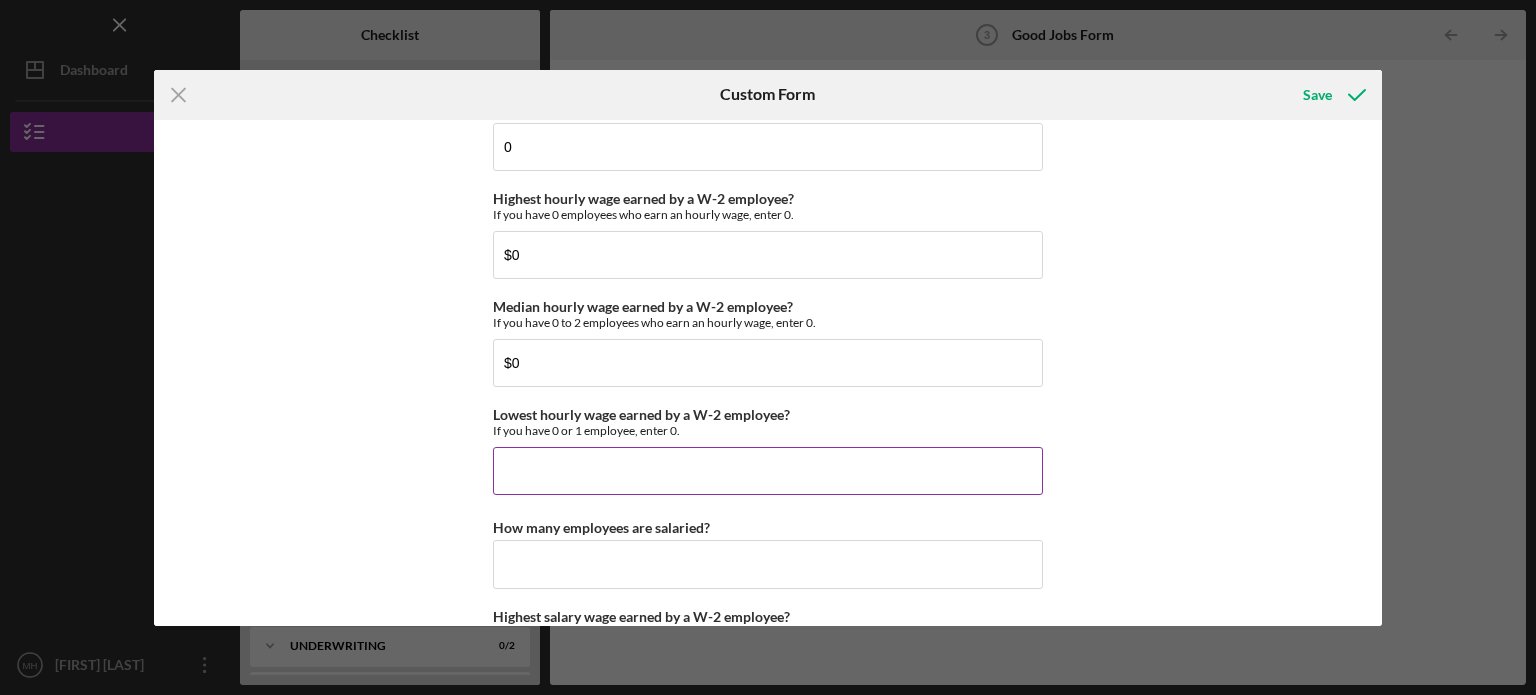 click on "Lowest hourly wage earned by a W-2 employee?" at bounding box center [768, 471] 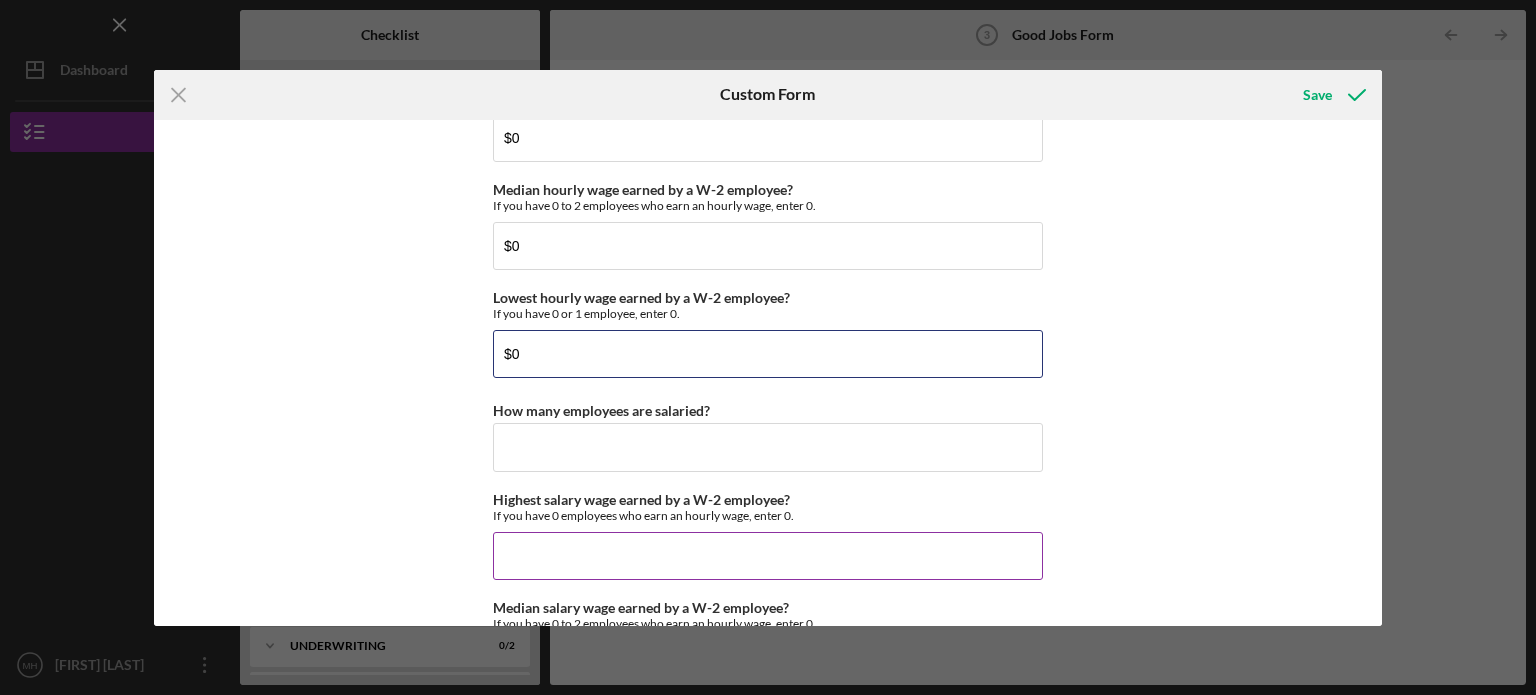 scroll, scrollTop: 4100, scrollLeft: 0, axis: vertical 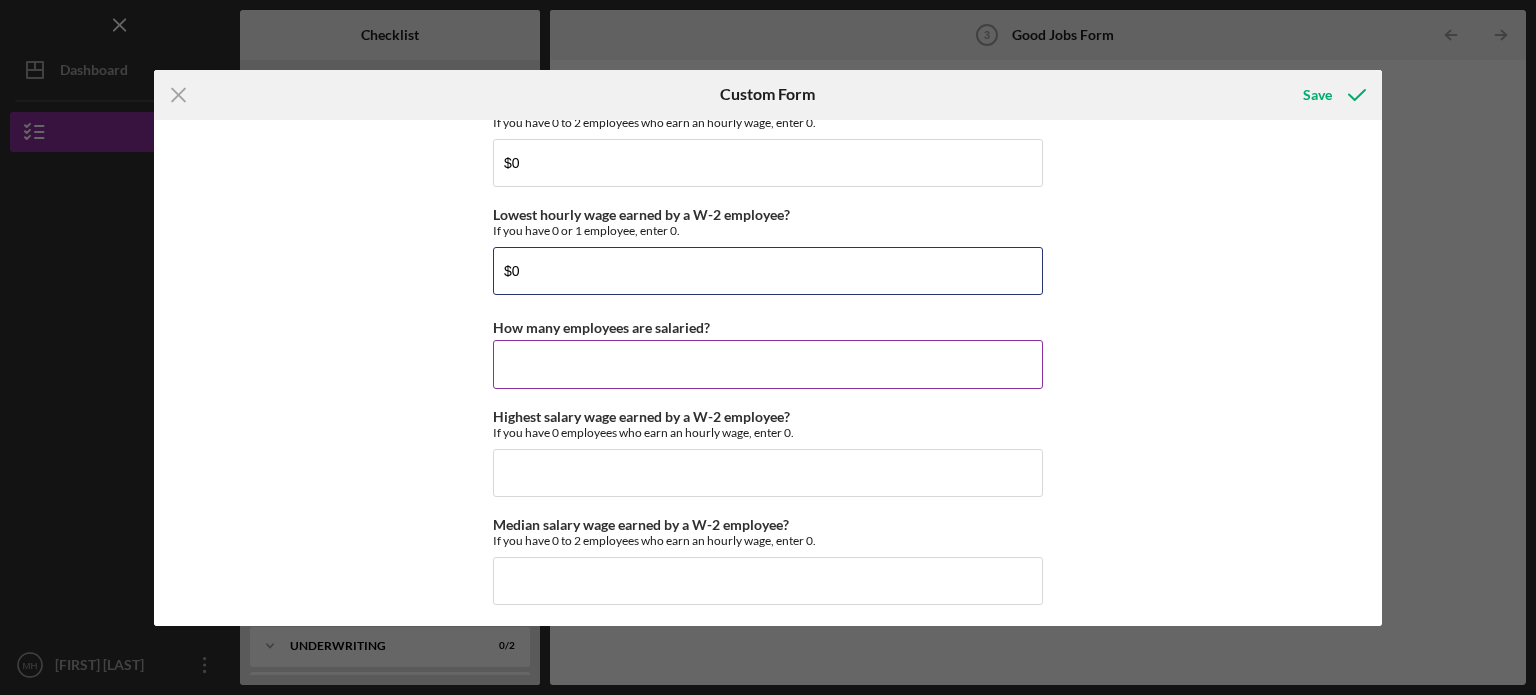 type on "$0" 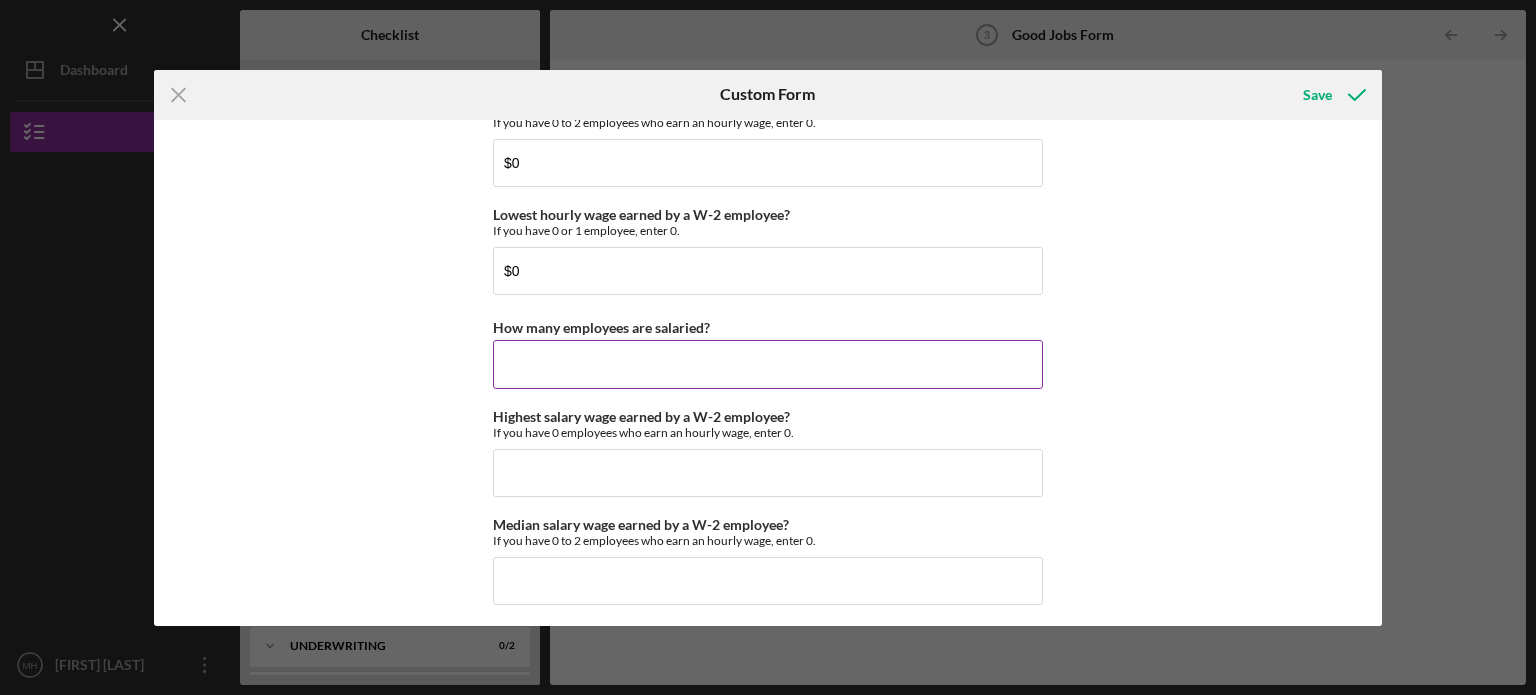 click on "How many employees are salaried?" at bounding box center (768, 364) 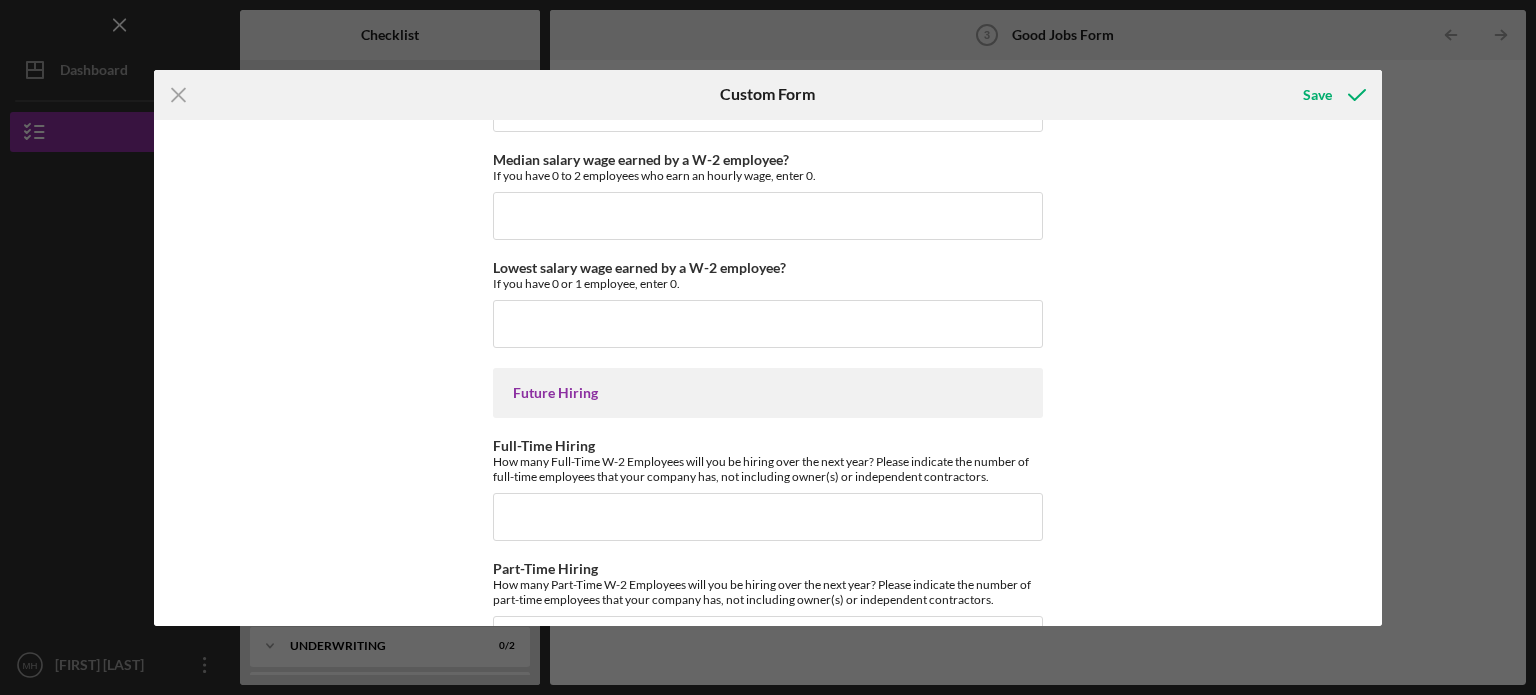 scroll, scrollTop: 4500, scrollLeft: 0, axis: vertical 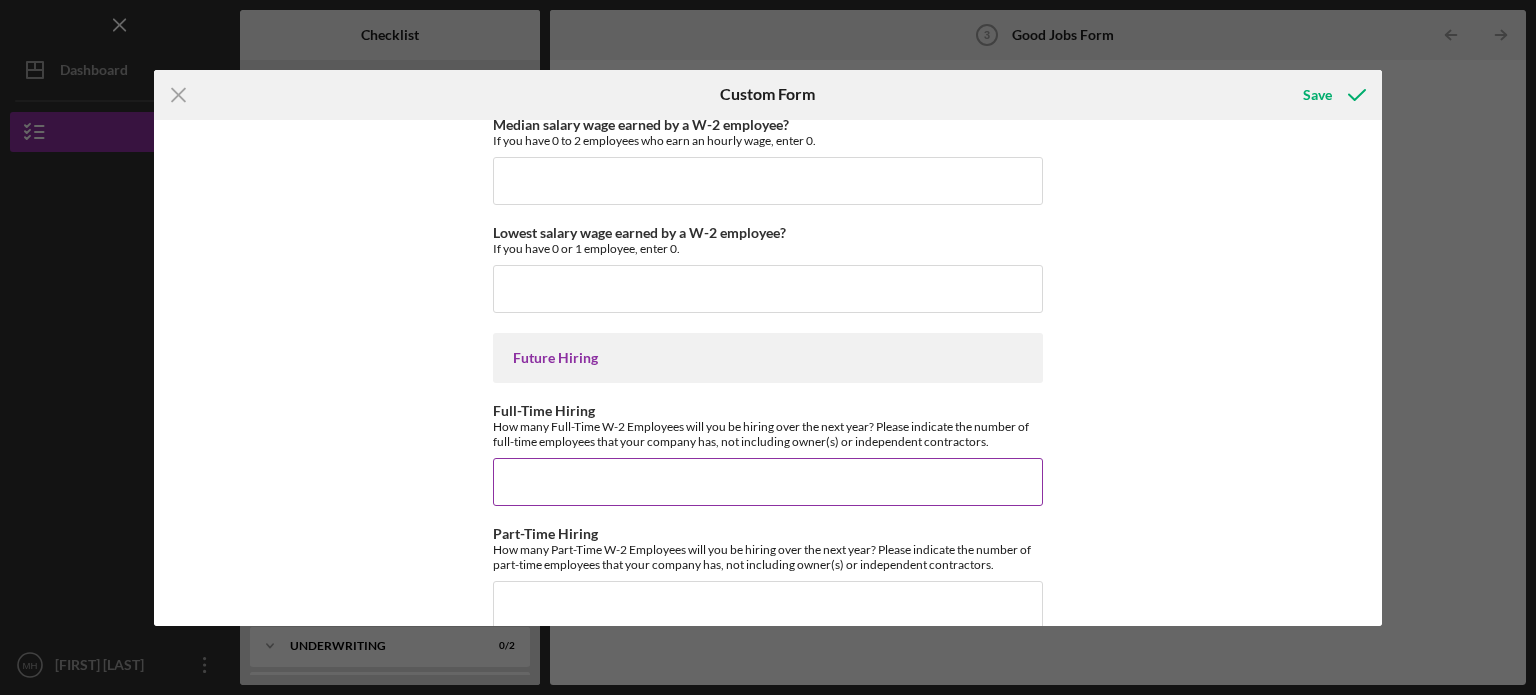 type on "2" 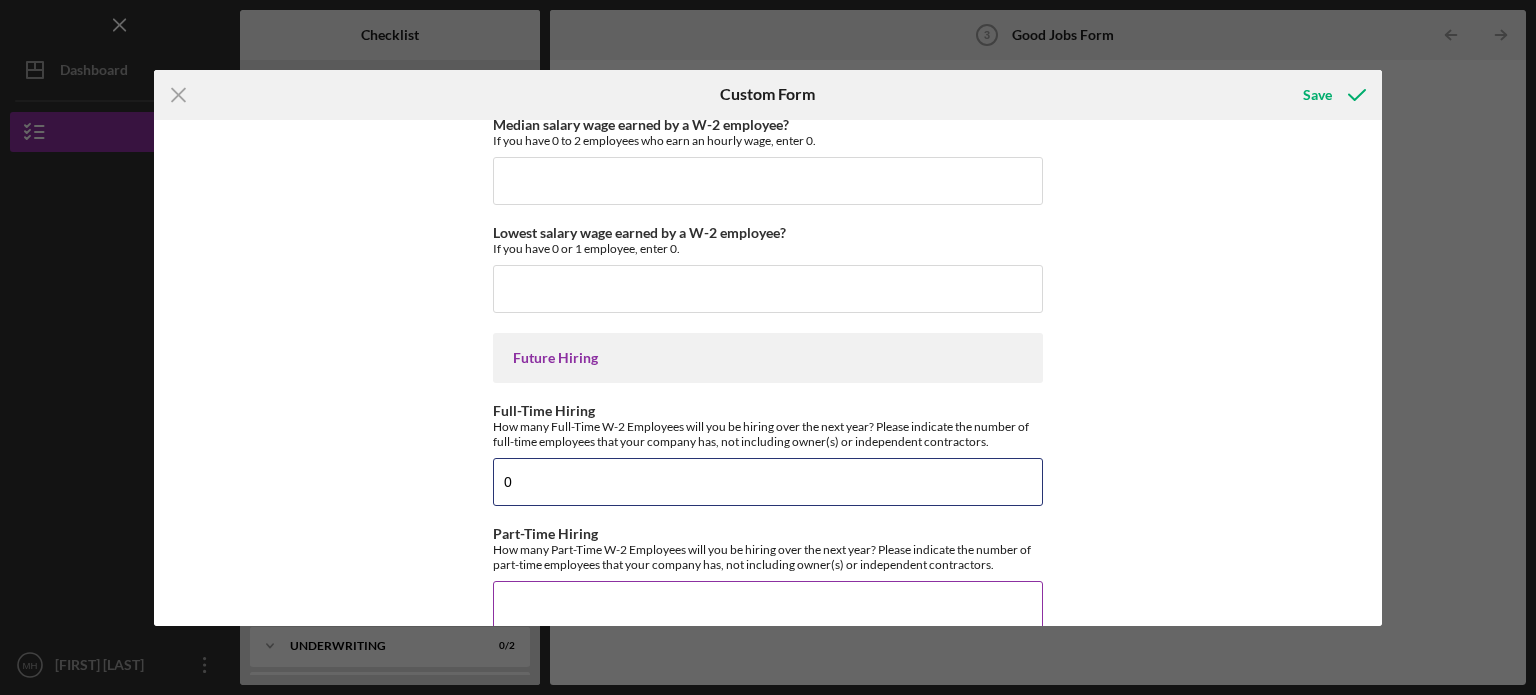 type on "0" 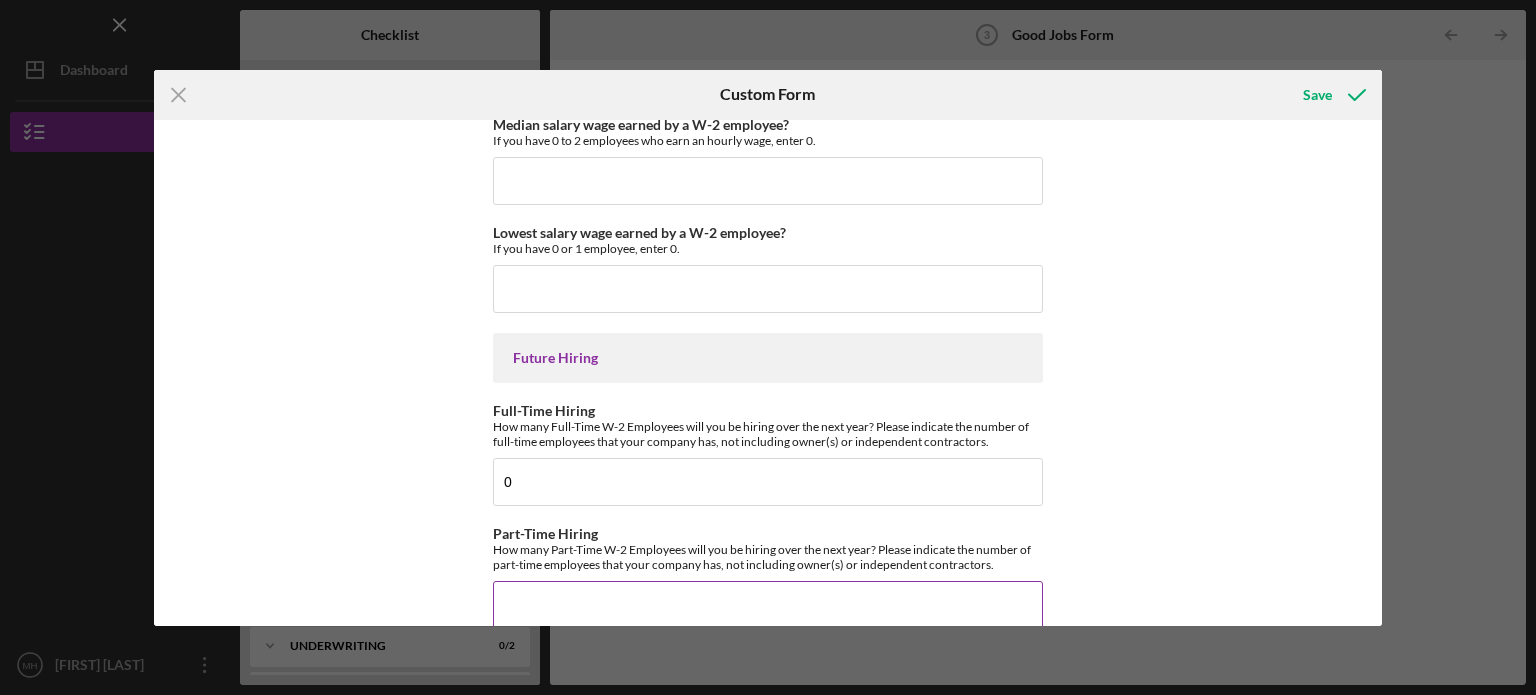 click on "Part-Time Hiring How many Part-Time W-2 Employees will you be hiring over the next year? Please indicate the number of part-time employees that your company has, not including owner(s) or independent contractors." at bounding box center (768, 577) 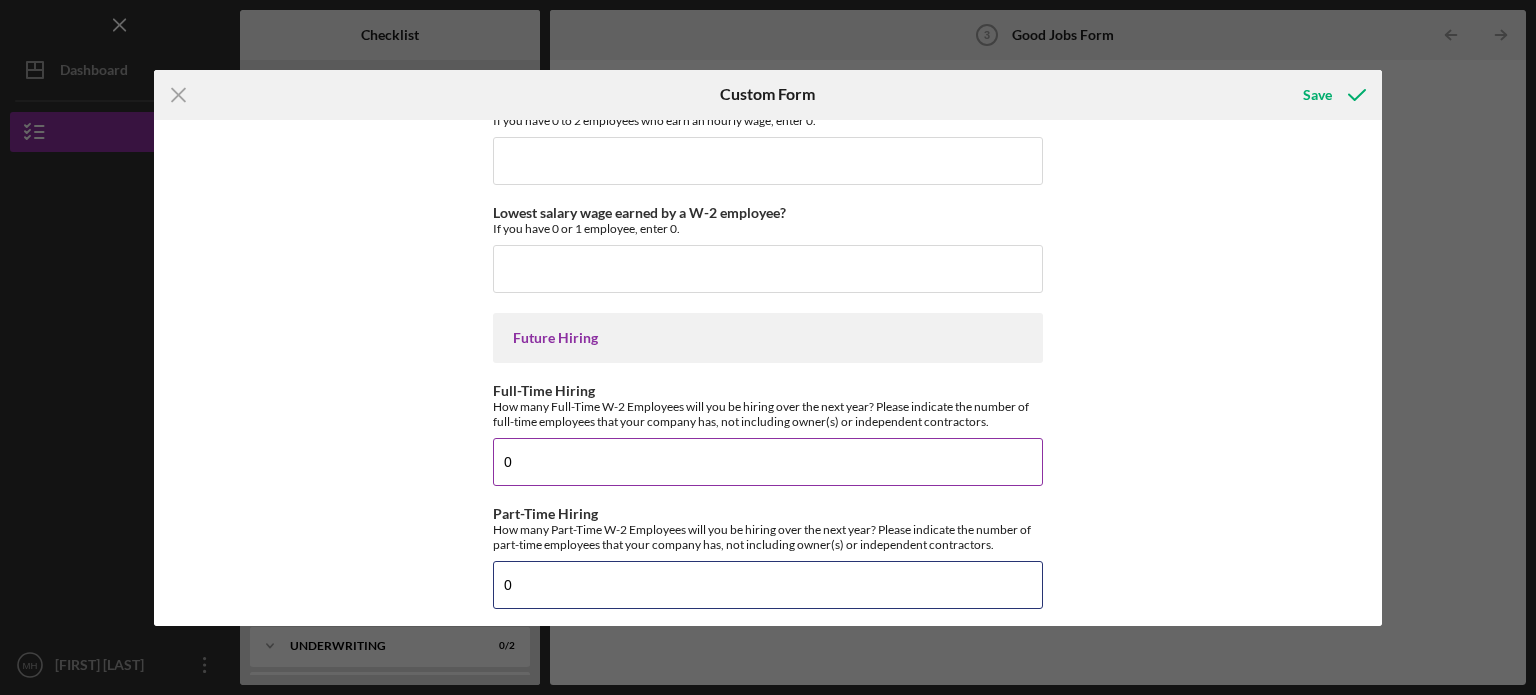 scroll, scrollTop: 4525, scrollLeft: 0, axis: vertical 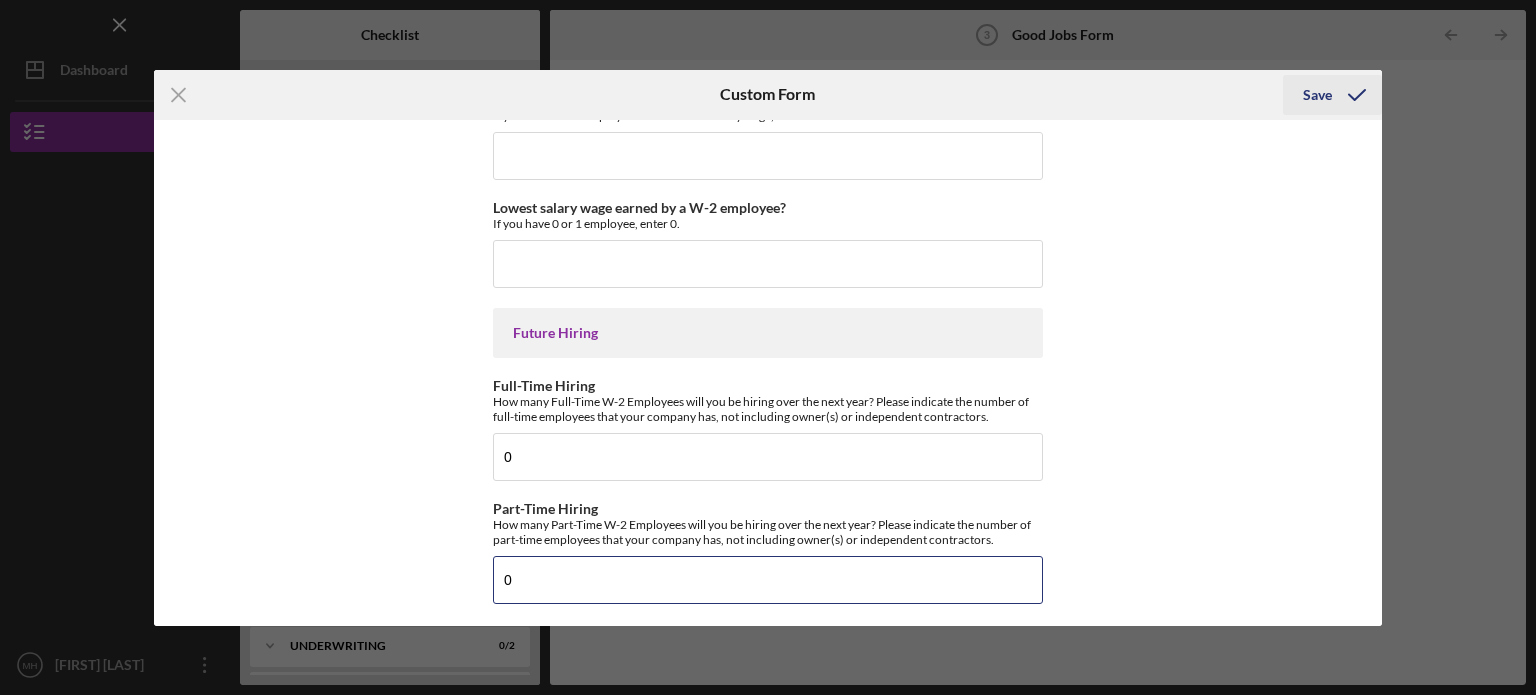 type on "0" 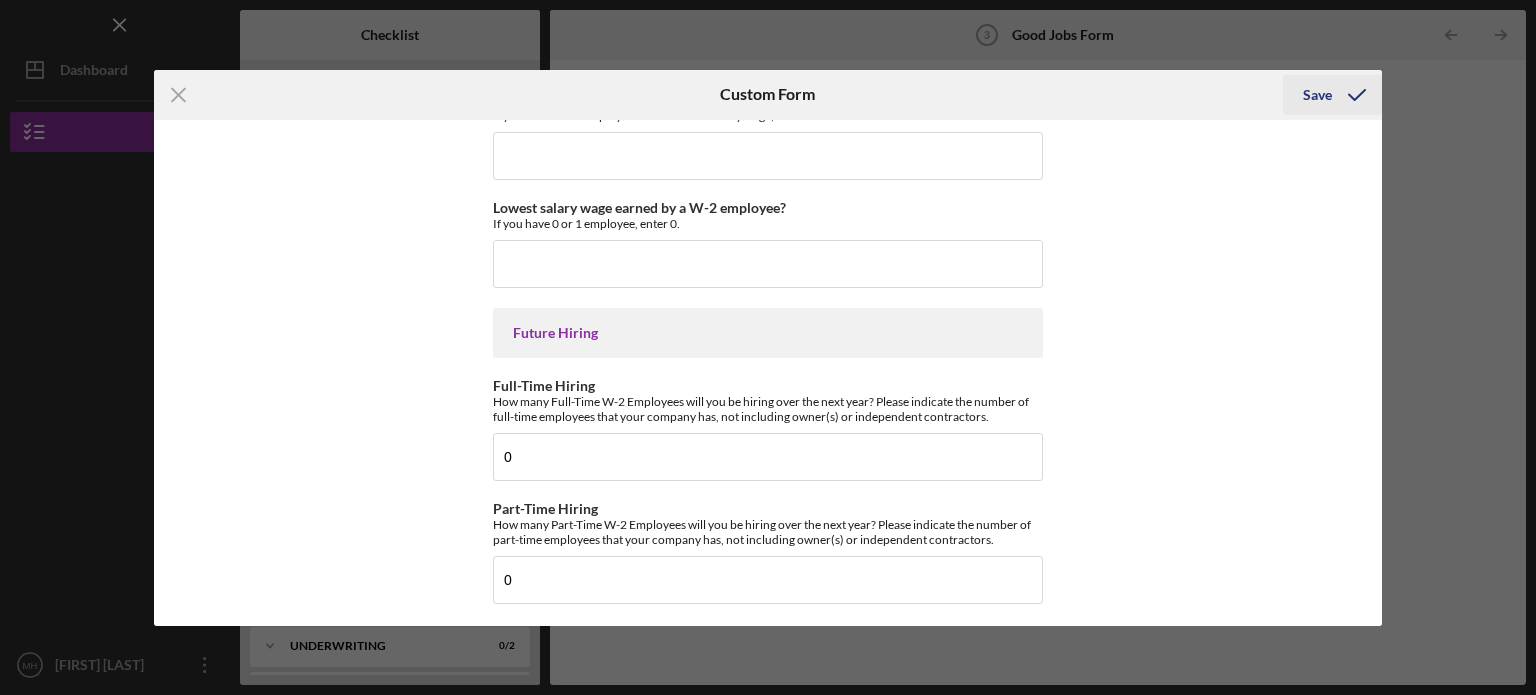 click on "Save" at bounding box center [1317, 95] 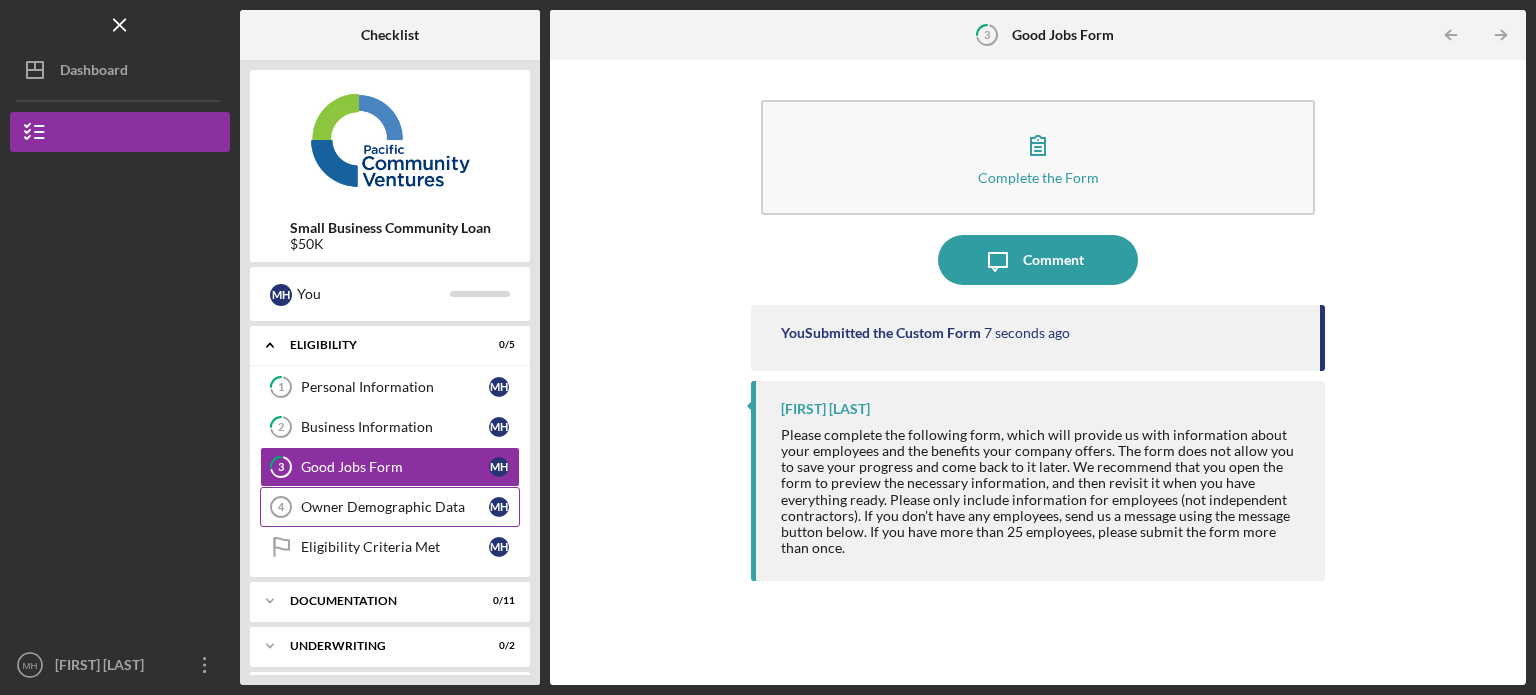 click on "Owner Demographic Data 4 Owner Demographic Data M H" at bounding box center [390, 507] 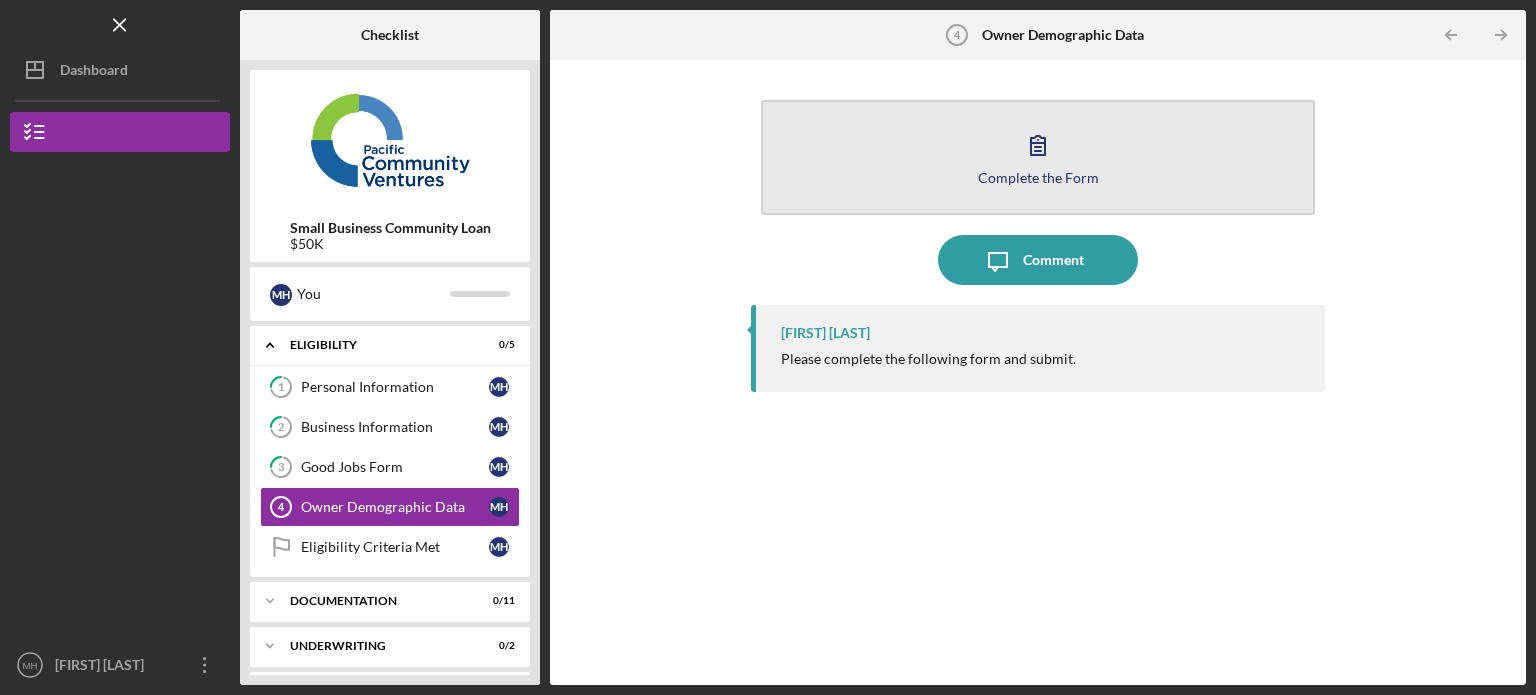 click on "Complete the Form" at bounding box center (1038, 177) 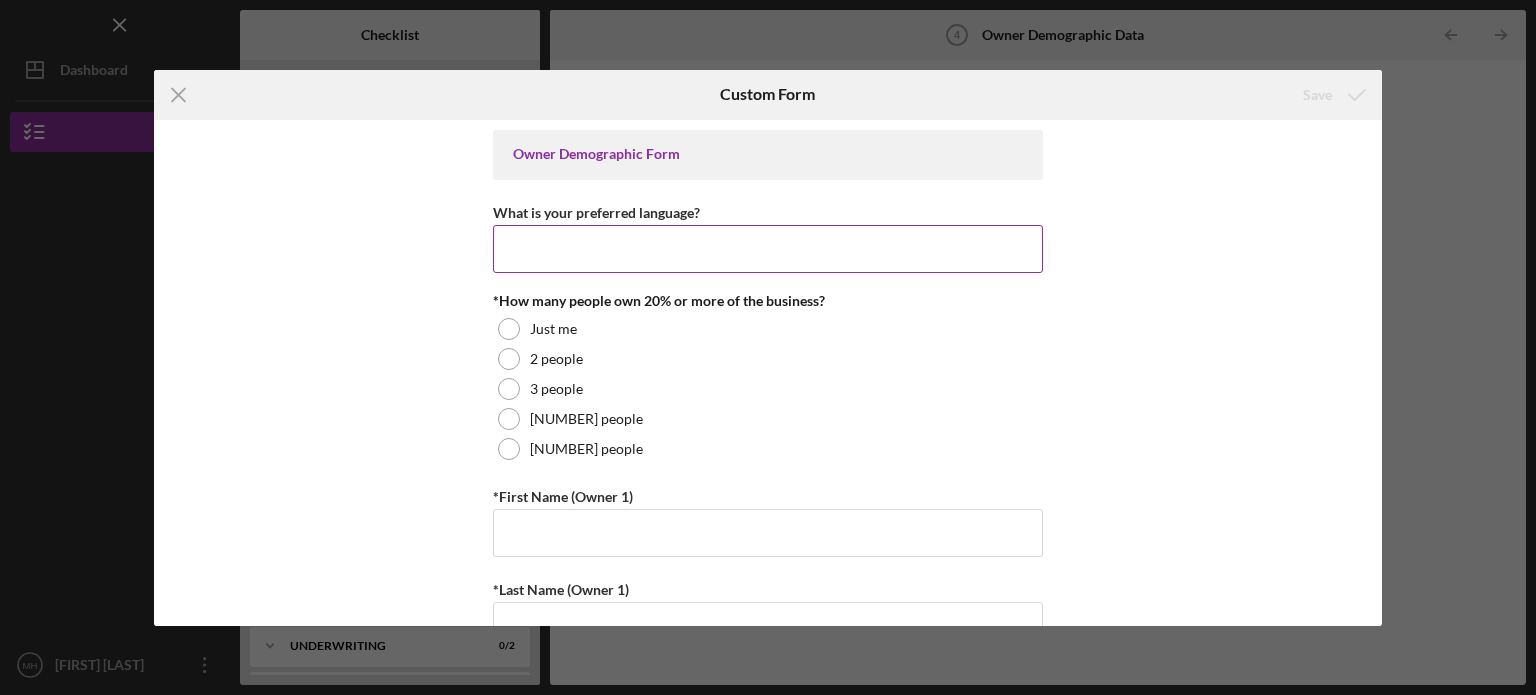 click on "What is your preferred language?" at bounding box center [768, 249] 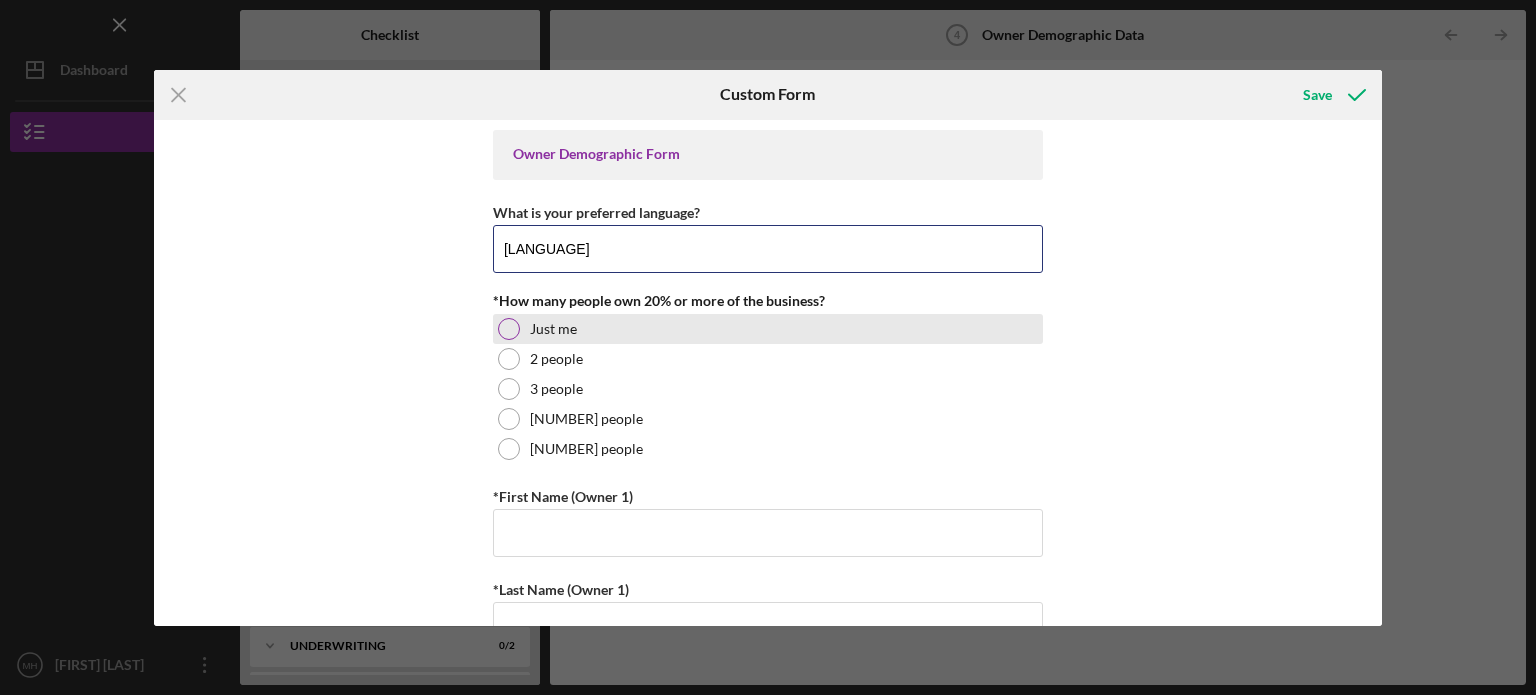 type on "[LANGUAGE]" 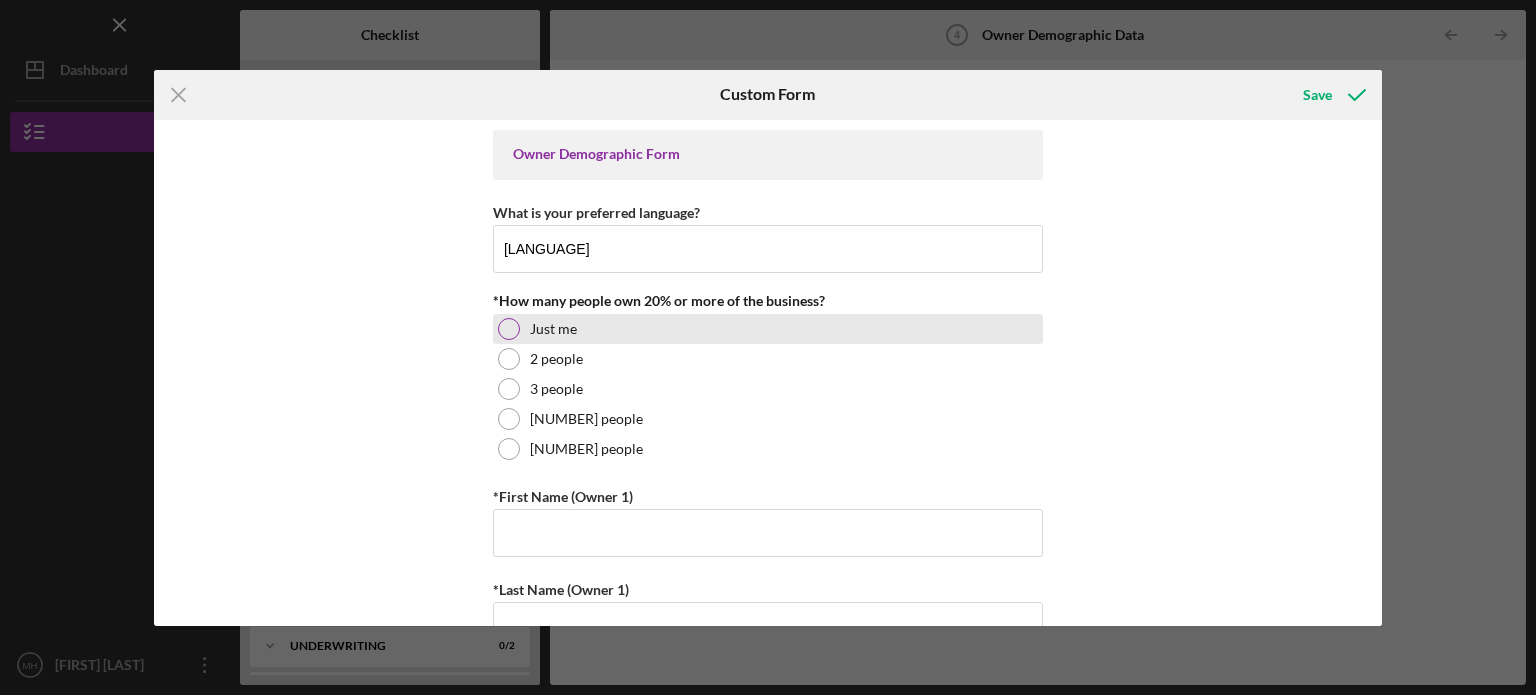 click at bounding box center (509, 329) 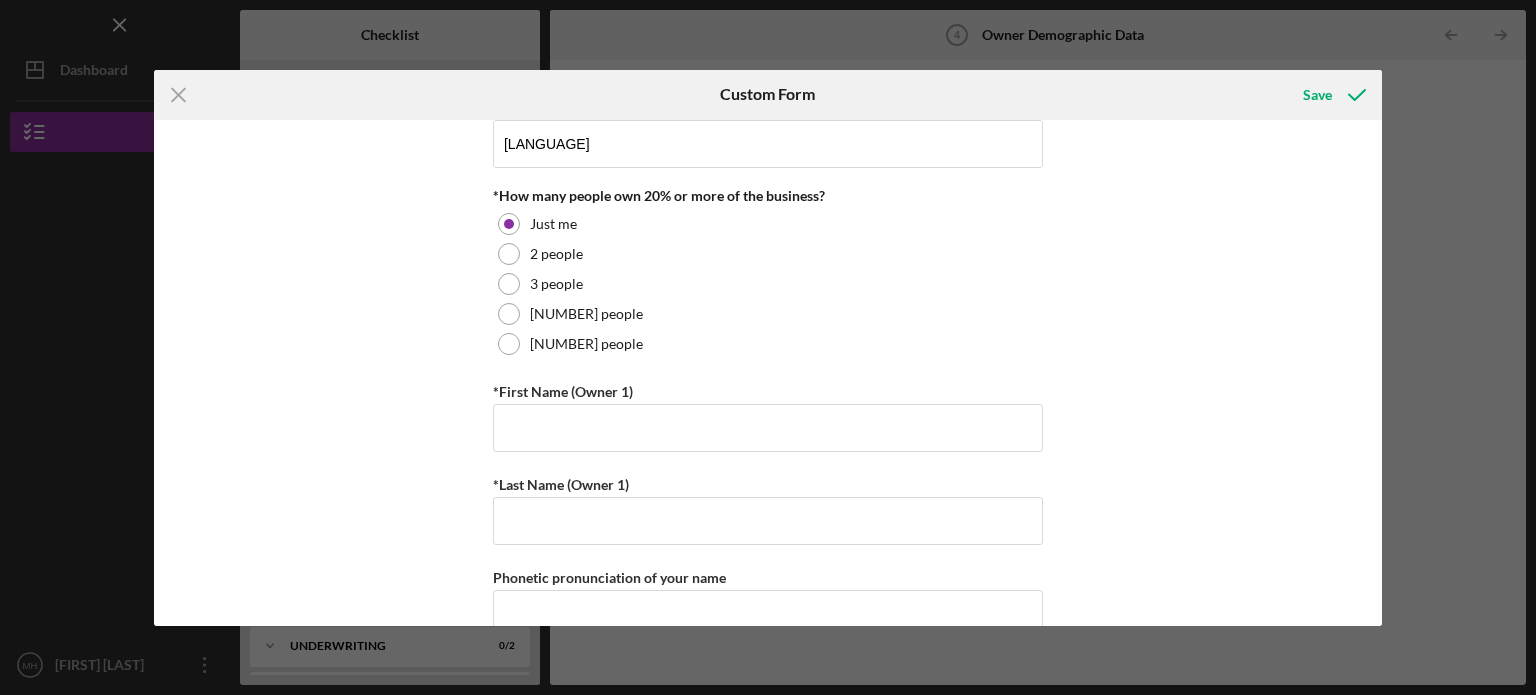 scroll, scrollTop: 300, scrollLeft: 0, axis: vertical 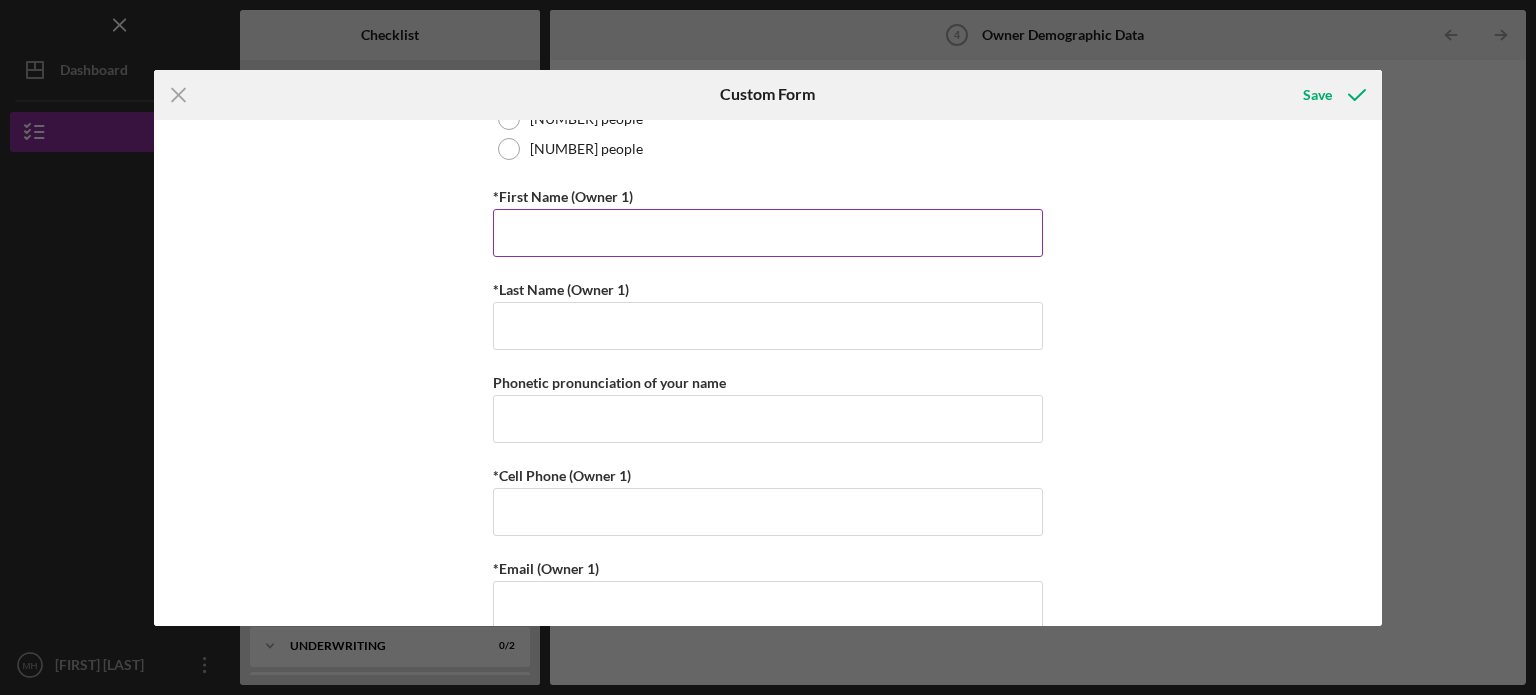 click on "*First Name (Owner 1)" at bounding box center [768, 233] 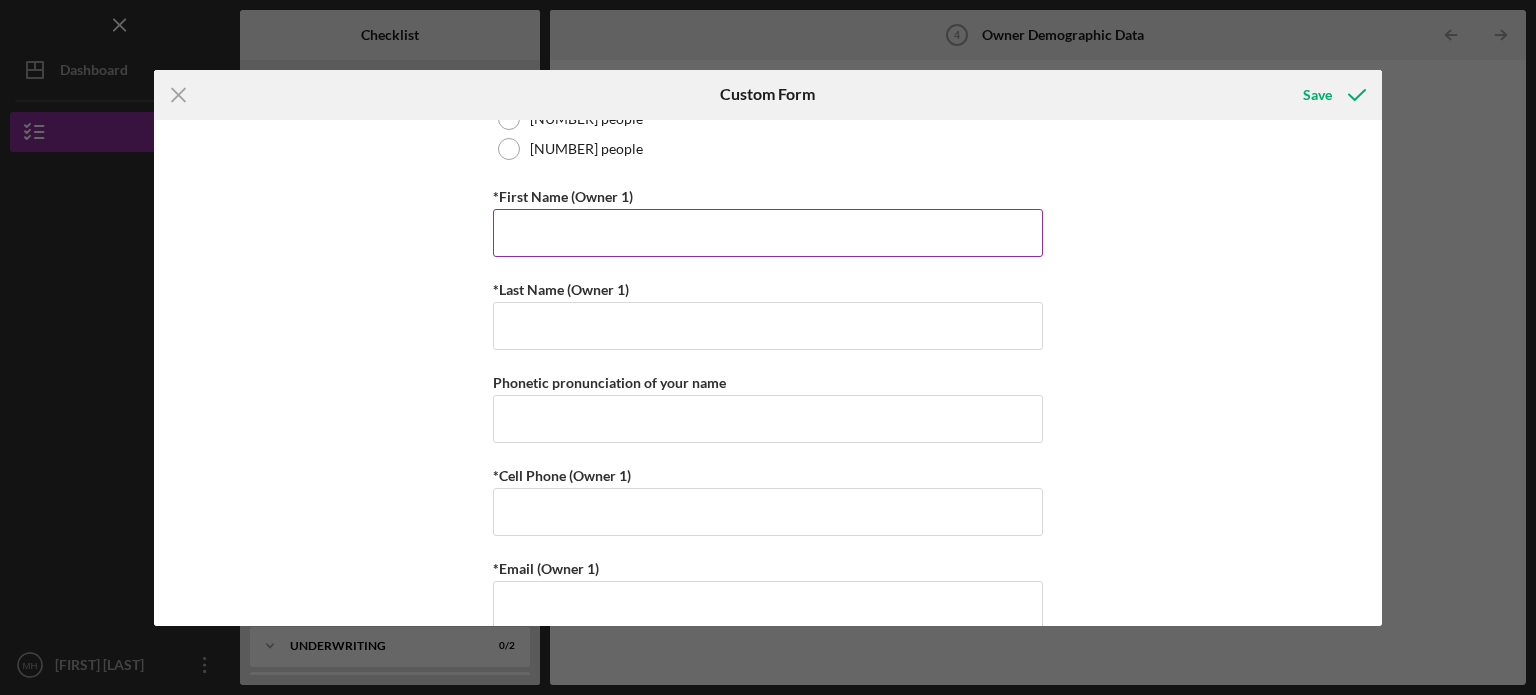 type on "[FIRST]" 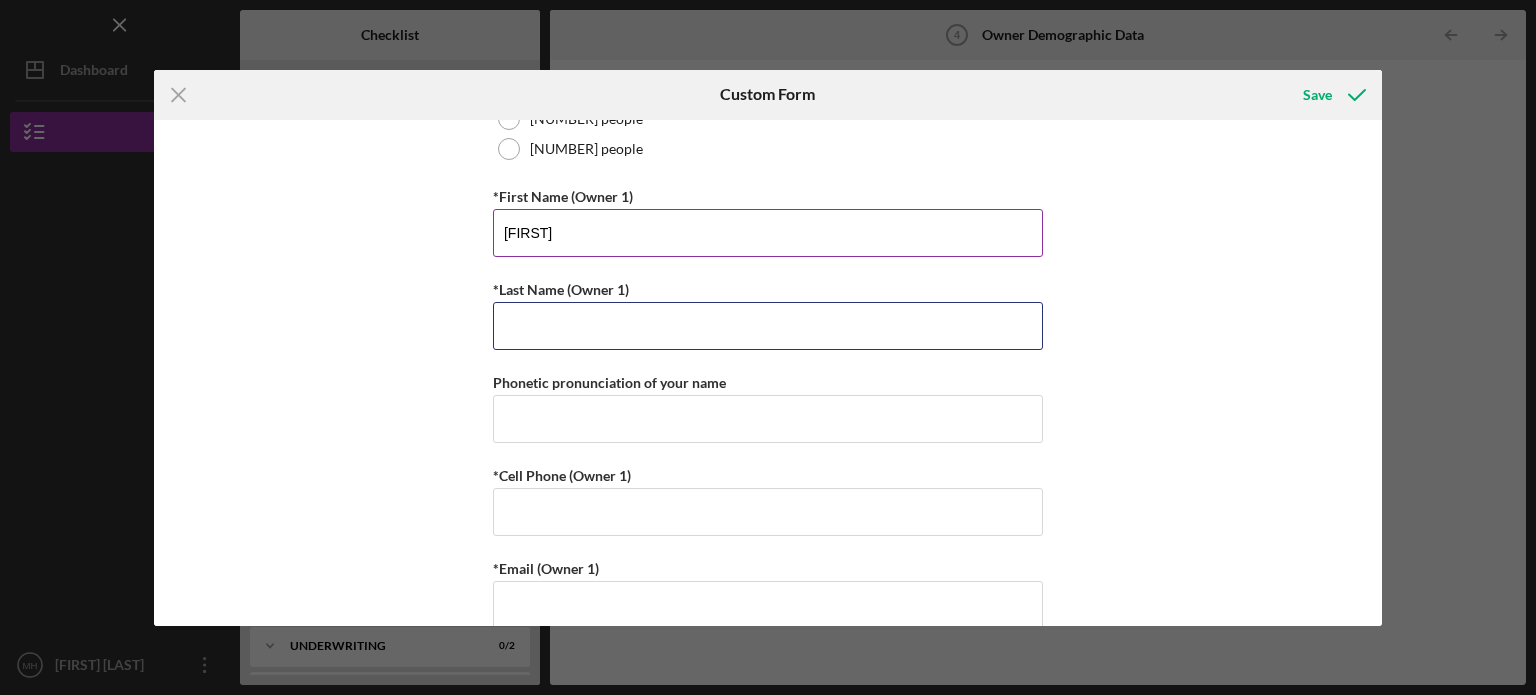 type on "[LAST]" 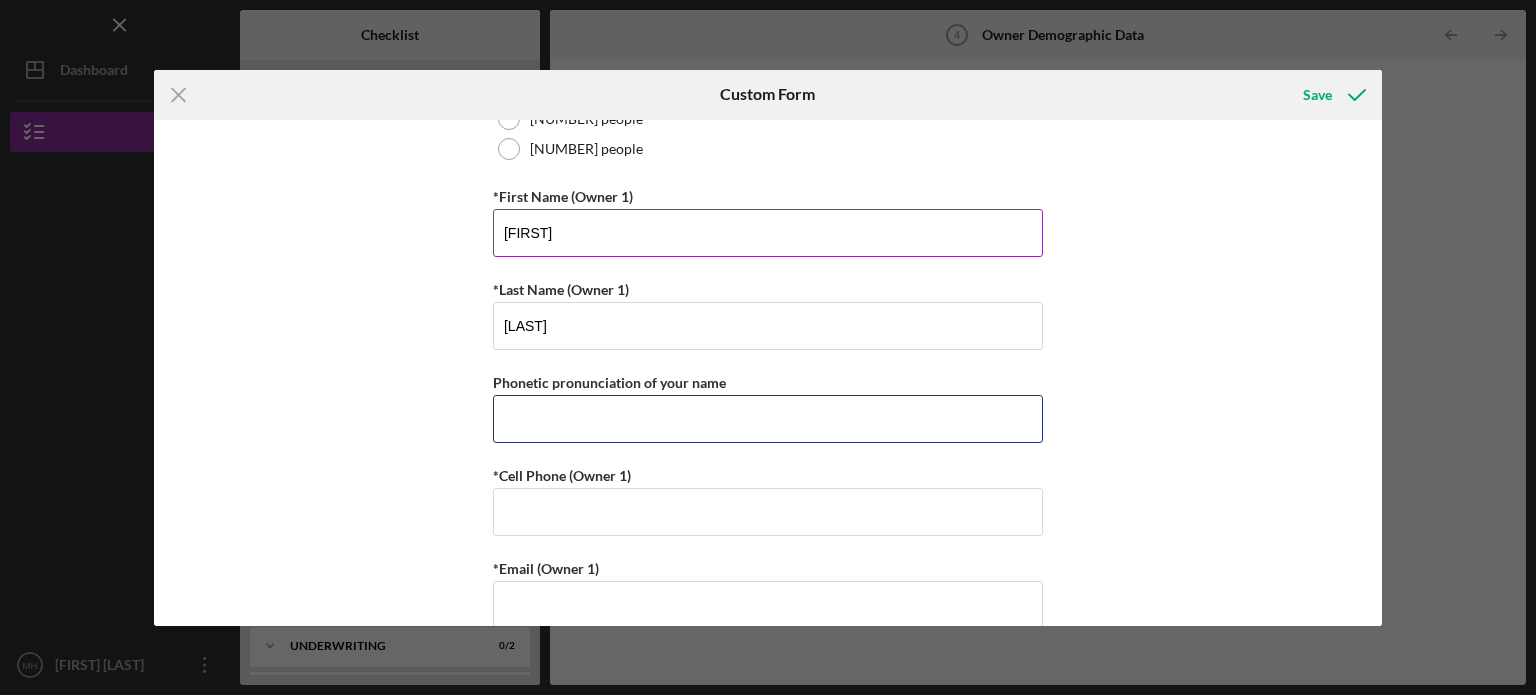 type on "[PHONE]" 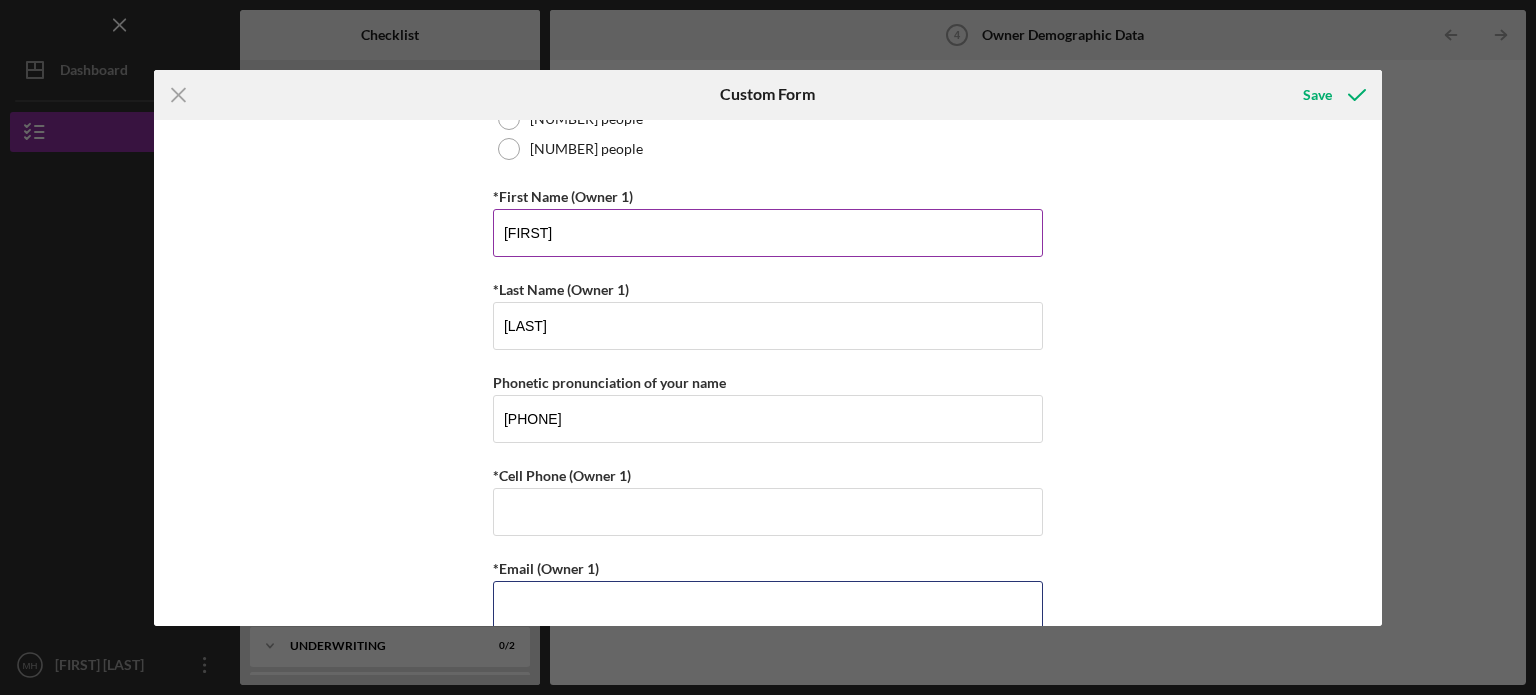 type on "[EMAIL]" 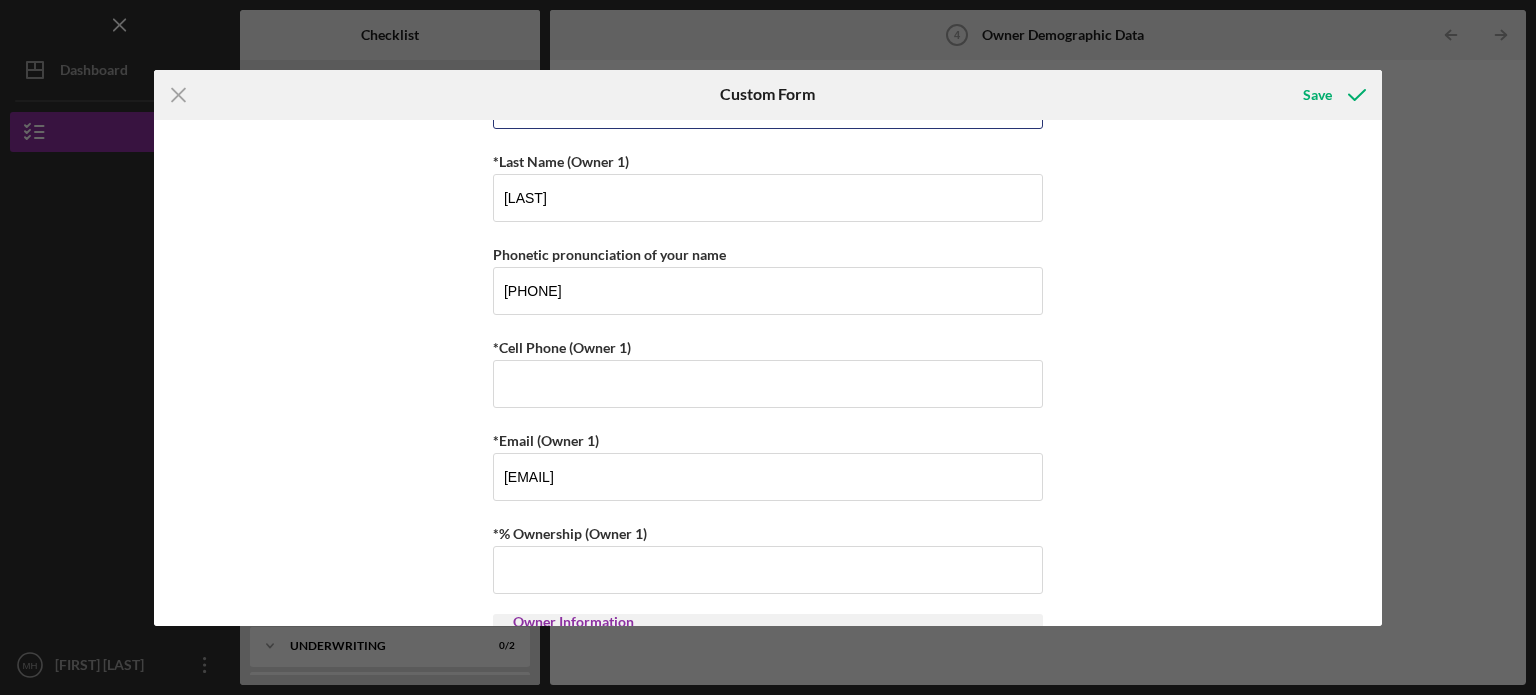 scroll, scrollTop: 600, scrollLeft: 0, axis: vertical 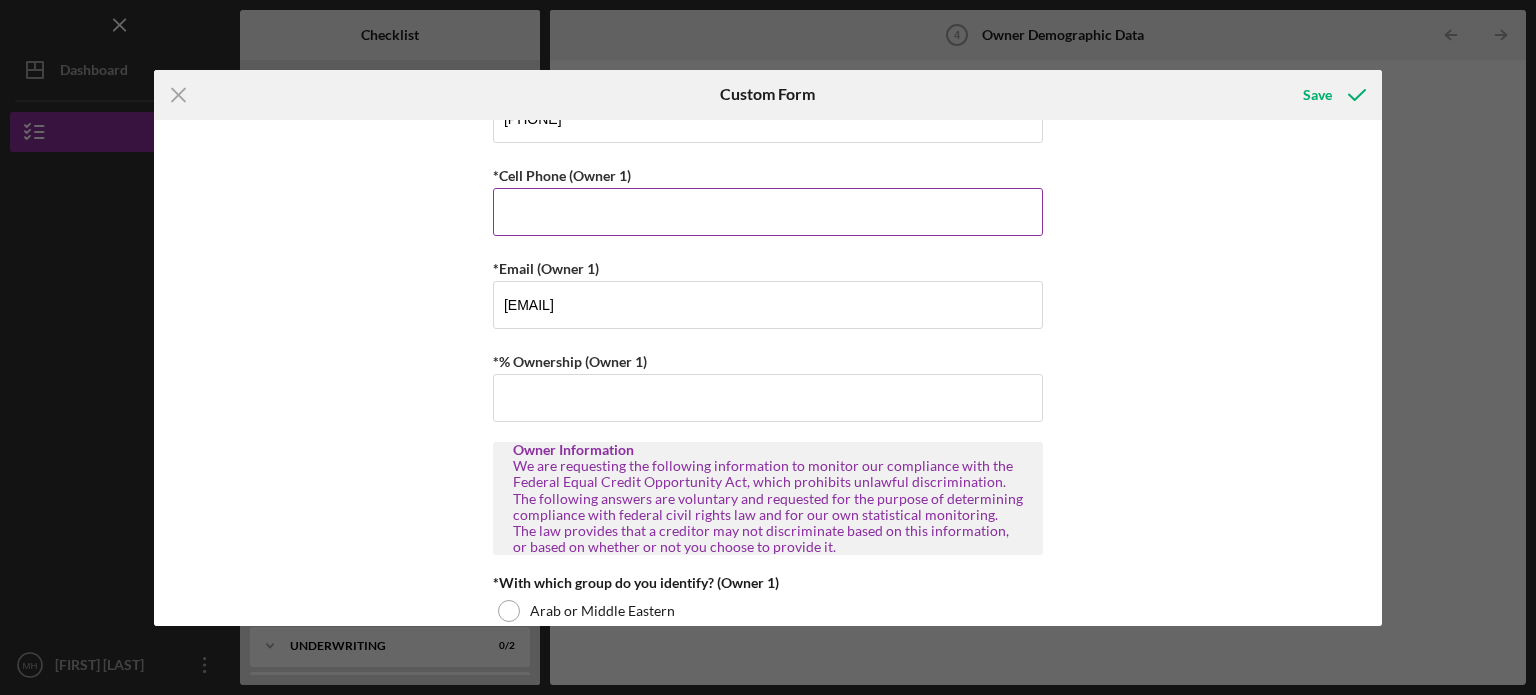 click on "*Cell Phone (Owner 1)" at bounding box center [768, 212] 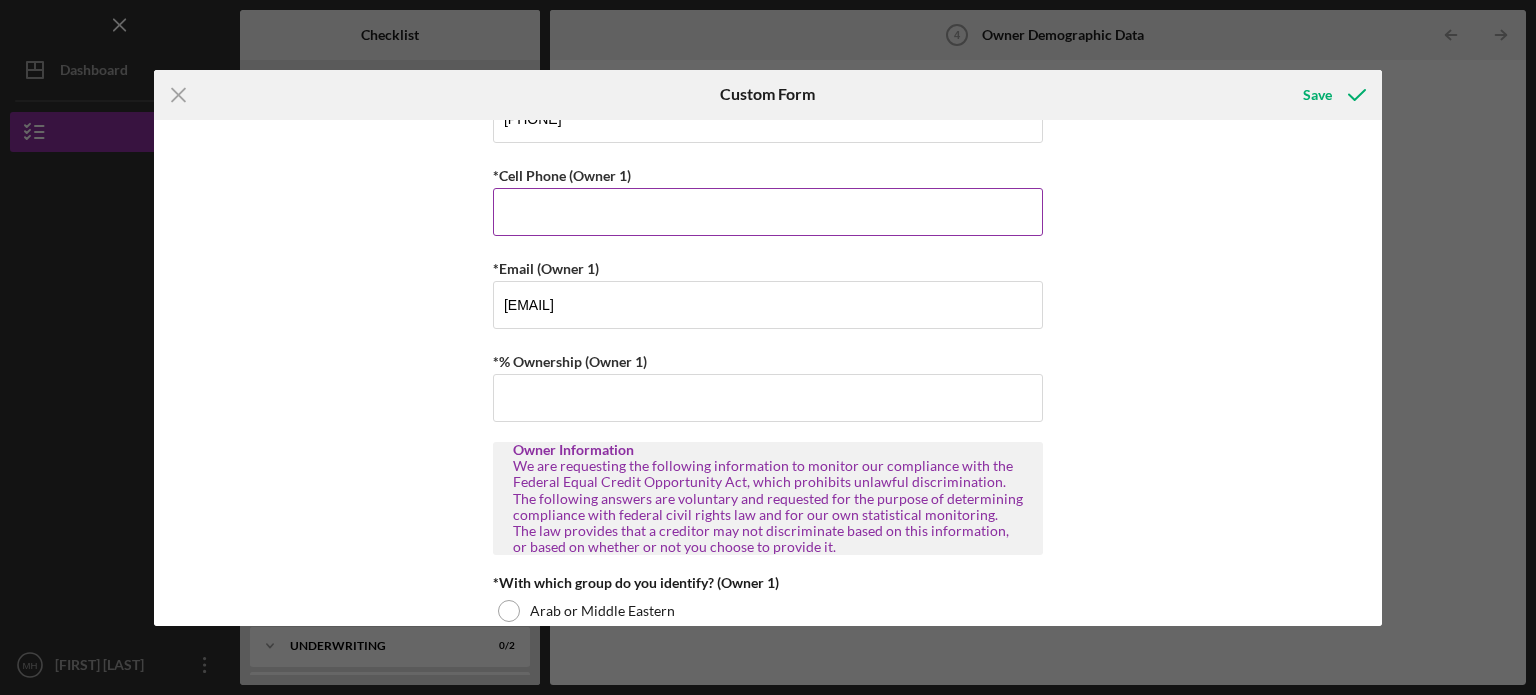 type on "([PHONE]) [PHONE]" 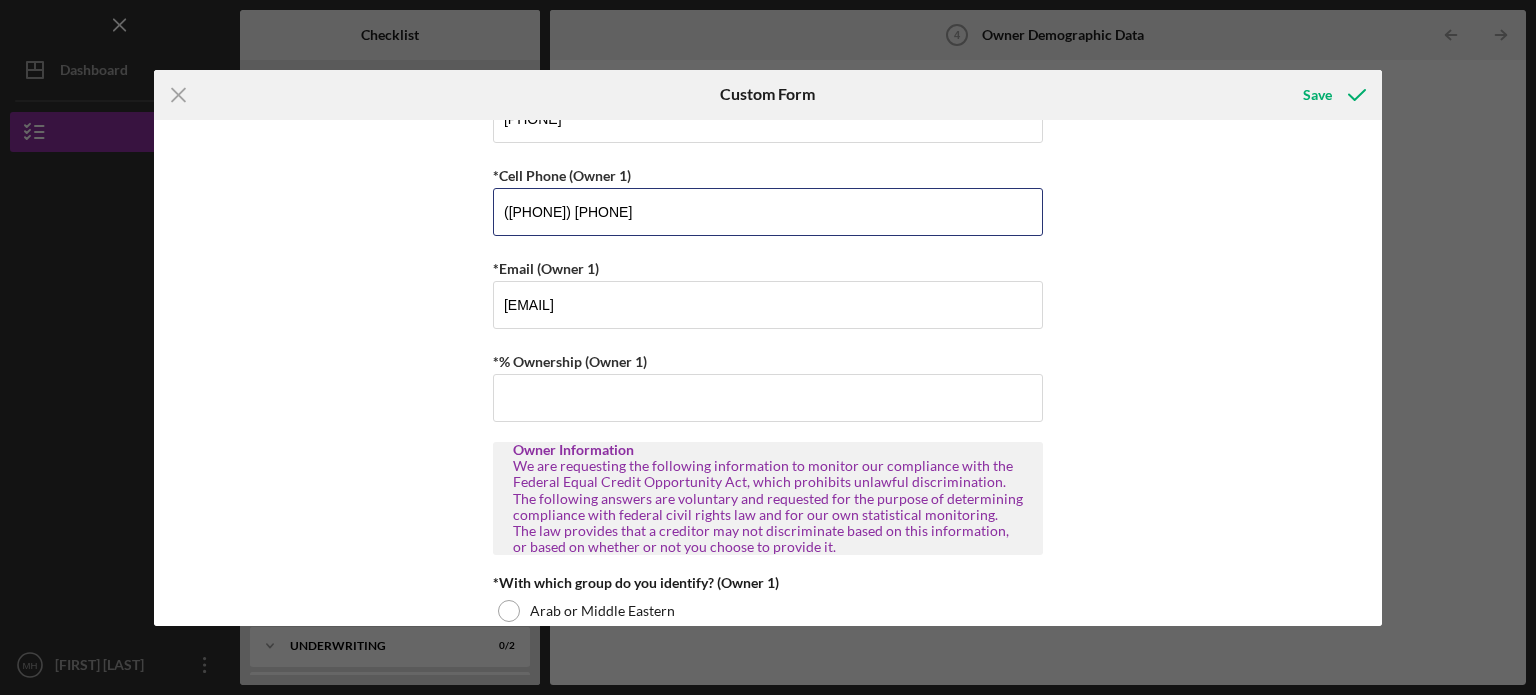 scroll, scrollTop: 700, scrollLeft: 0, axis: vertical 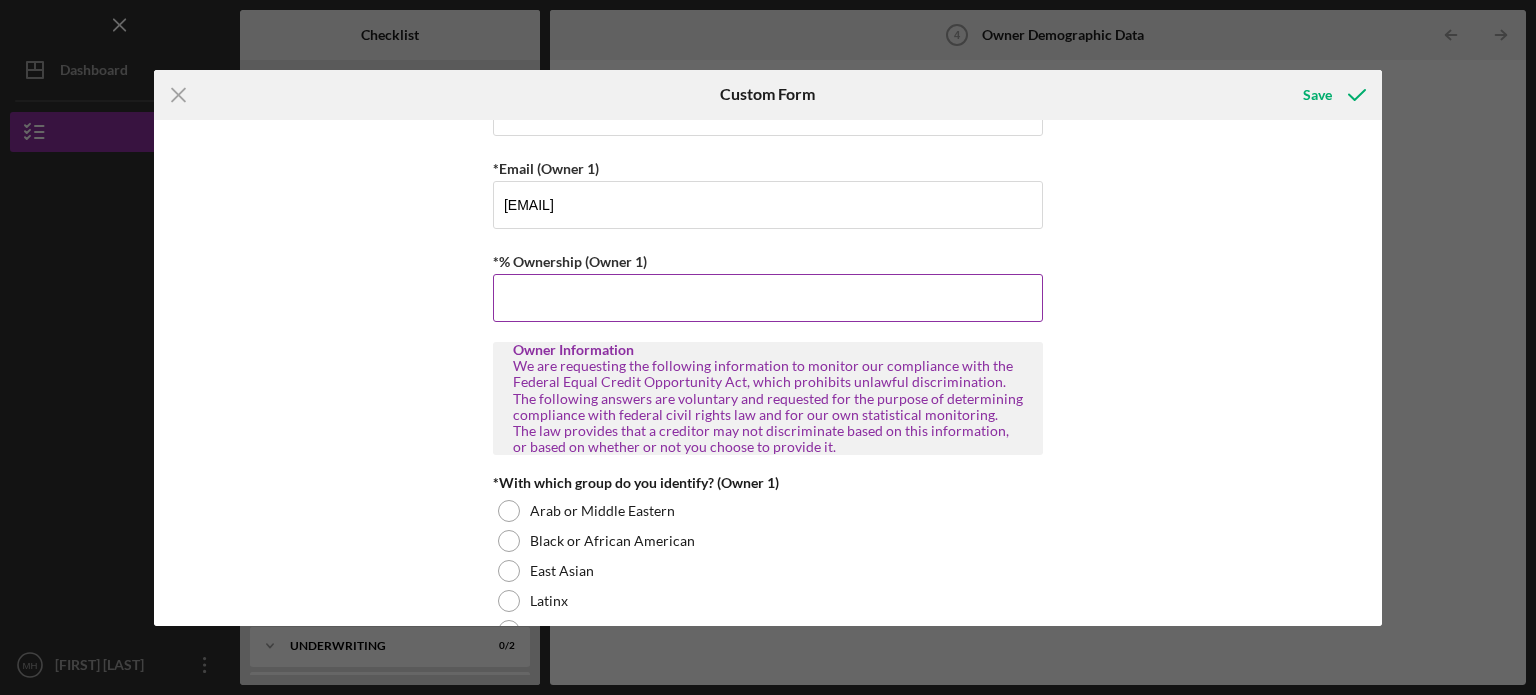 click on "*% Ownership (Owner 1)" at bounding box center [768, 298] 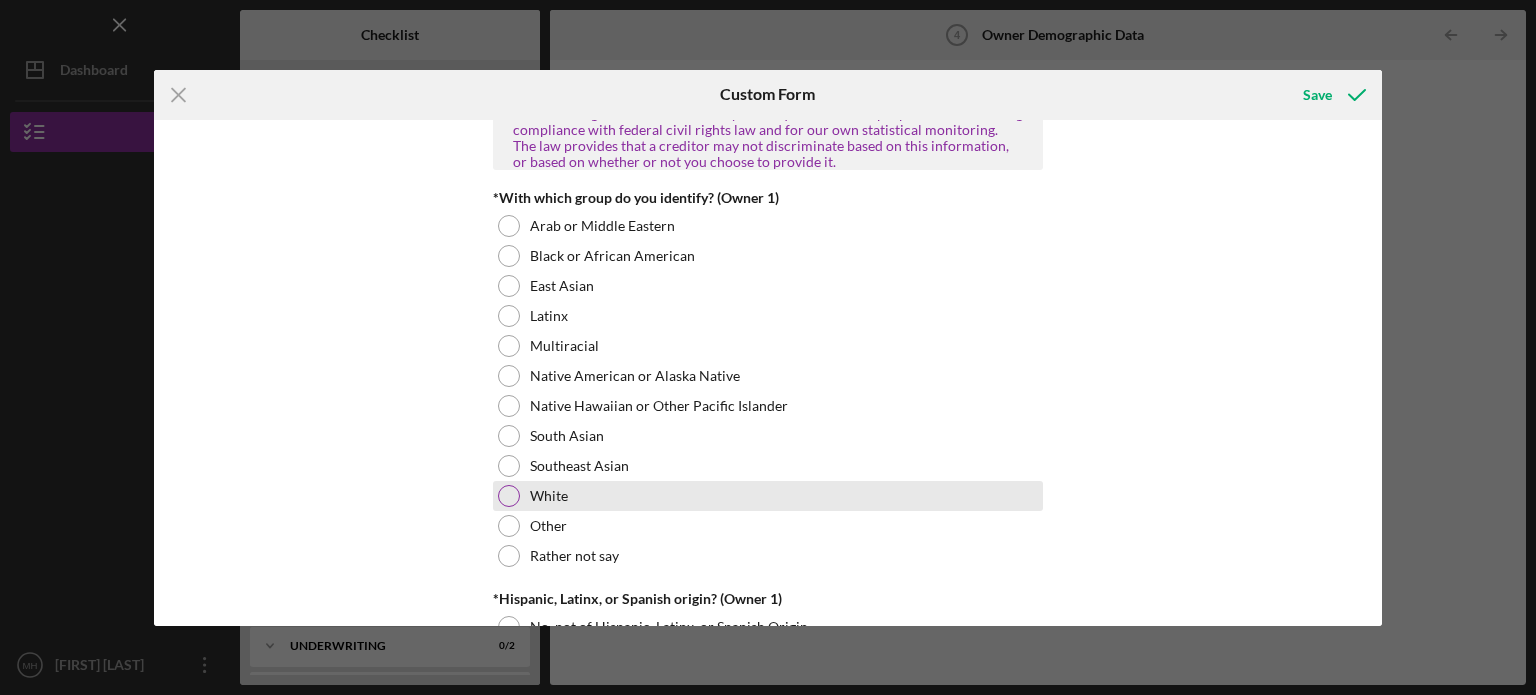 scroll, scrollTop: 1000, scrollLeft: 0, axis: vertical 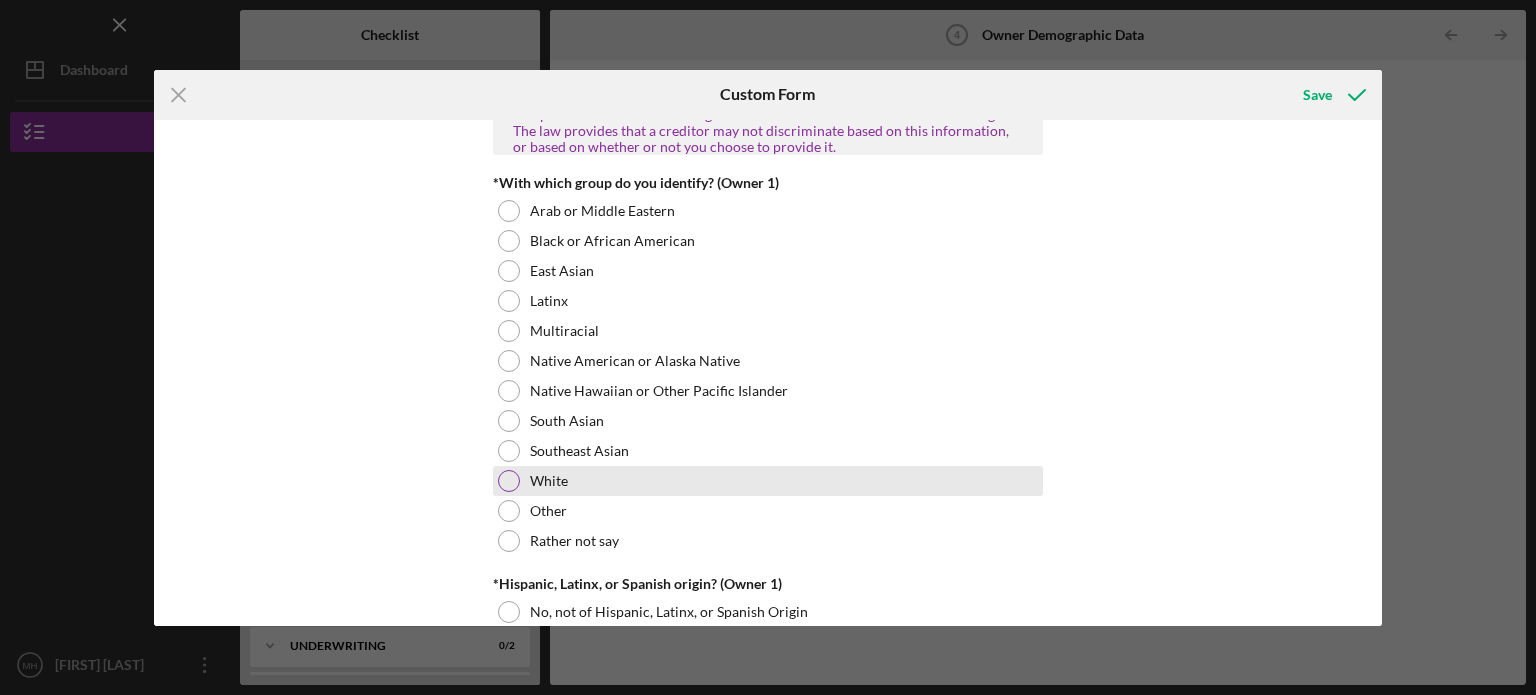 type on "100.00000%" 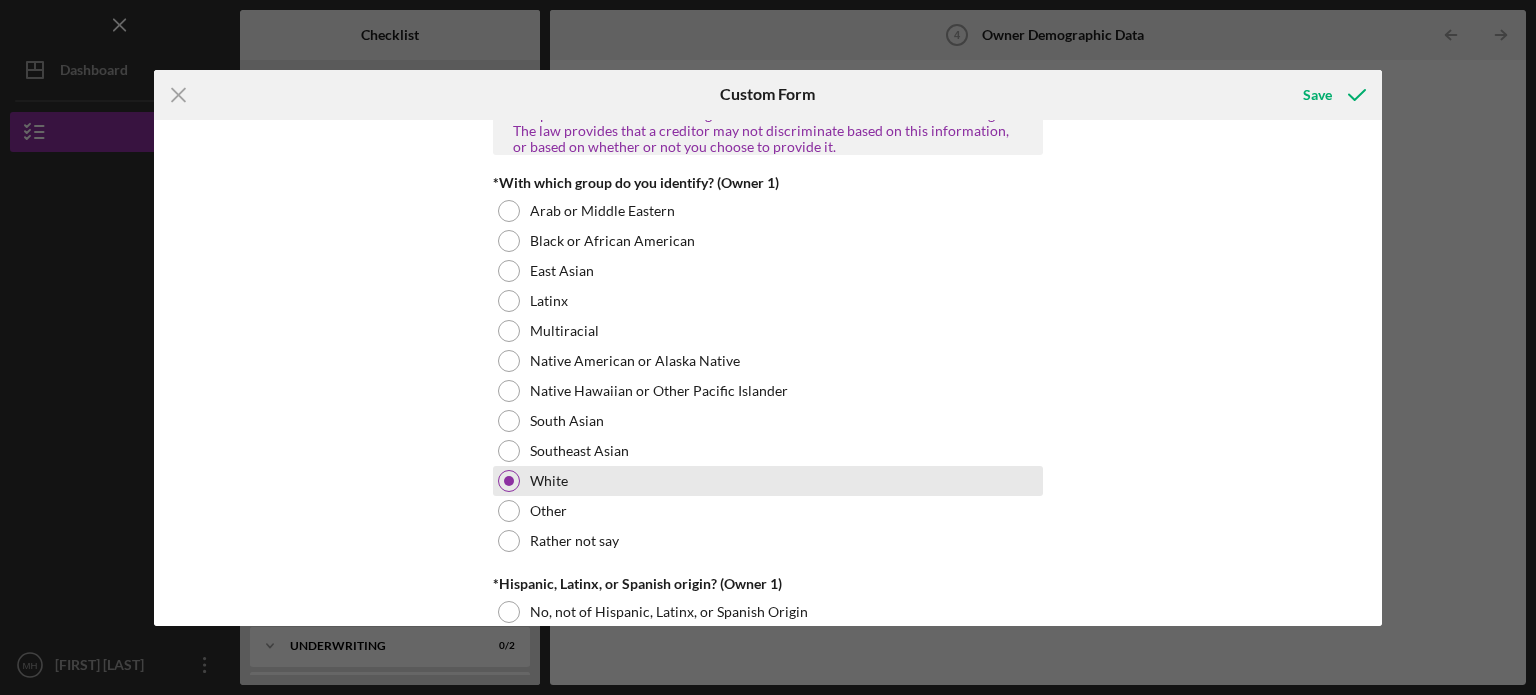 scroll, scrollTop: 1300, scrollLeft: 0, axis: vertical 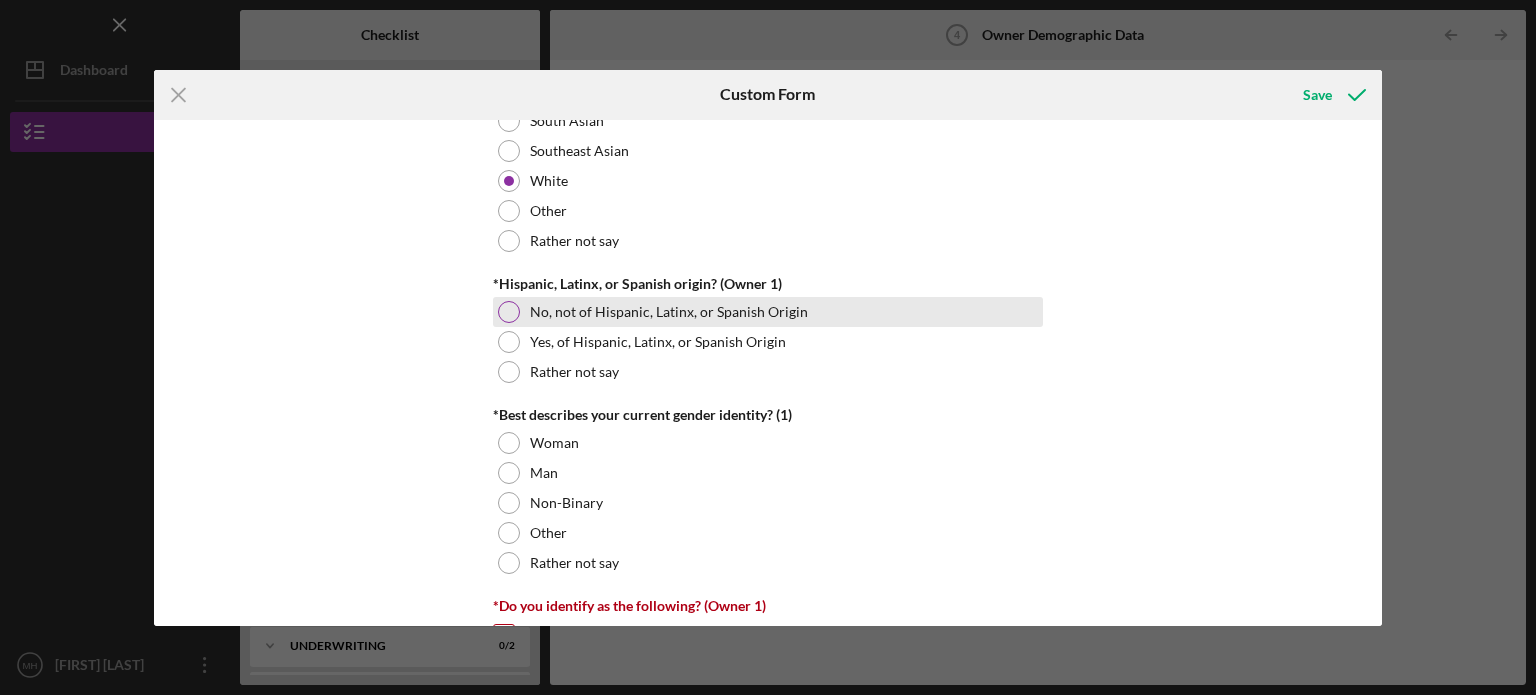 click at bounding box center (509, 312) 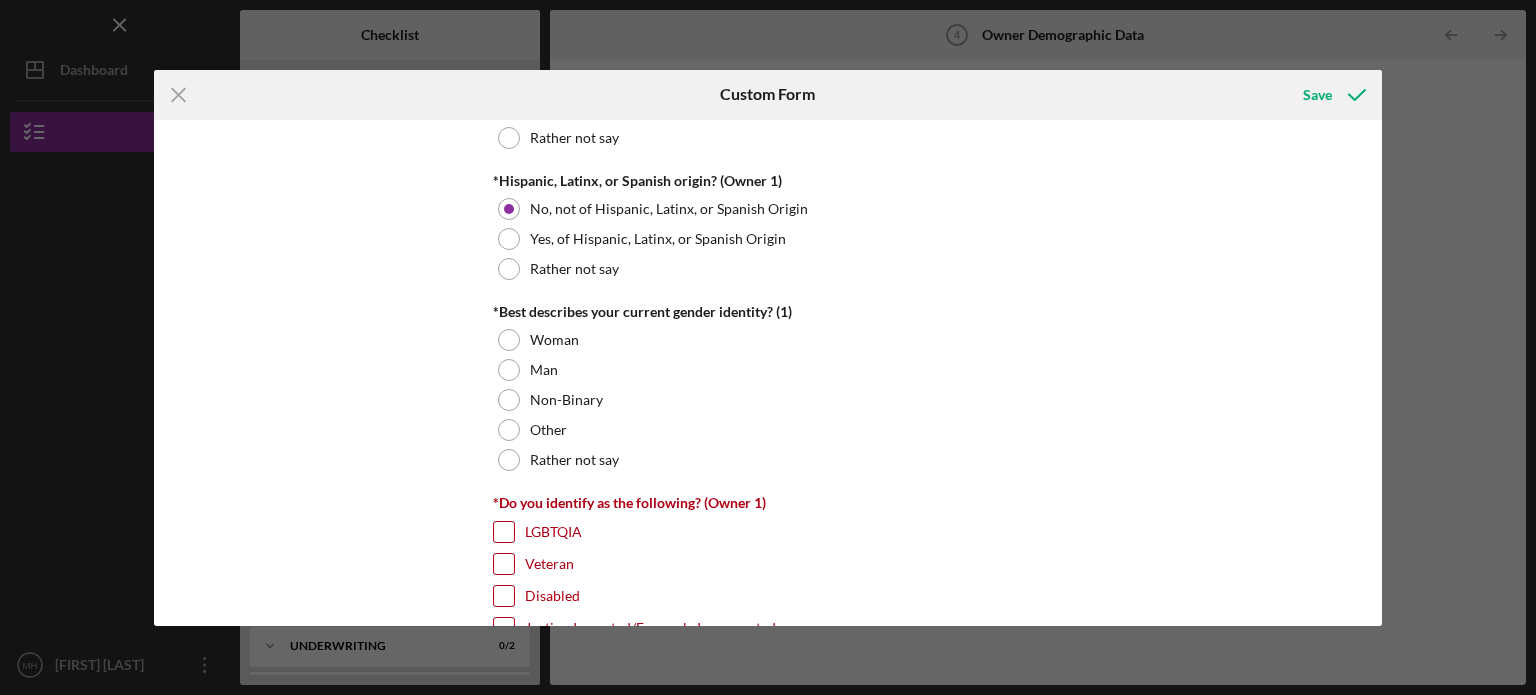 scroll, scrollTop: 1600, scrollLeft: 0, axis: vertical 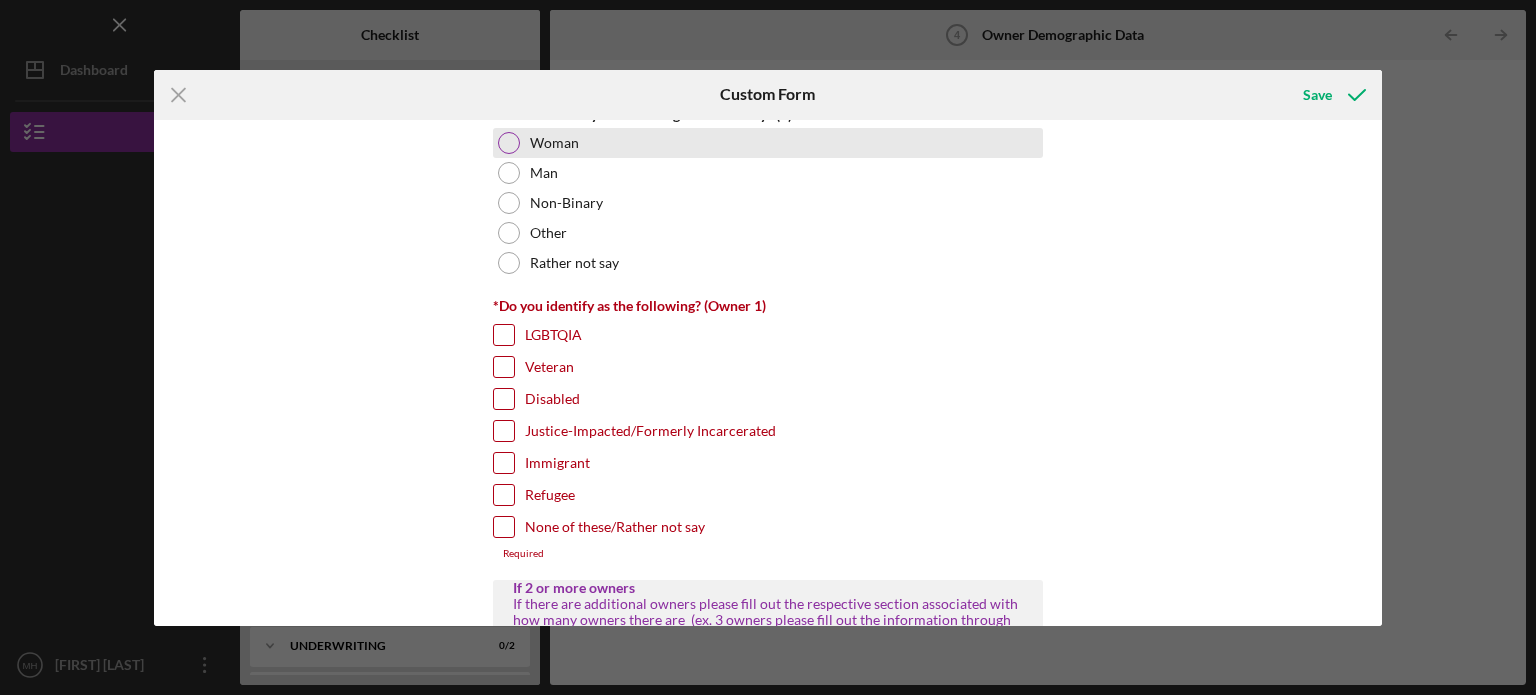 click on "Woman" at bounding box center (768, 143) 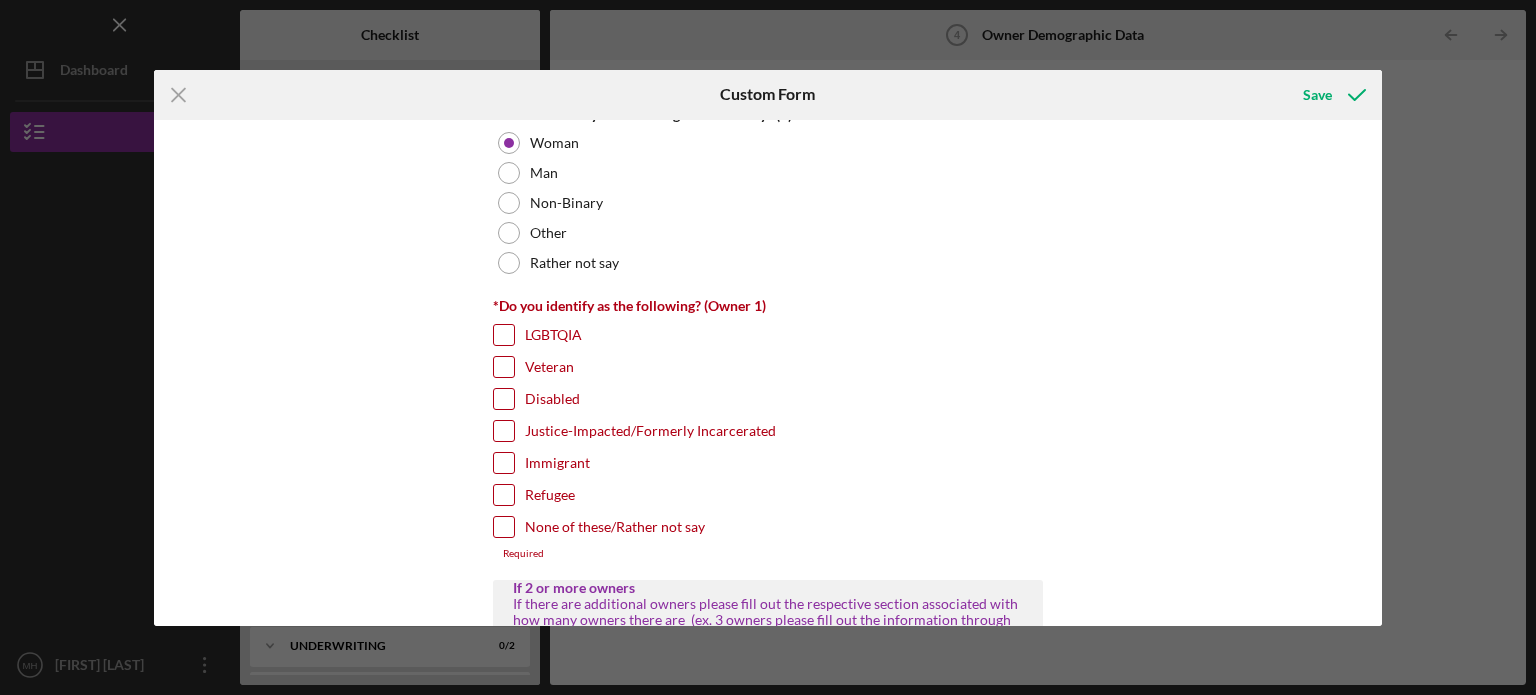 click on "None of these/Rather not say" at bounding box center (504, 527) 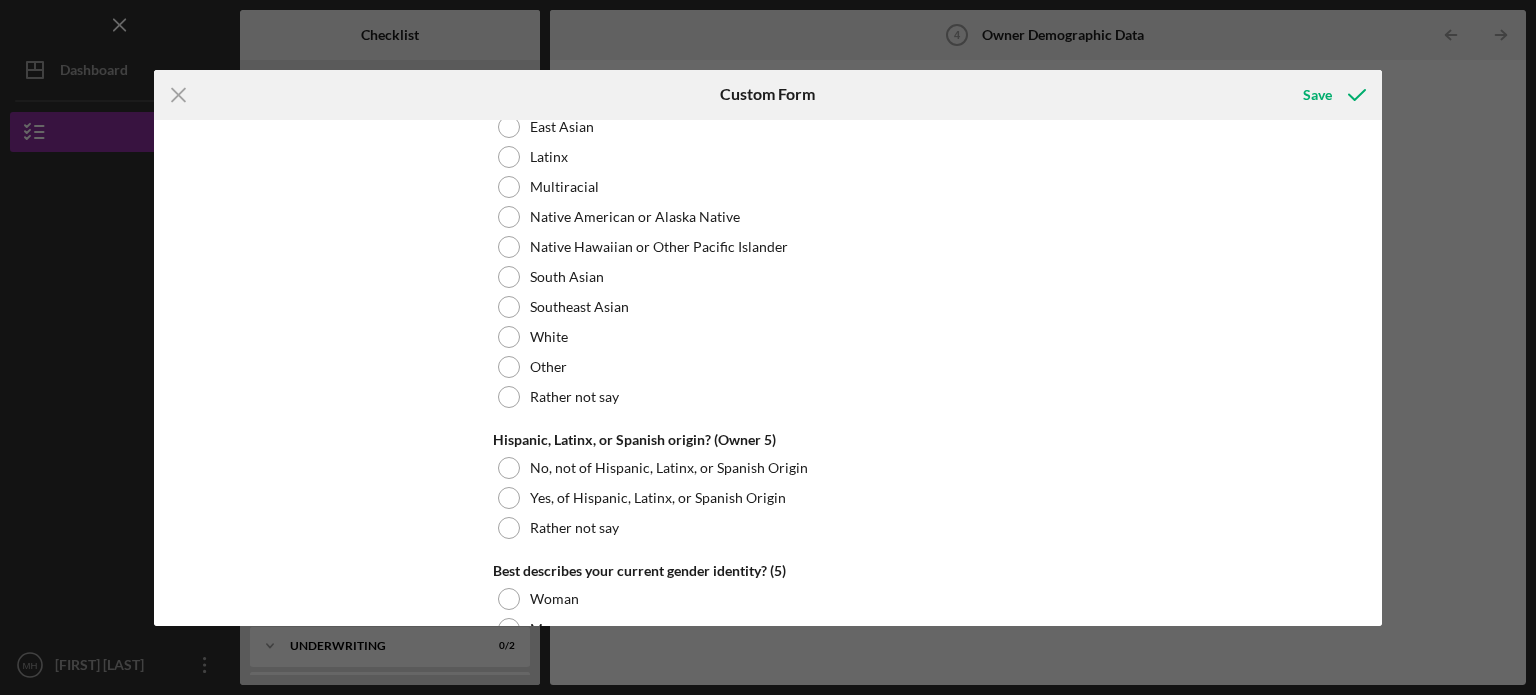 scroll, scrollTop: 7728, scrollLeft: 0, axis: vertical 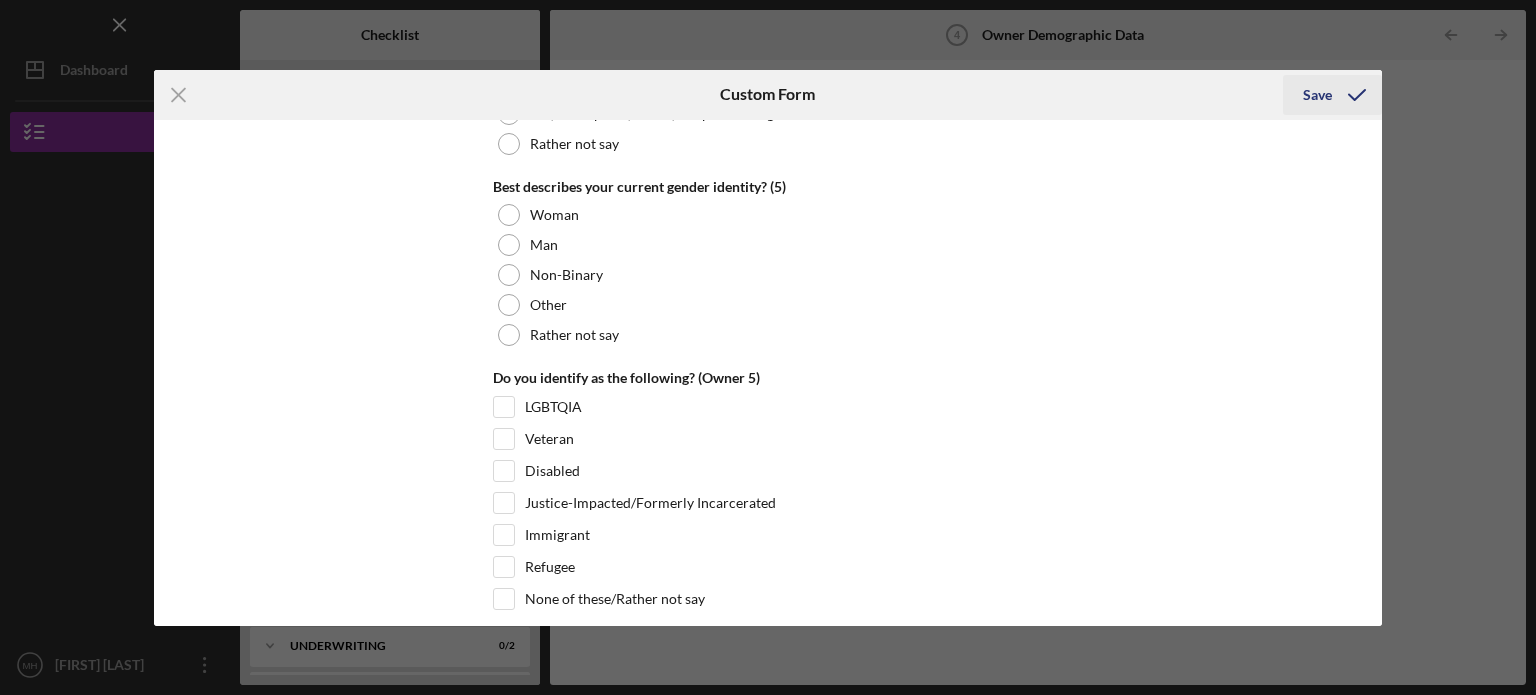 click on "Save" at bounding box center (1317, 95) 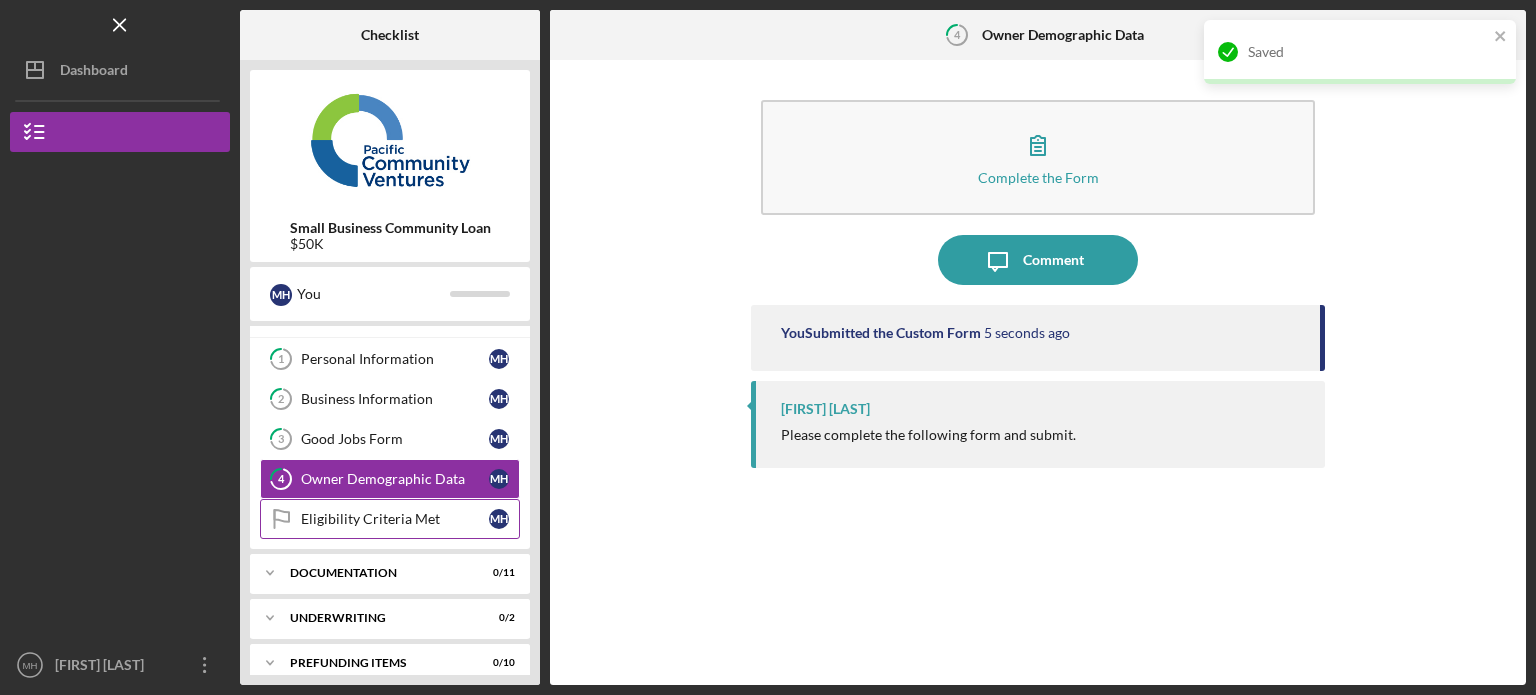scroll, scrollTop: 44, scrollLeft: 0, axis: vertical 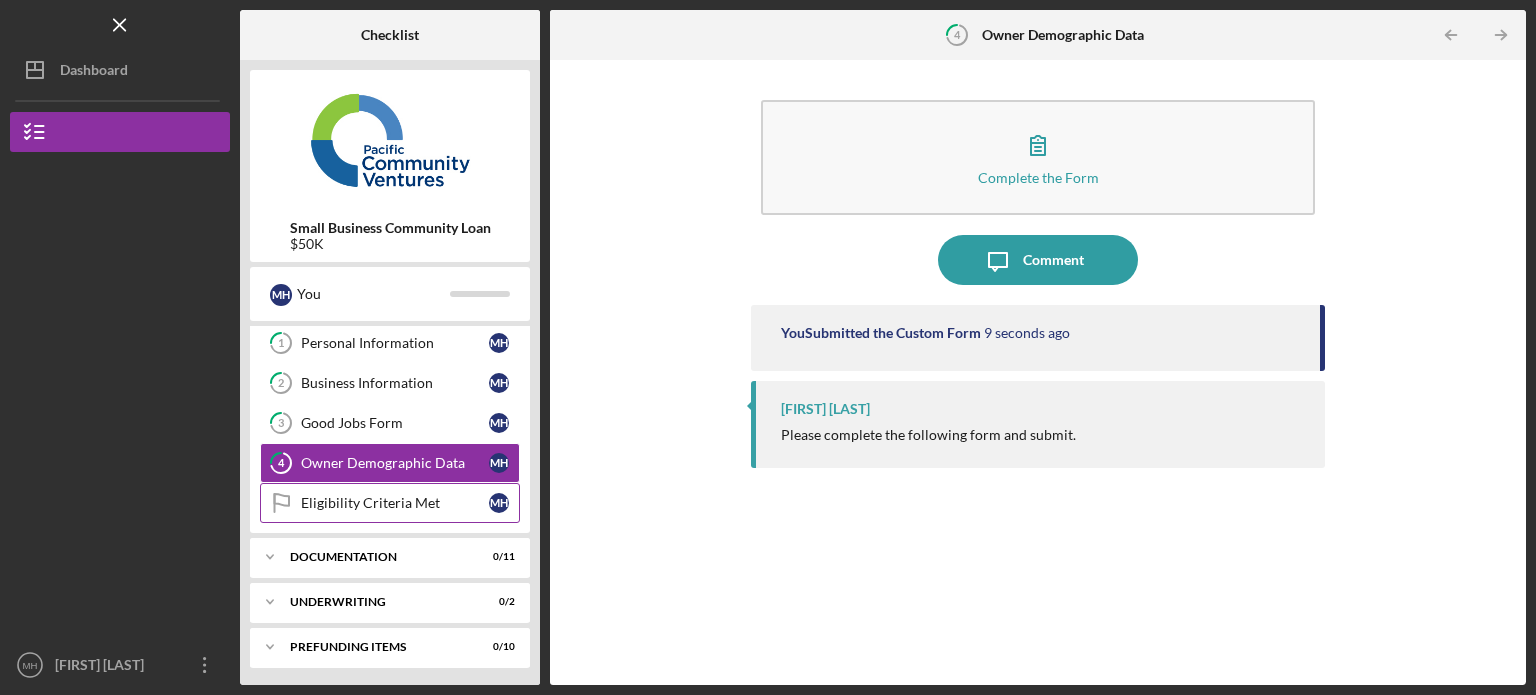 click on "Eligibility Criteria Met" at bounding box center [395, 503] 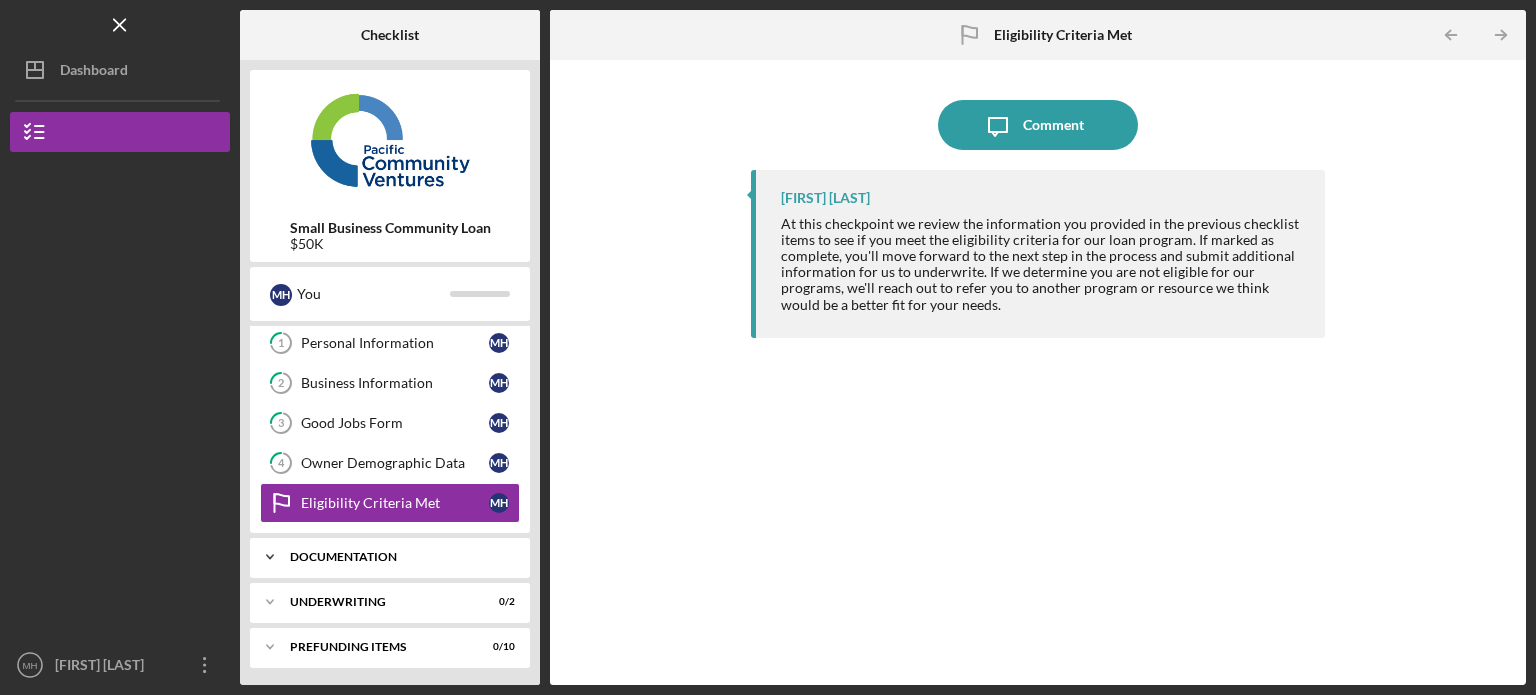 click on "Icon/Expander Documentation 0 / 11" at bounding box center (390, 557) 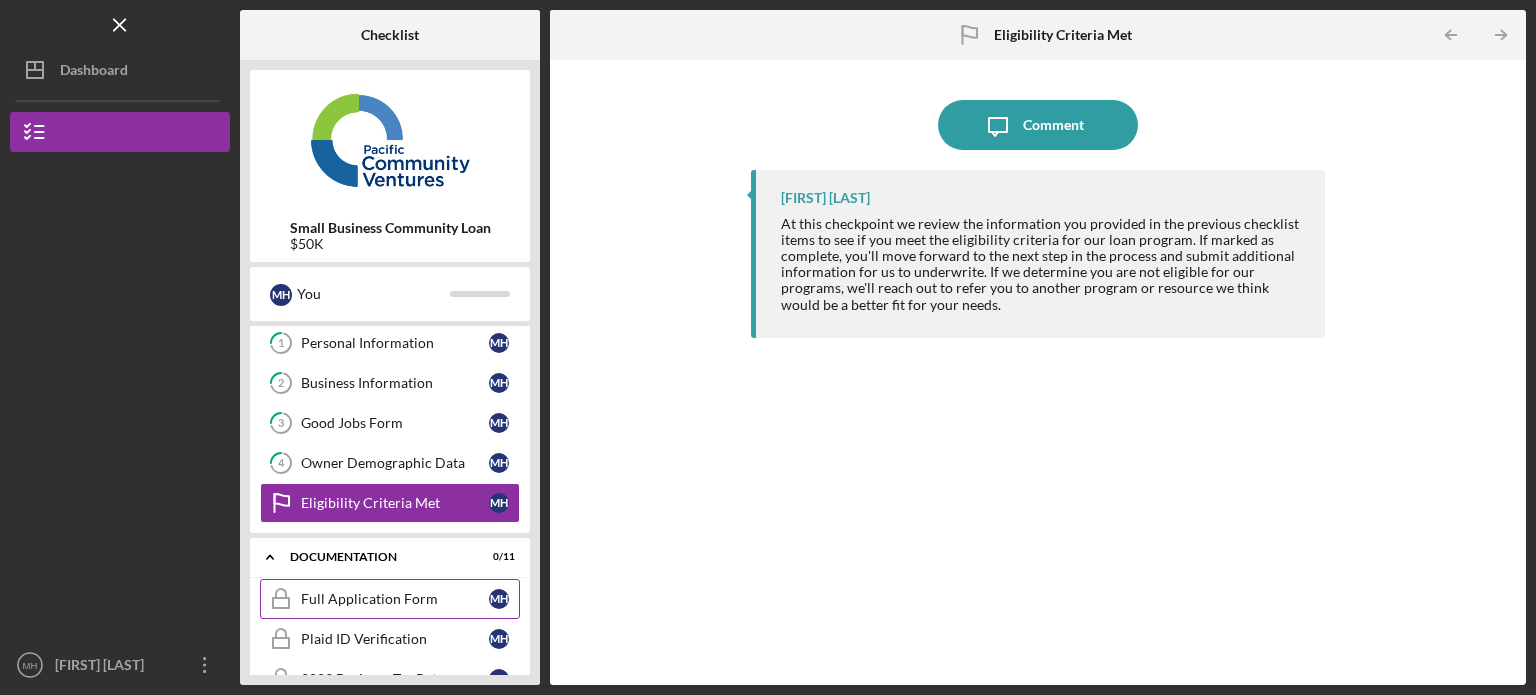 click on "Full Application Form" at bounding box center [395, 599] 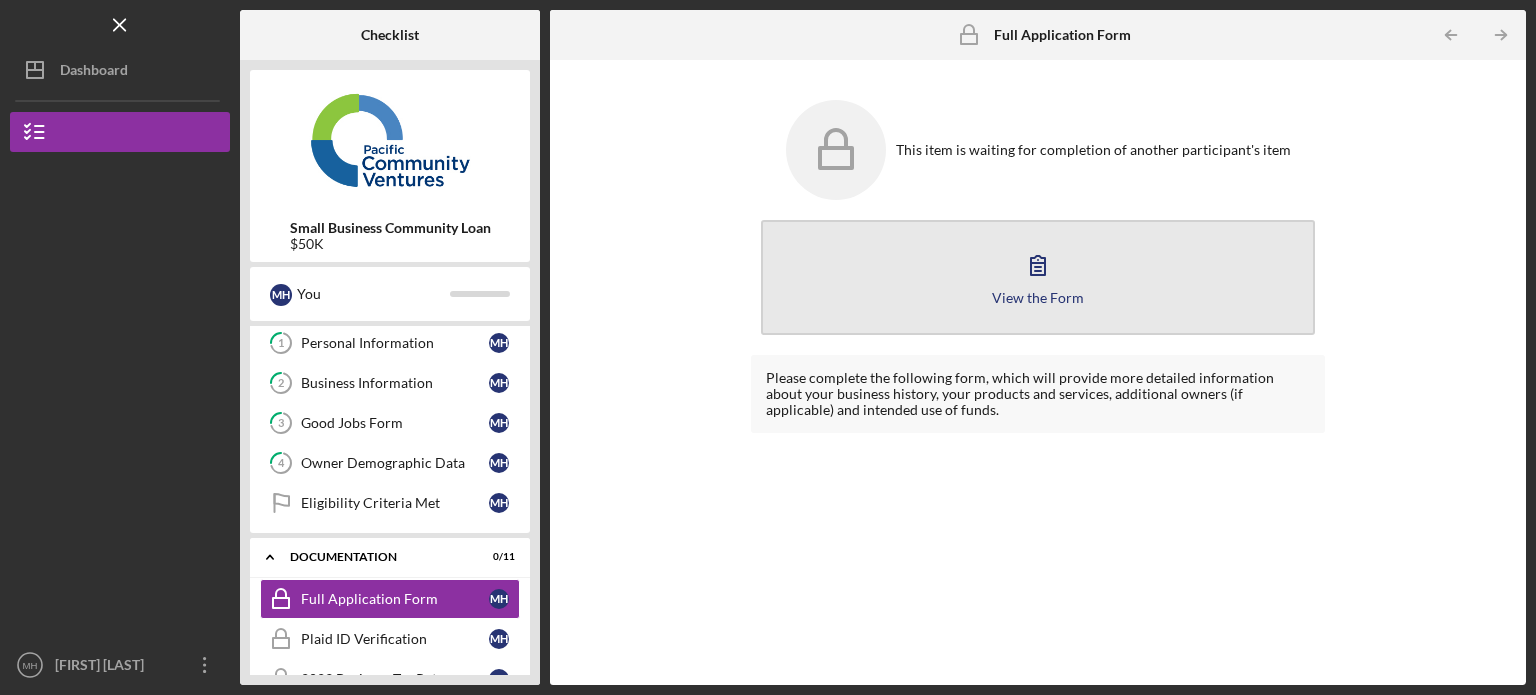 click 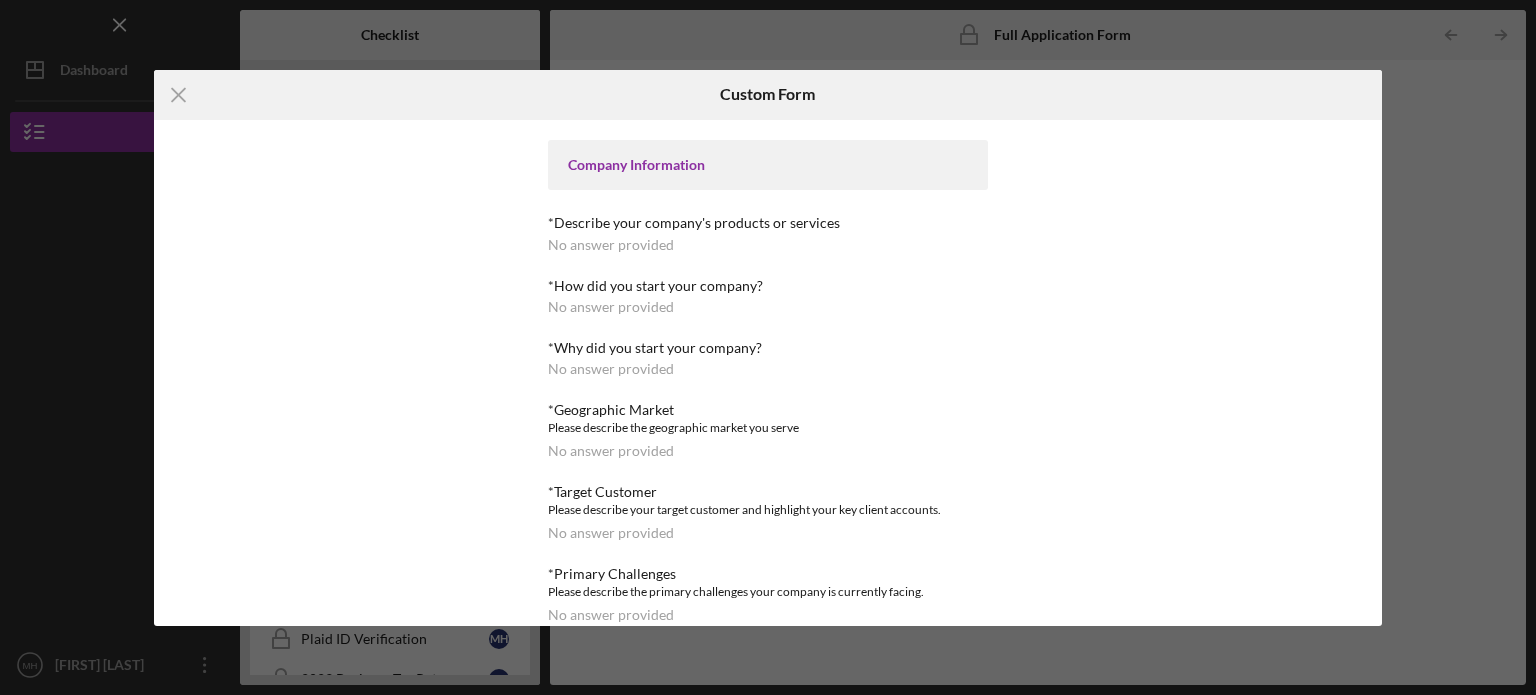 scroll, scrollTop: 0, scrollLeft: 0, axis: both 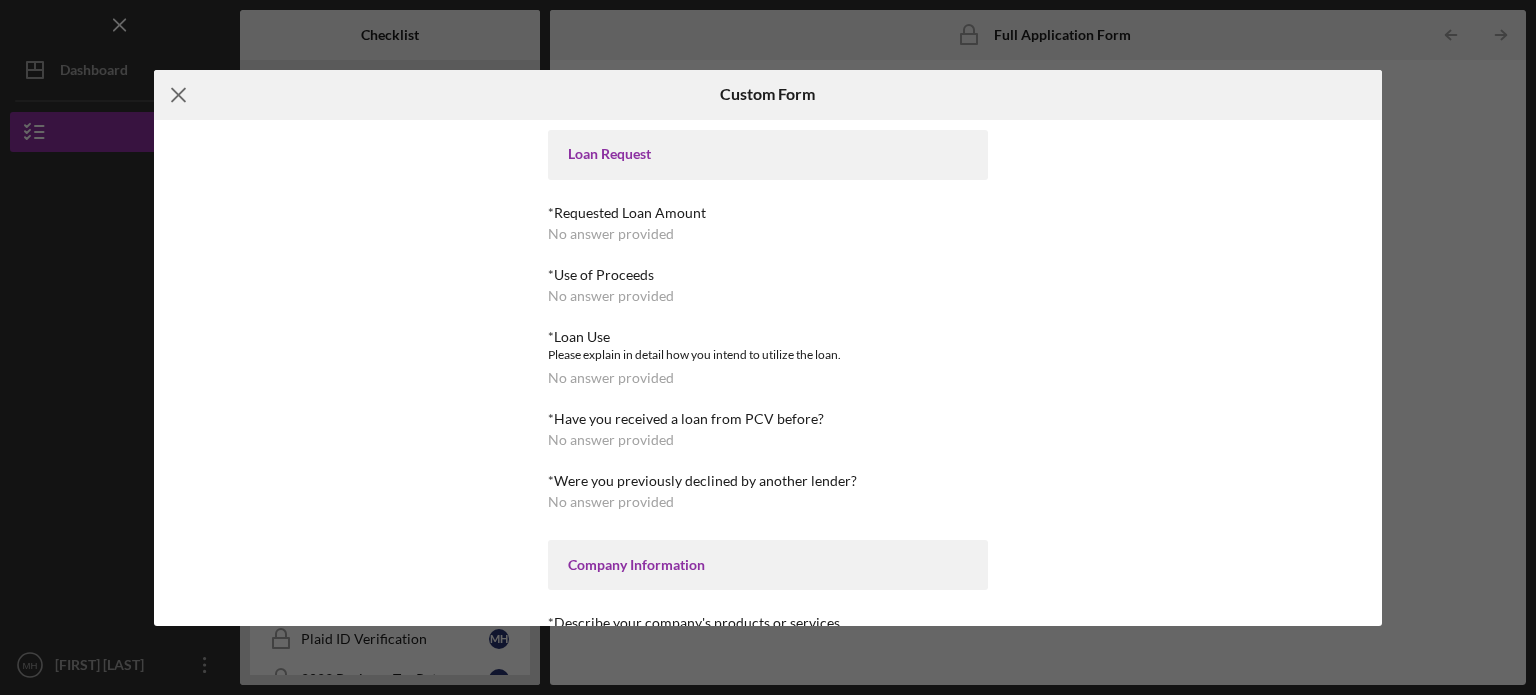 click on "Icon/Menu Close" 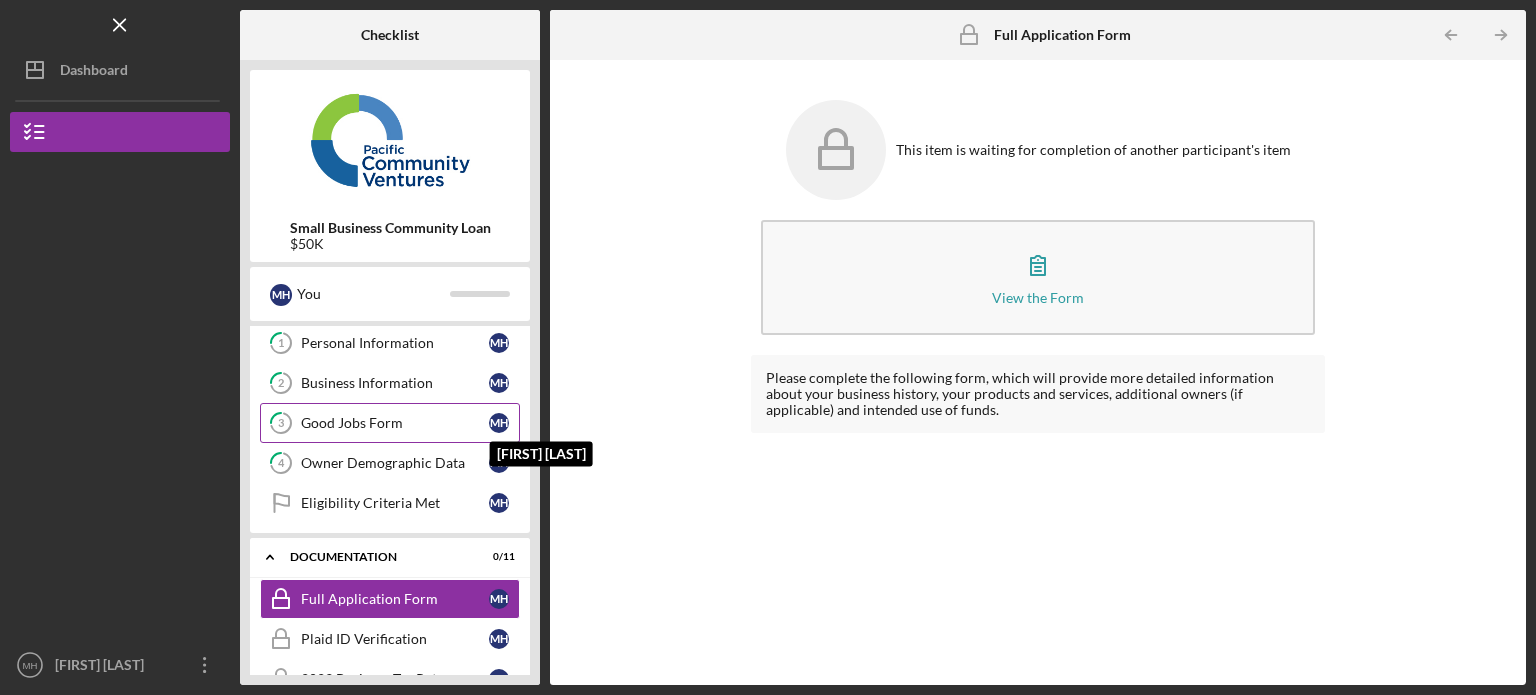 scroll, scrollTop: 491, scrollLeft: 0, axis: vertical 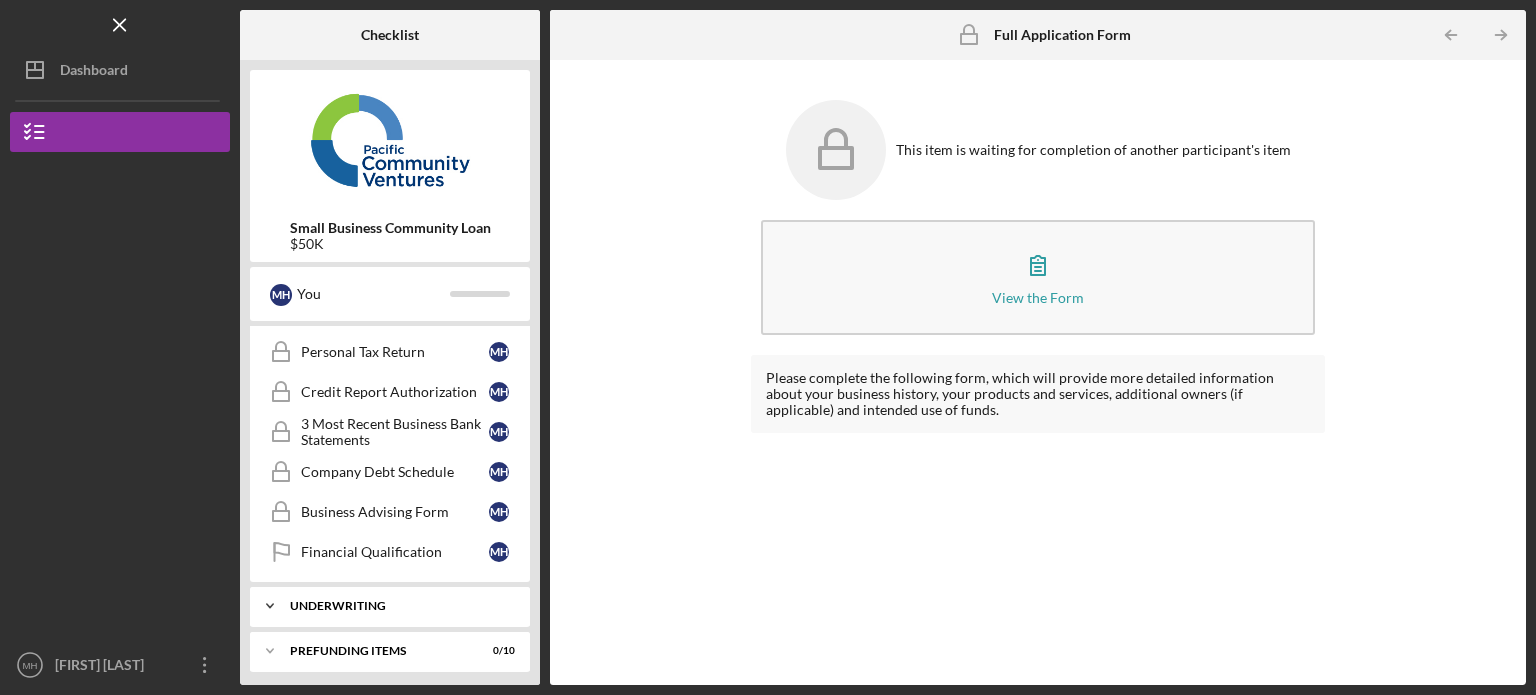 click on "Icon/Expander Underwriting 0 / 2" at bounding box center (390, 606) 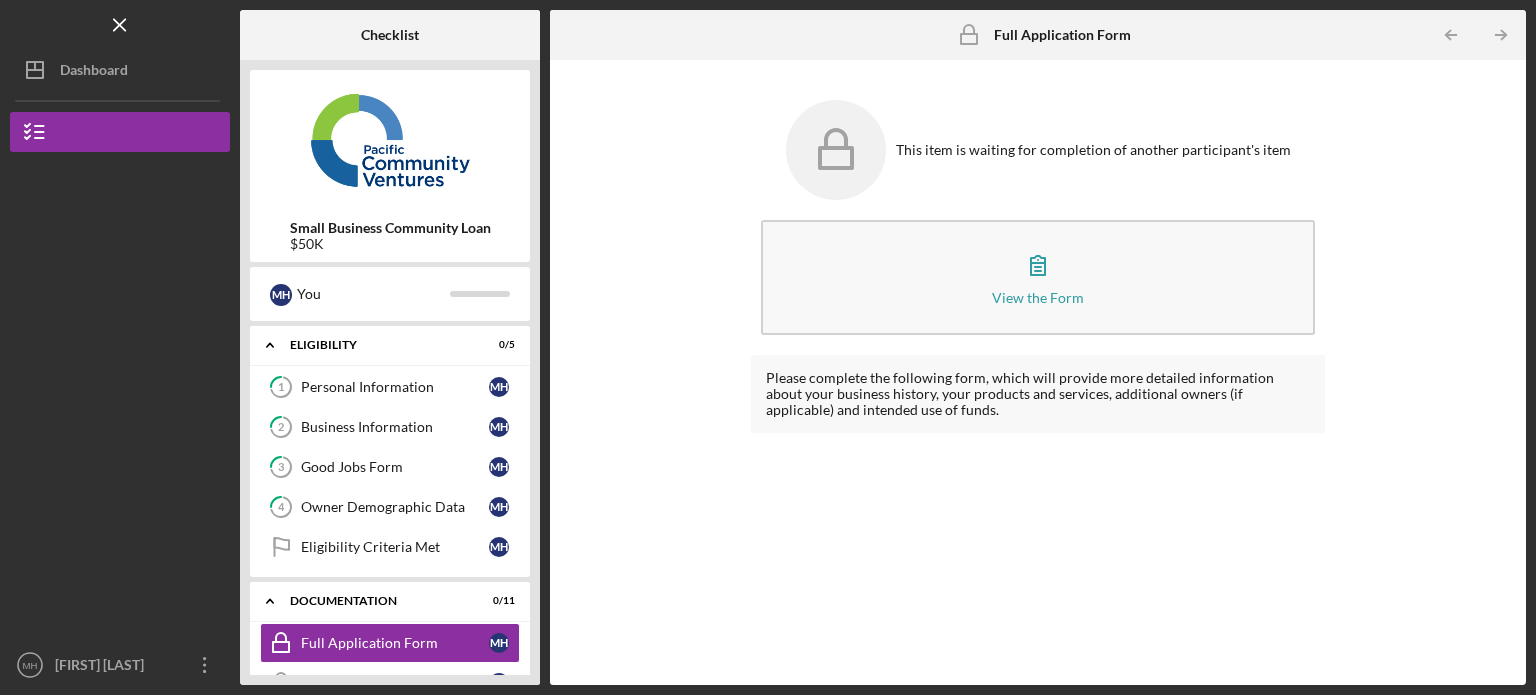scroll, scrollTop: 0, scrollLeft: 0, axis: both 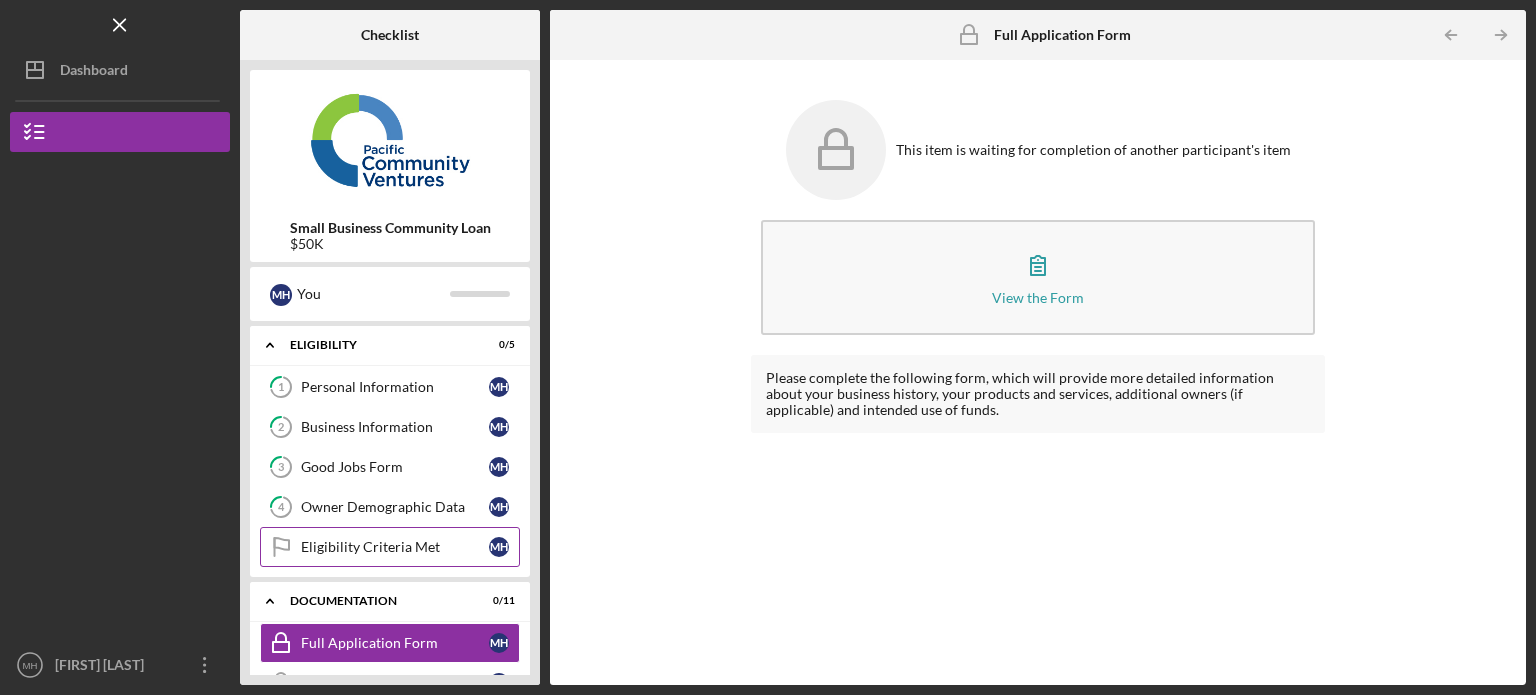 click on "Eligibility Criteria Met" at bounding box center [395, 547] 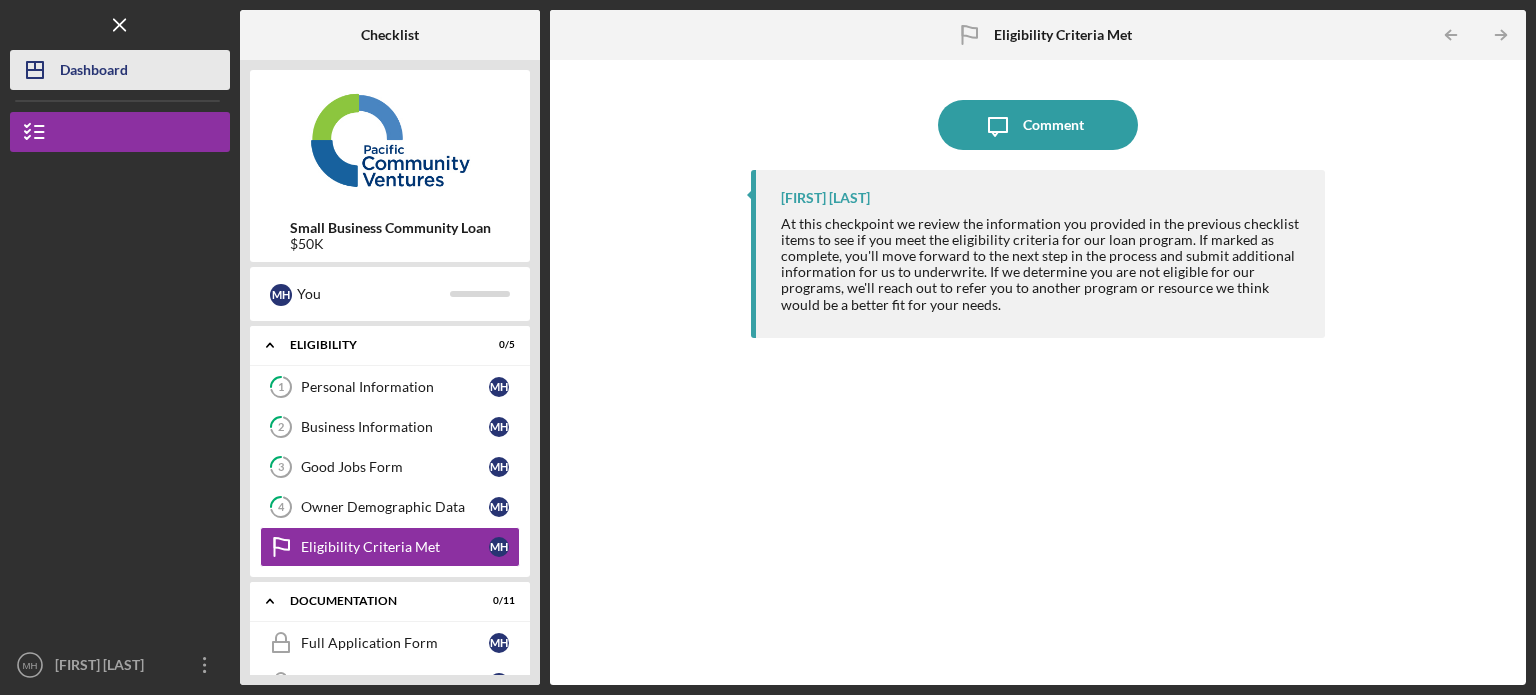 click on "Dashboard" at bounding box center (94, 72) 